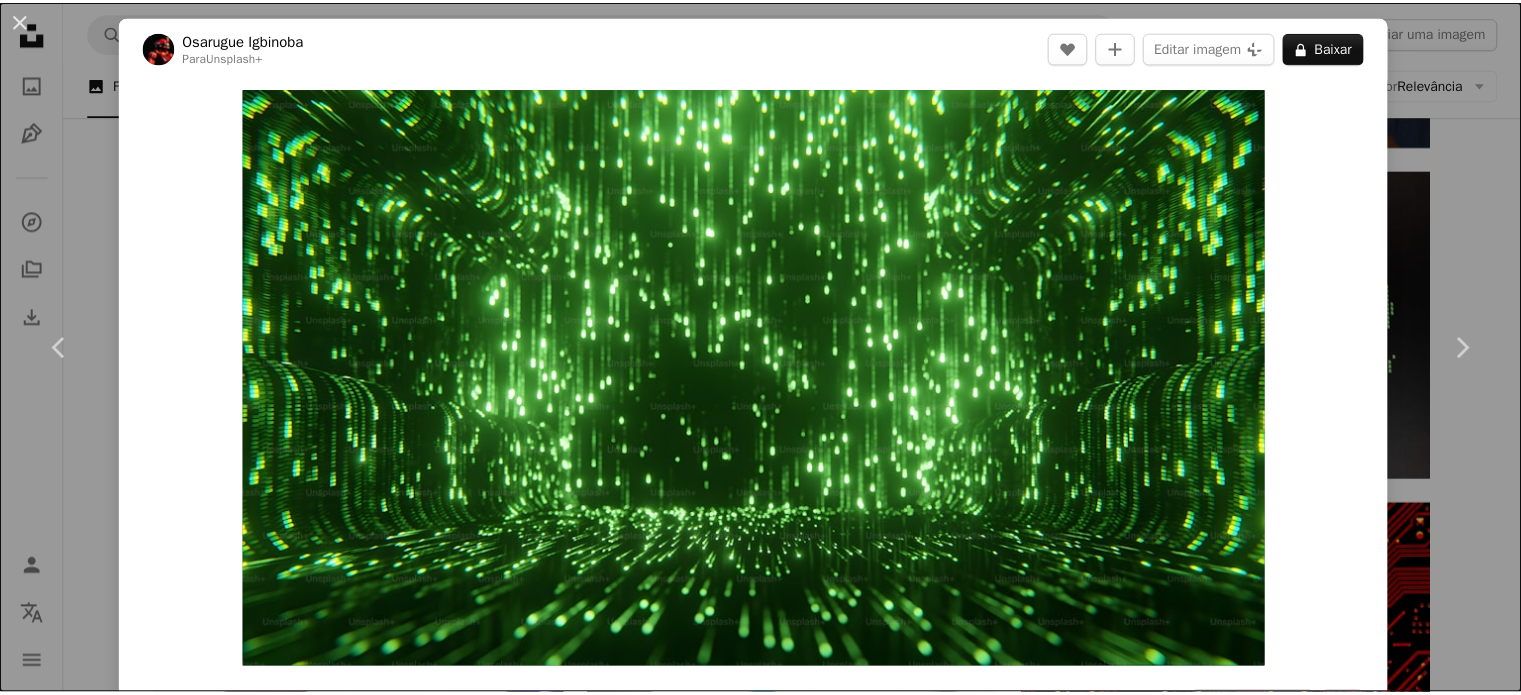 scroll, scrollTop: 2828, scrollLeft: 0, axis: vertical 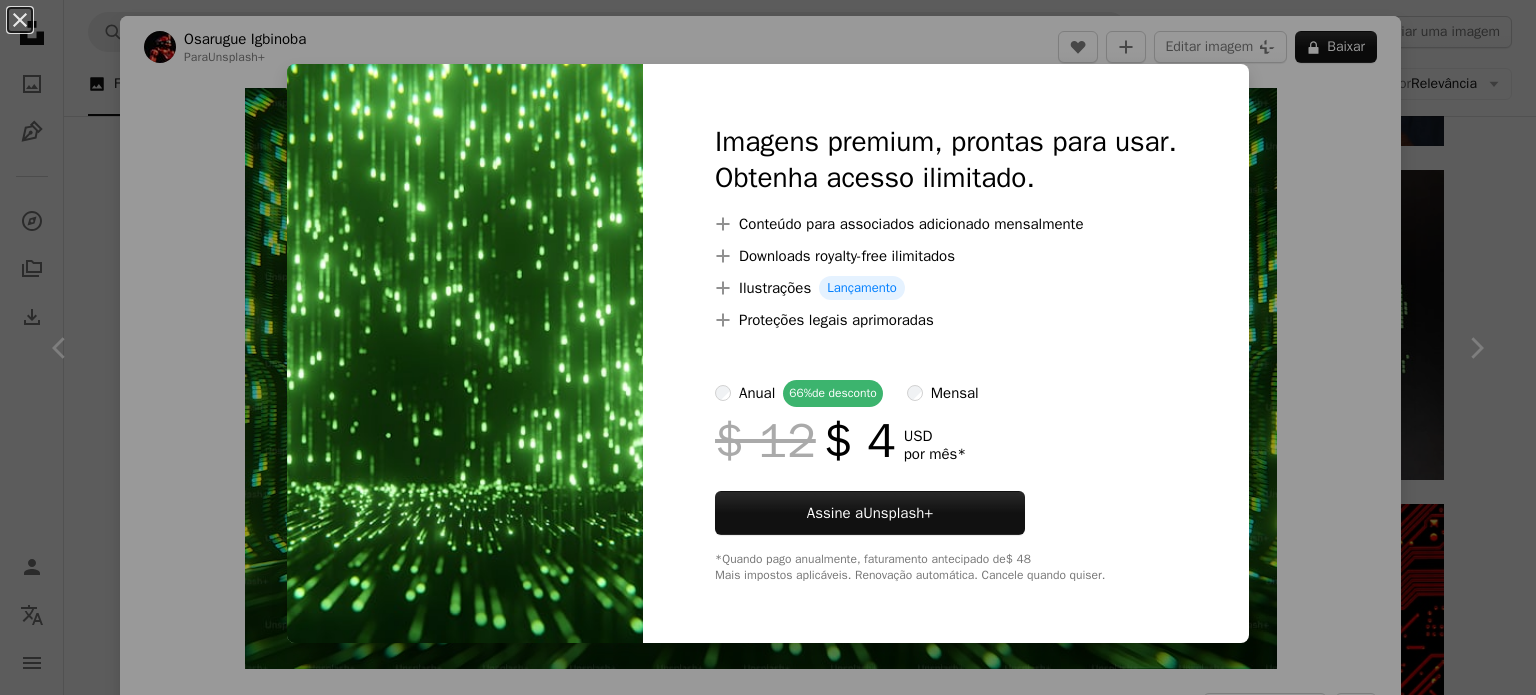 click on "mensal" at bounding box center (943, 393) 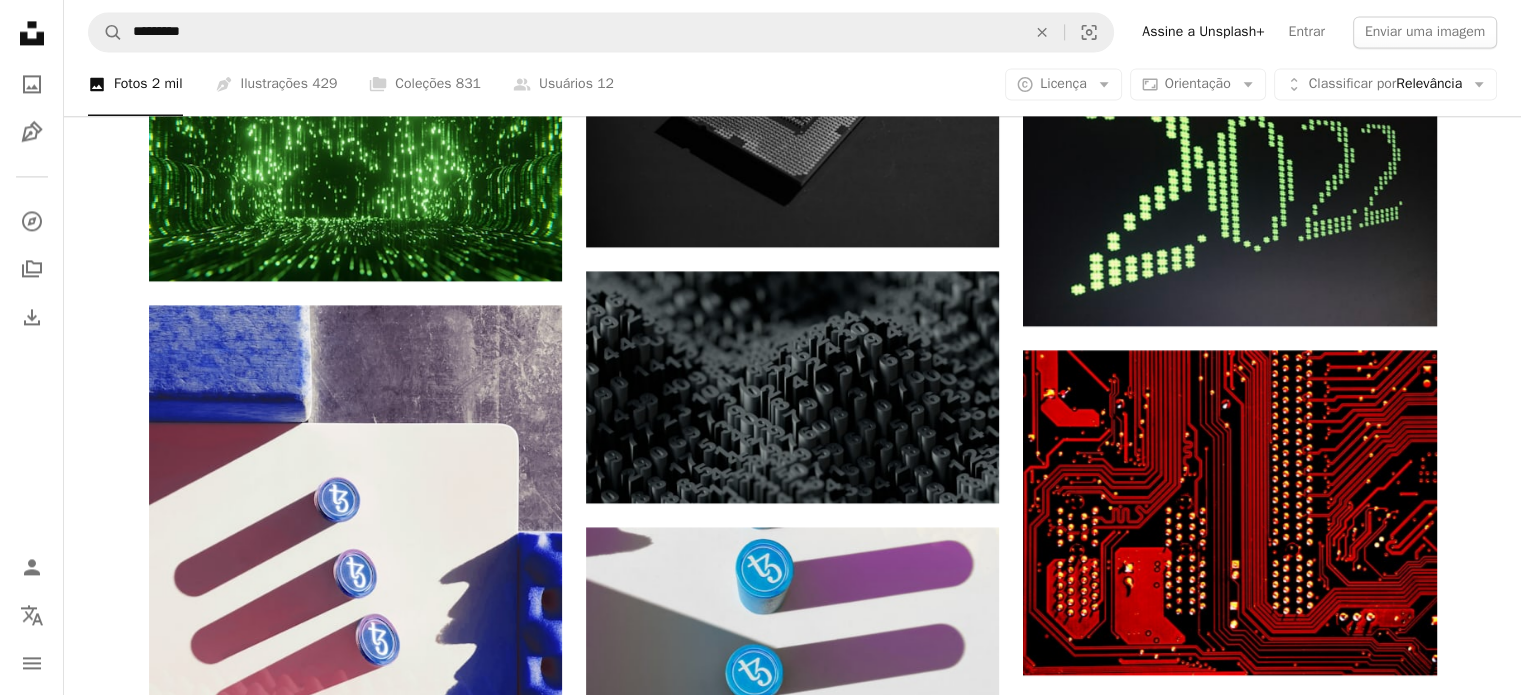 scroll, scrollTop: 3027, scrollLeft: 0, axis: vertical 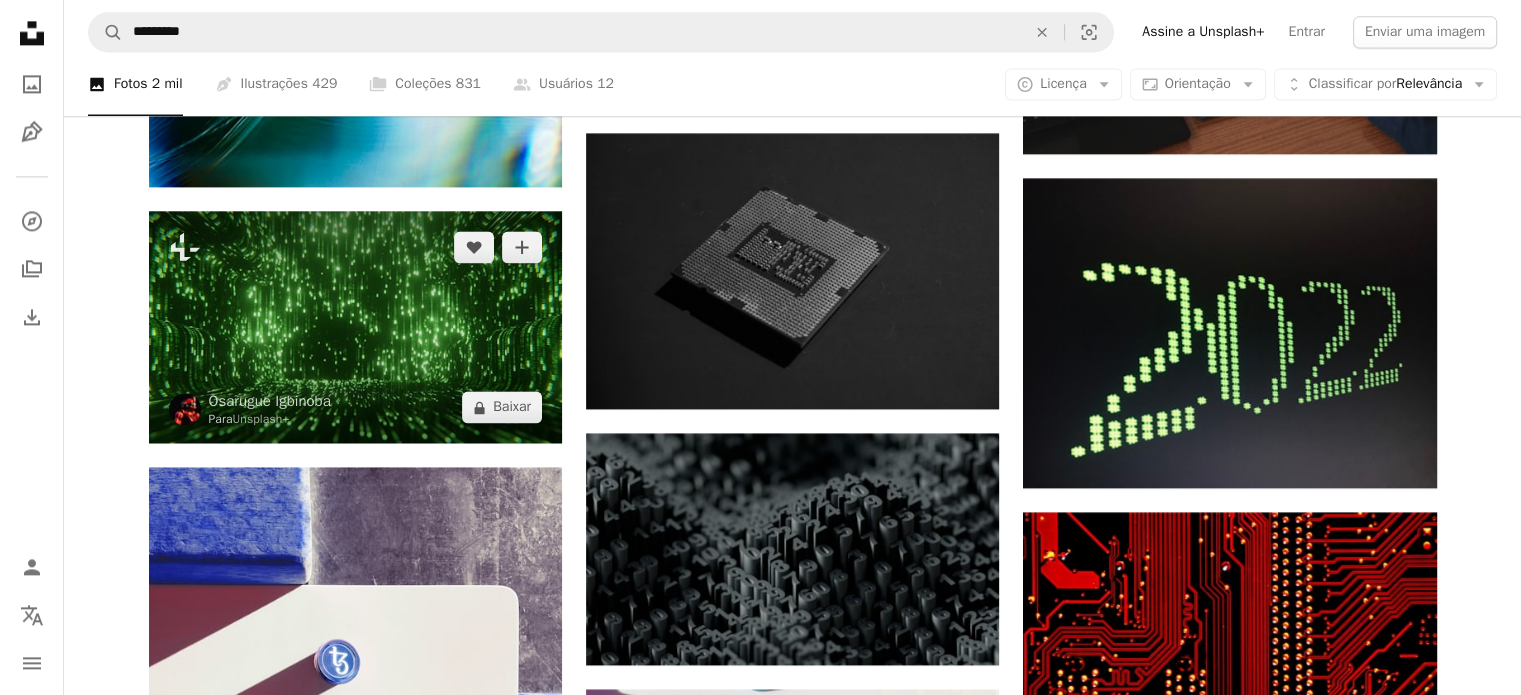click at bounding box center [355, 327] 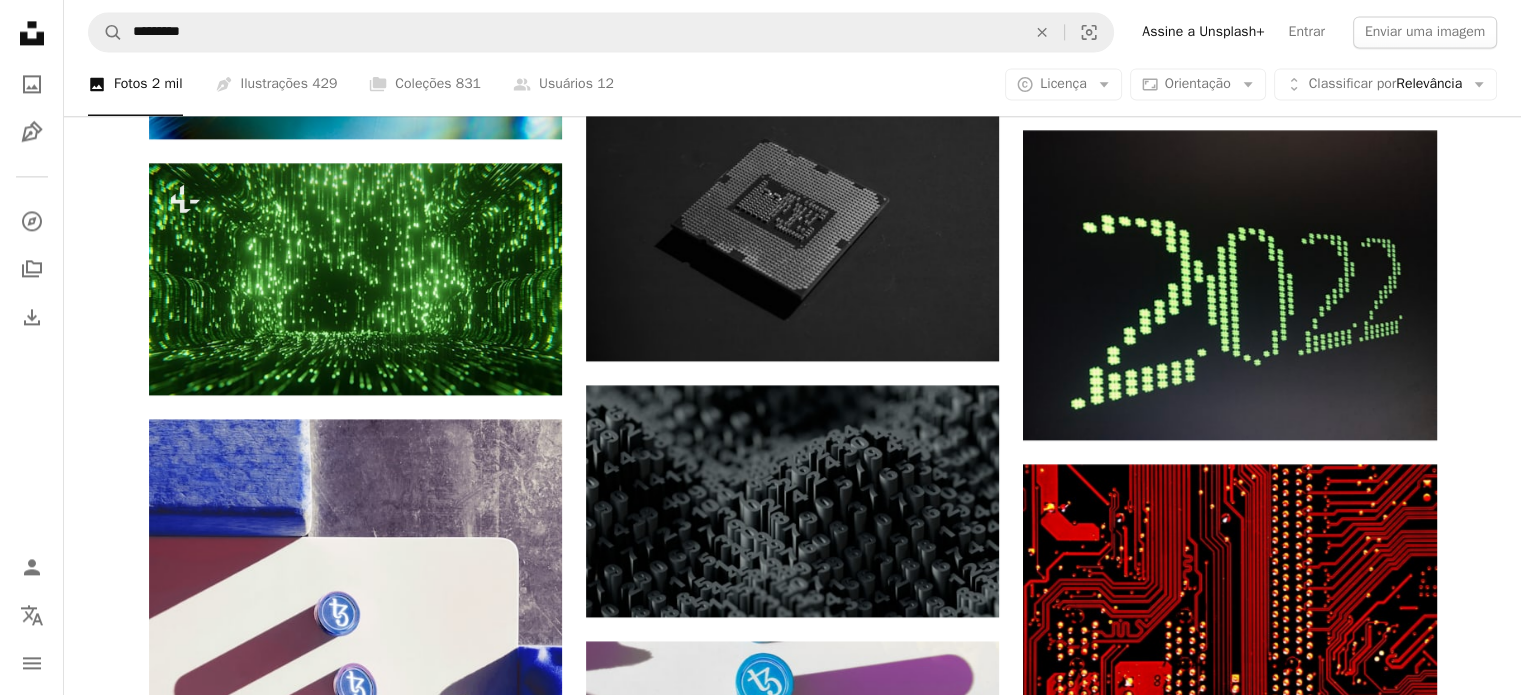scroll, scrollTop: 2762, scrollLeft: 0, axis: vertical 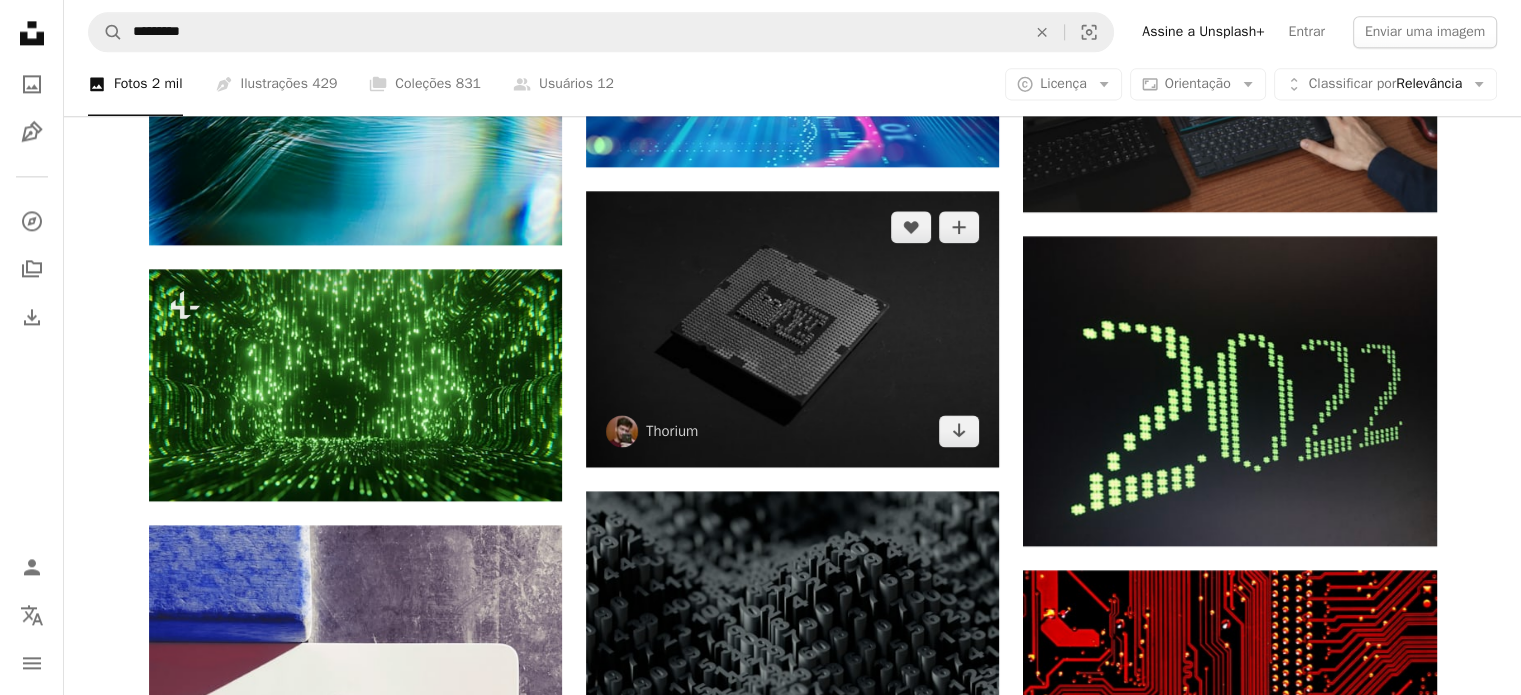 click at bounding box center (792, 328) 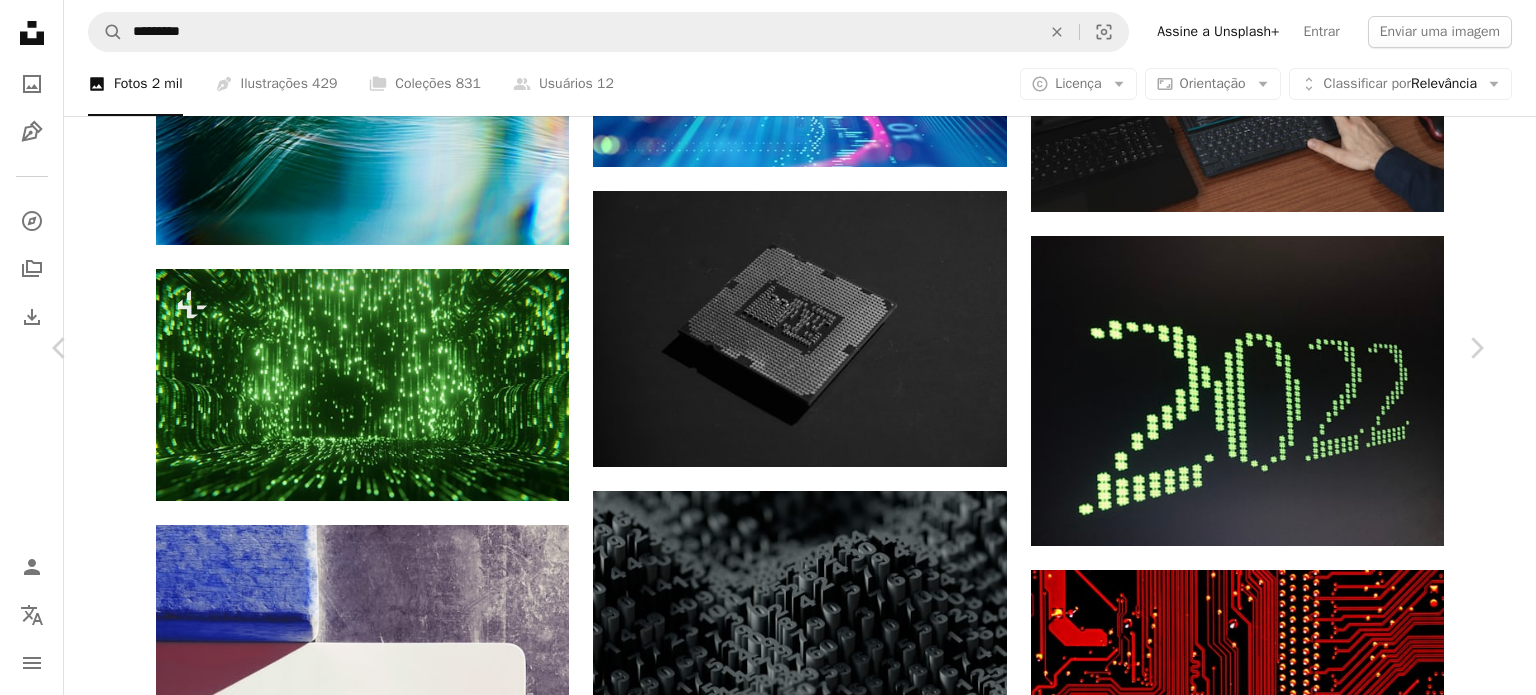 click on "Baixar gratuitamente" at bounding box center (1266, 5950) 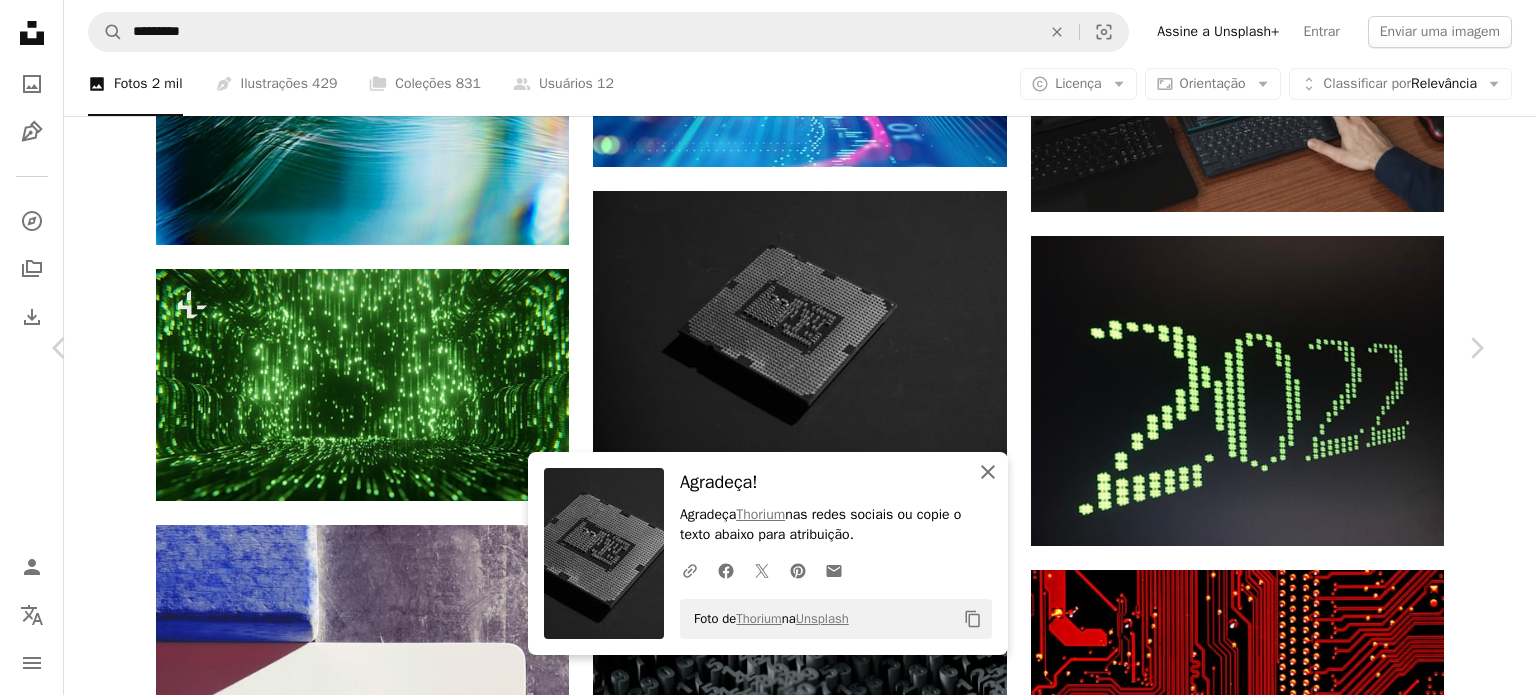 click on "An X shape" 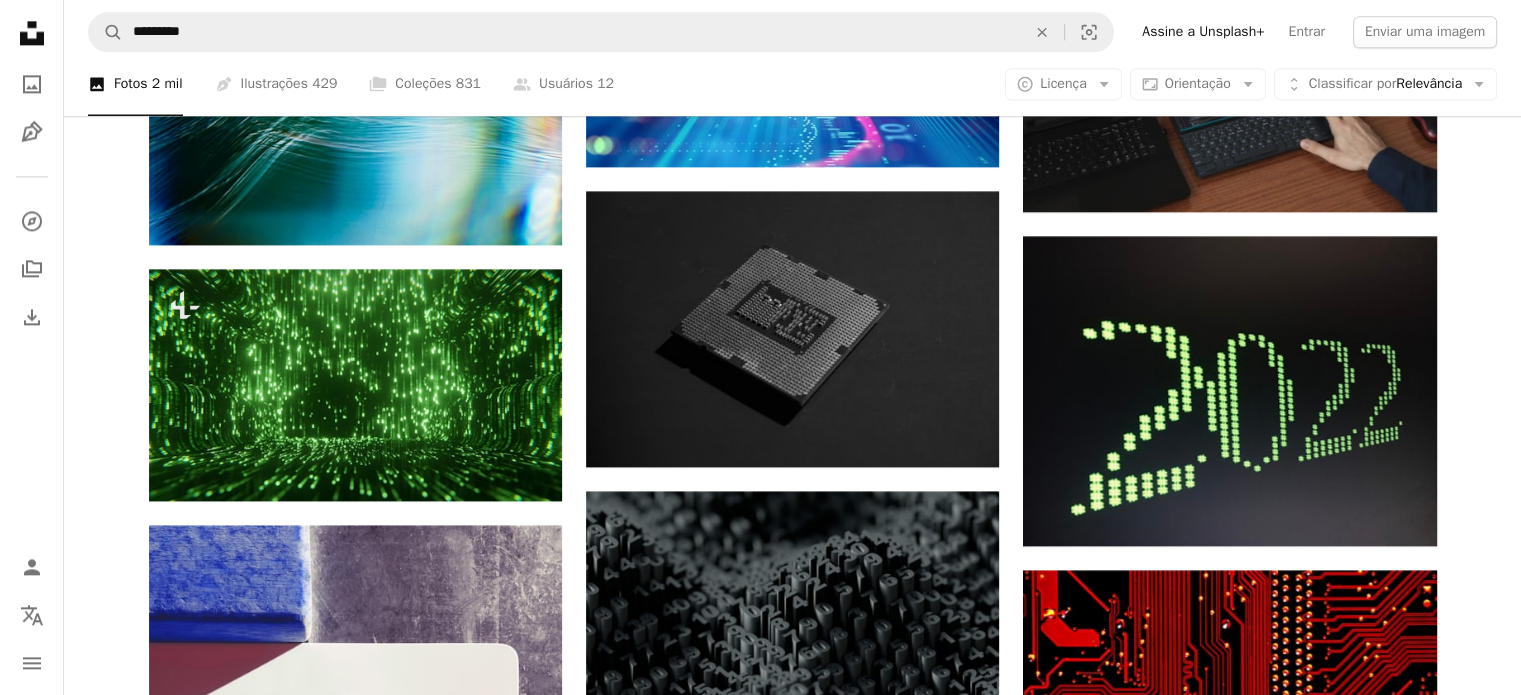 scroll, scrollTop: 3039, scrollLeft: 0, axis: vertical 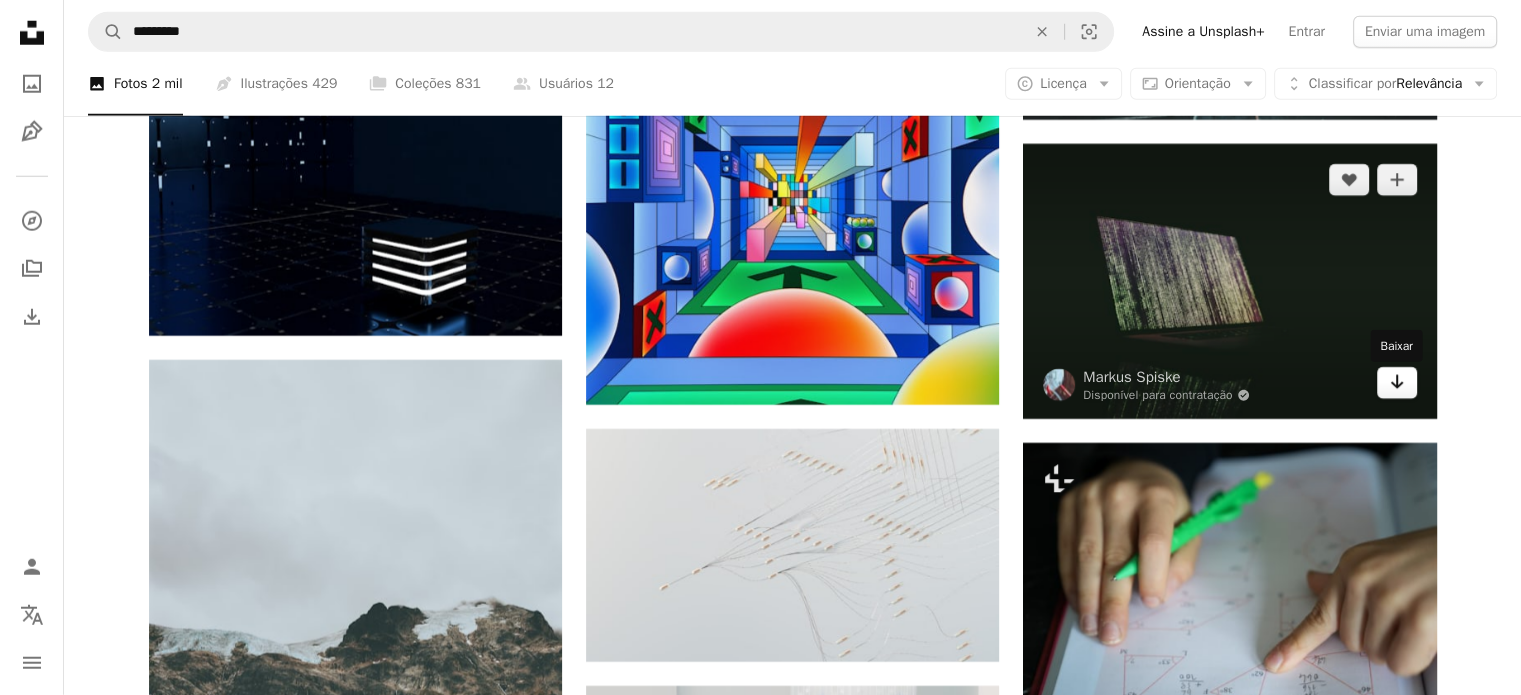 click on "Arrow pointing down" 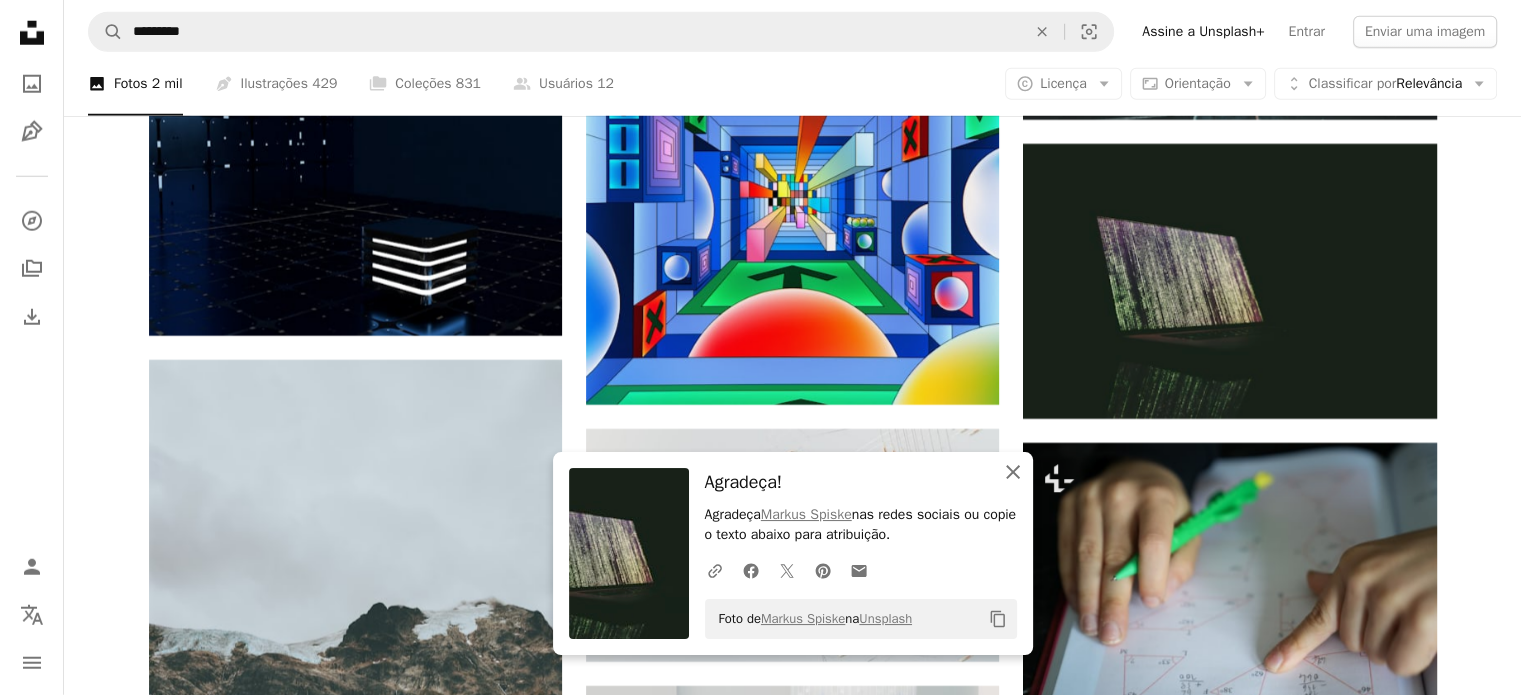 click on "An X shape" 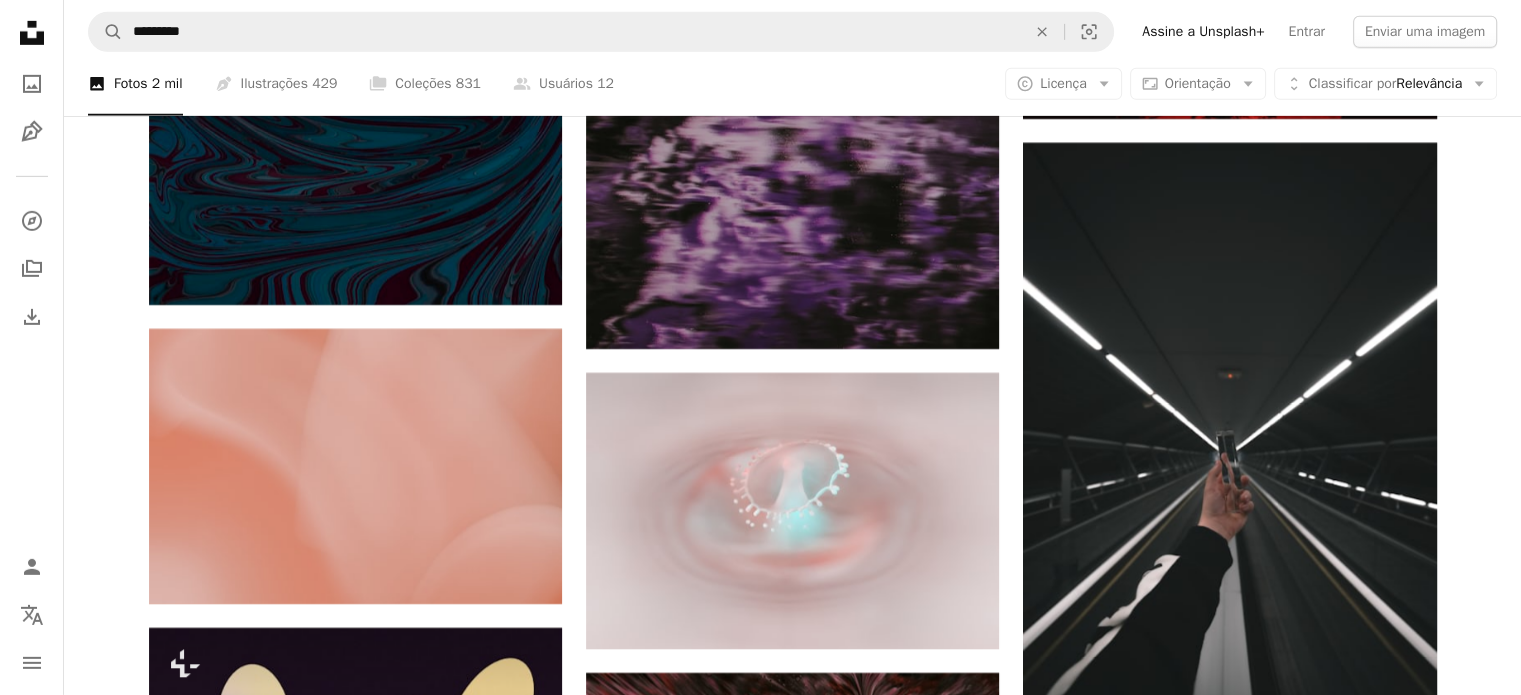 scroll, scrollTop: 13493, scrollLeft: 0, axis: vertical 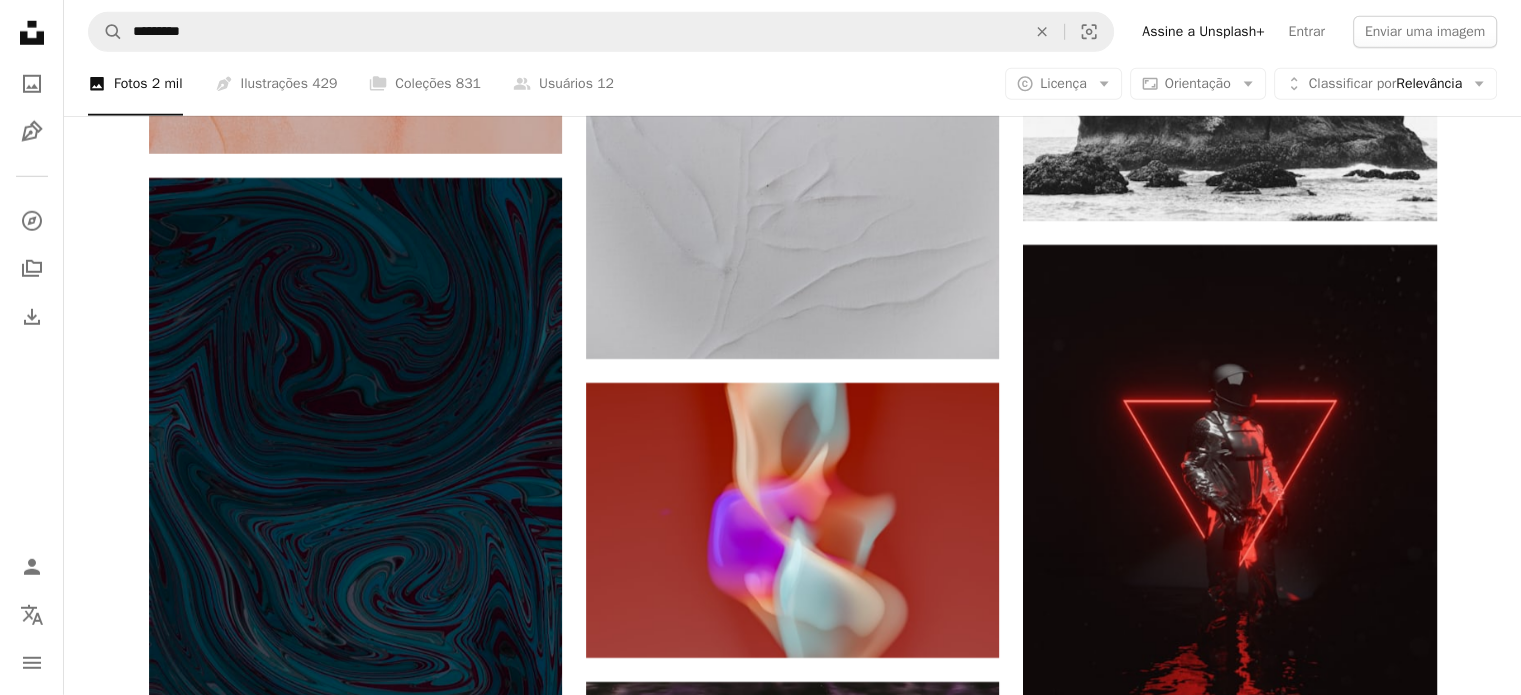 click on "A magnifying glass ********* An X shape Visual search Assine a Unsplash+ Entrar Enviar uma imagem" at bounding box center (792, 32) 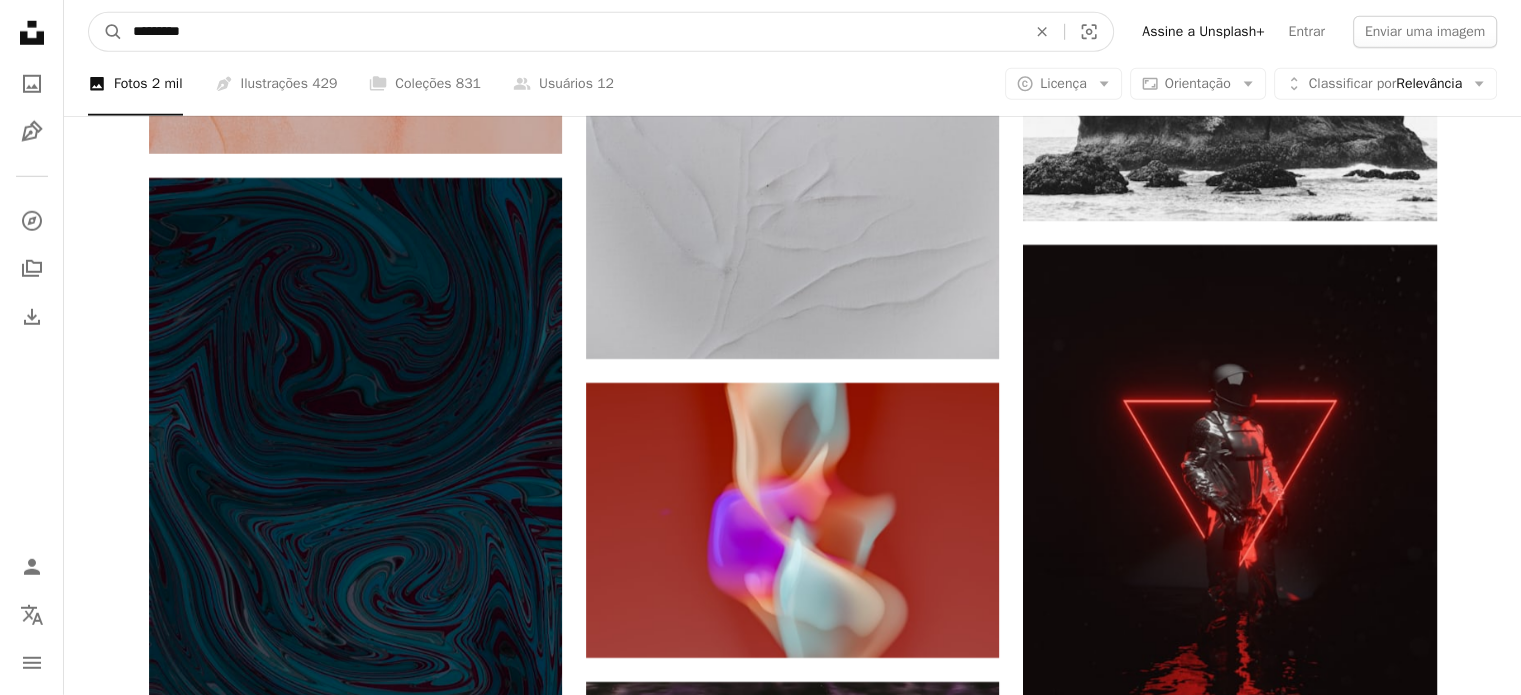 click on "*********" at bounding box center [571, 32] 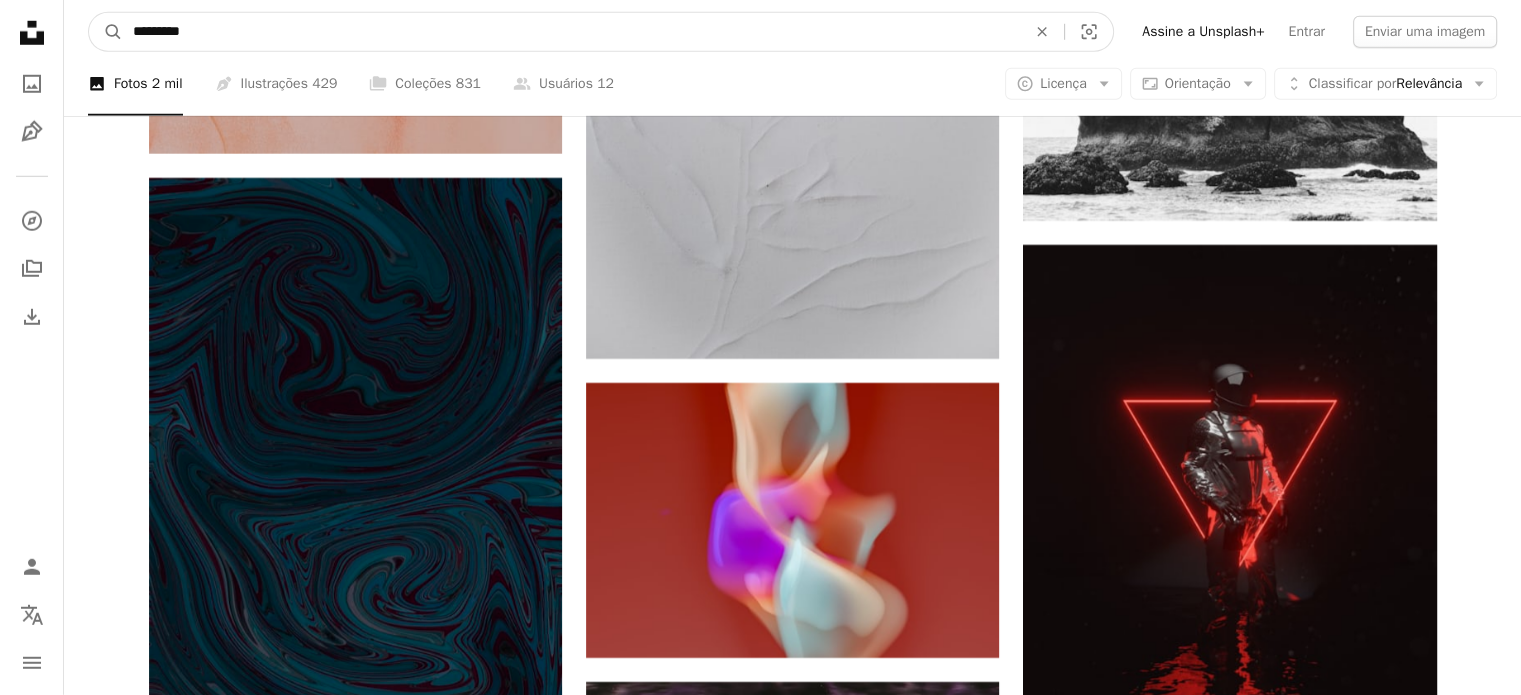 type on "*********" 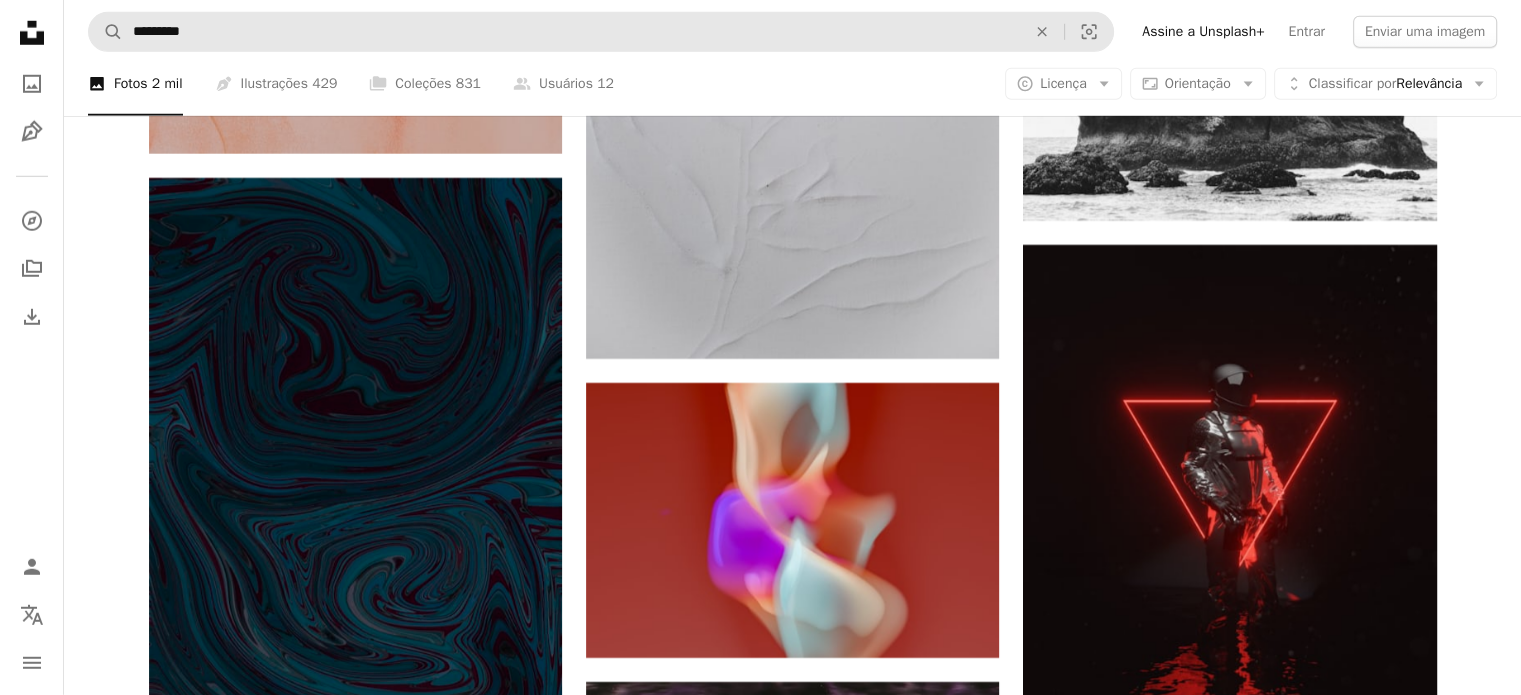 scroll, scrollTop: 0, scrollLeft: 0, axis: both 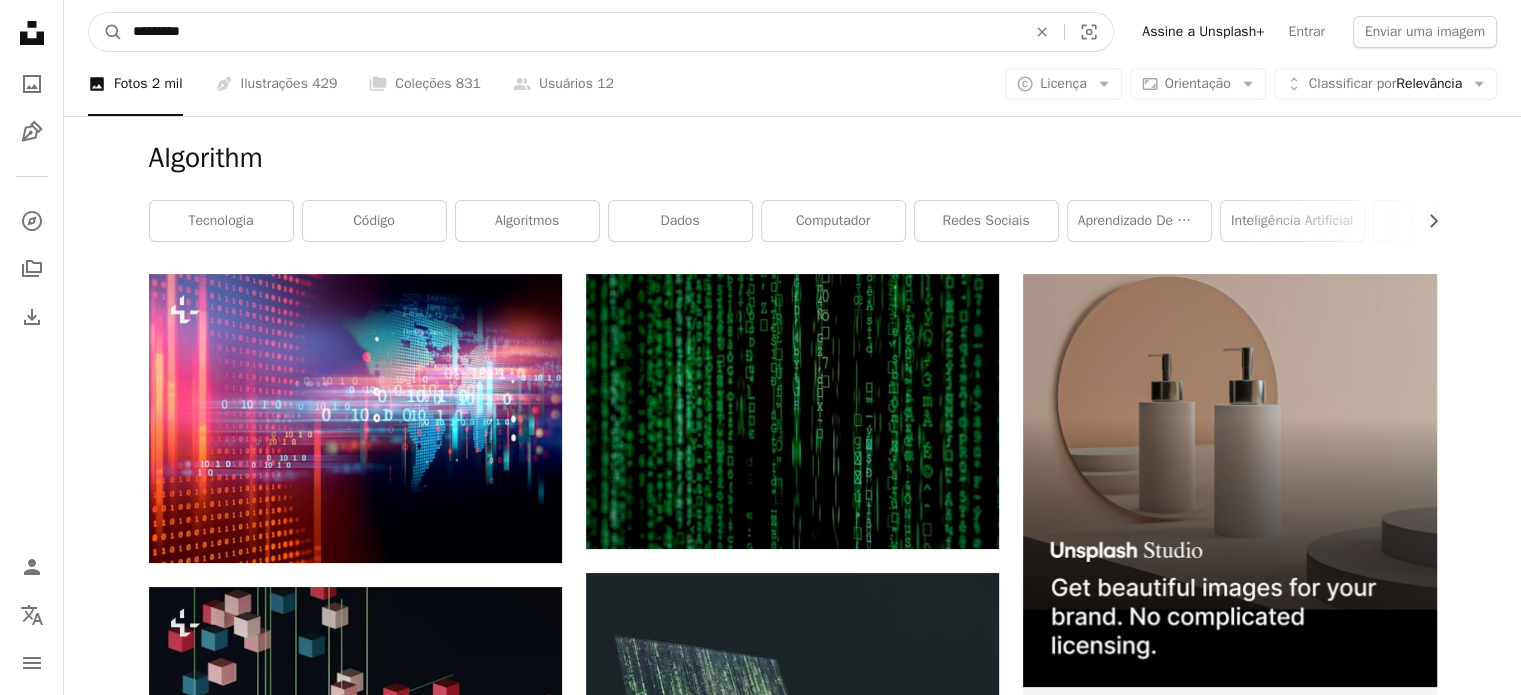 click on "*********" at bounding box center [571, 32] 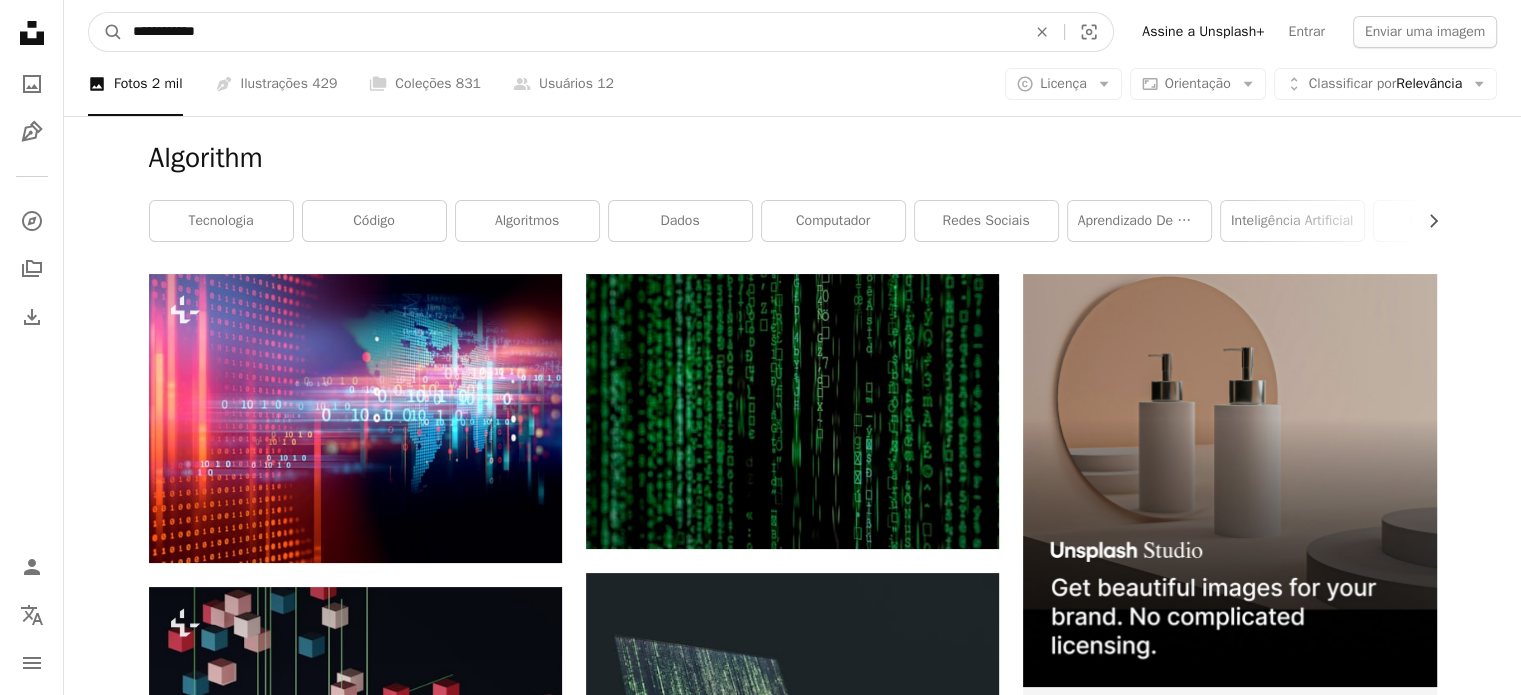 type on "**********" 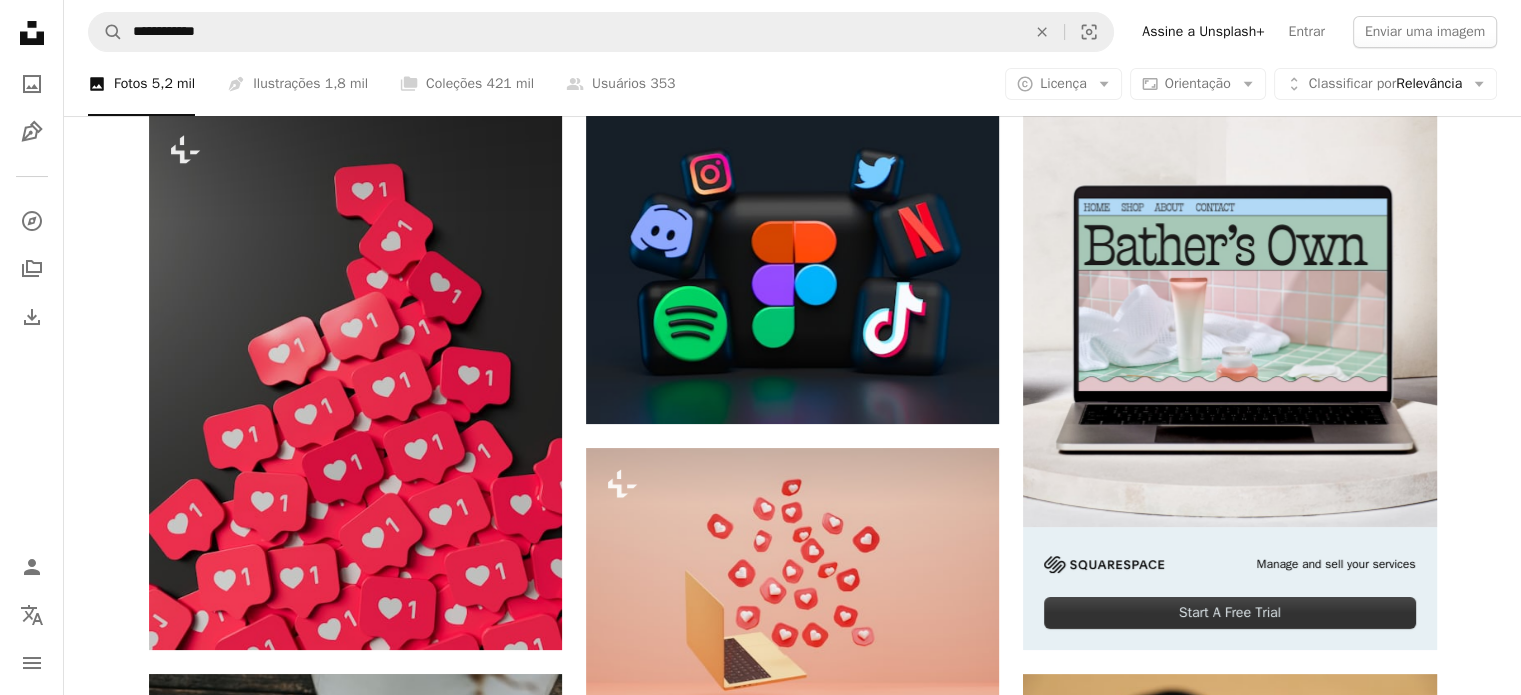 scroll, scrollTop: 301, scrollLeft: 0, axis: vertical 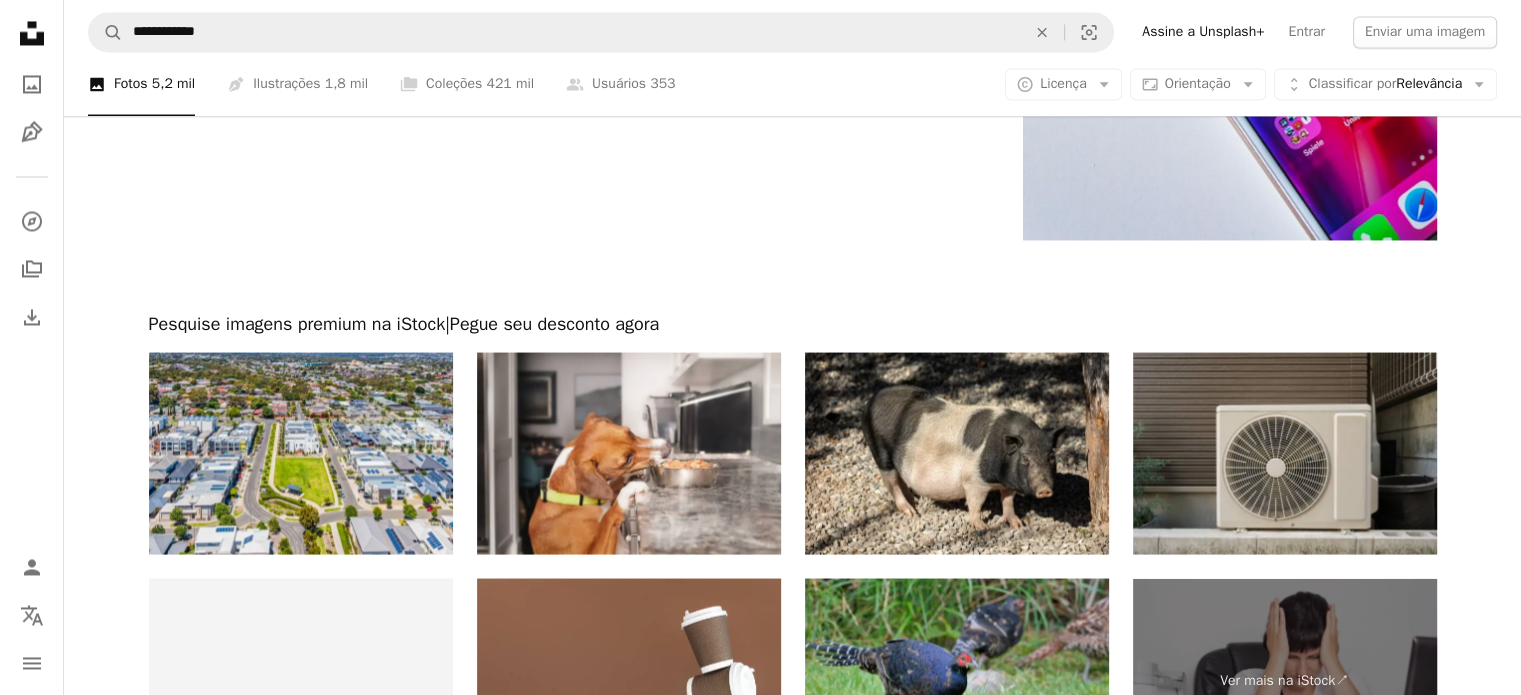 drag, startPoint x: 1524, startPoint y: 539, endPoint x: 1535, endPoint y: 591, distance: 53.15073 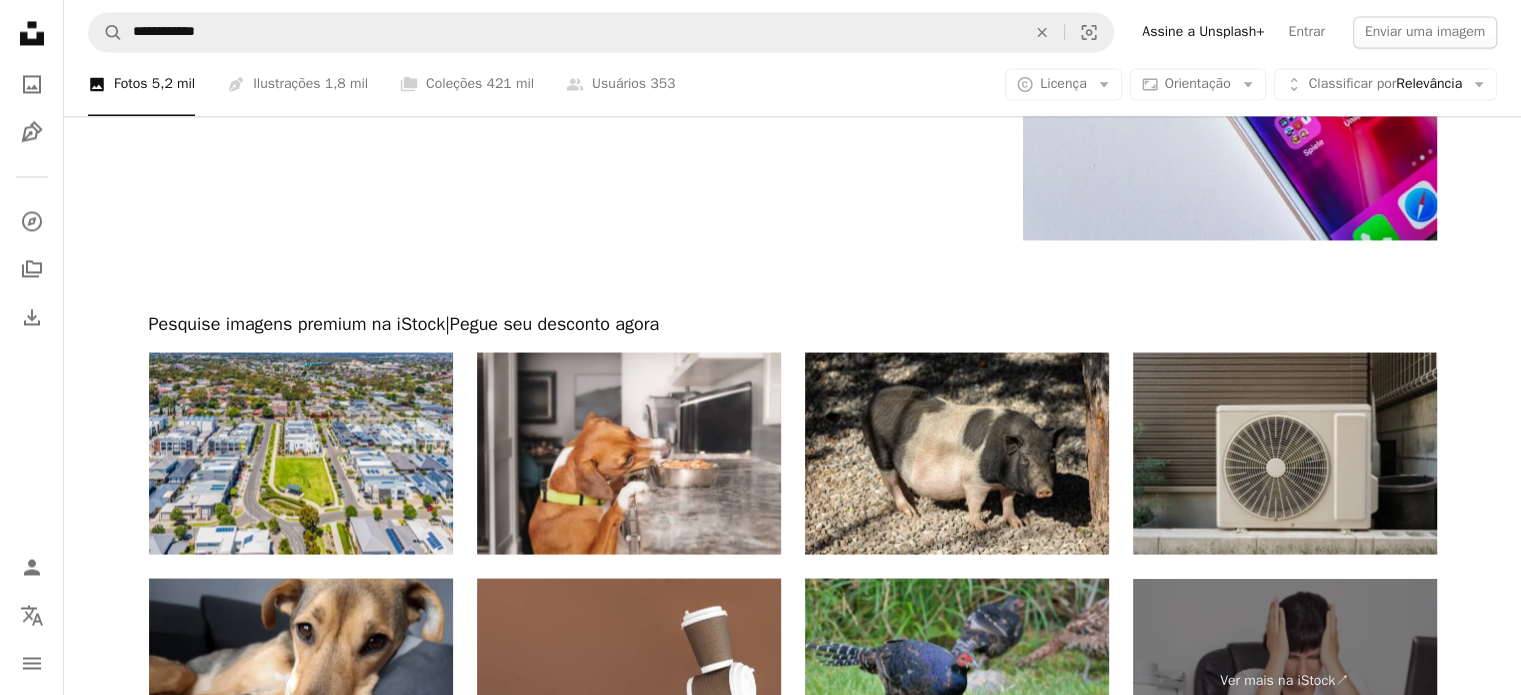 click on "**********" at bounding box center [760, -1177] 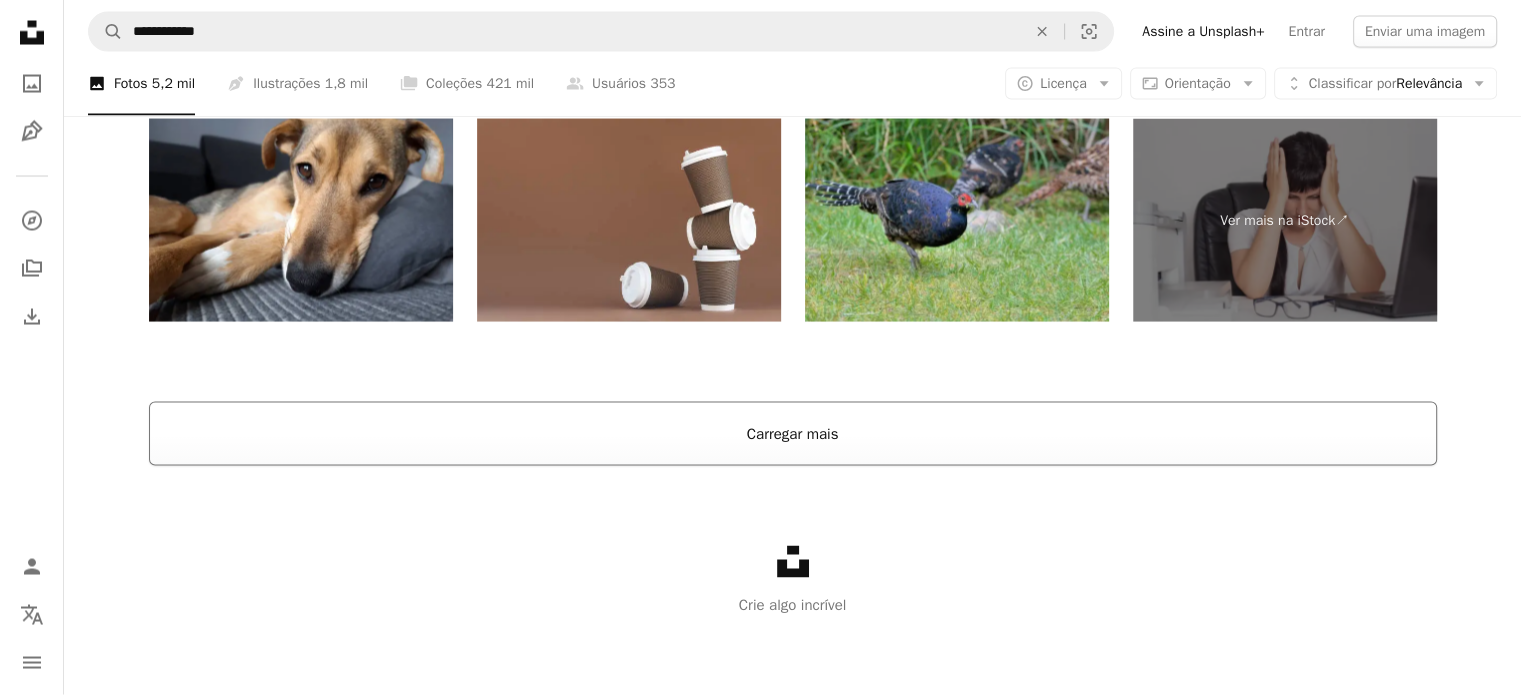 click on "Carregar mais" at bounding box center (793, 434) 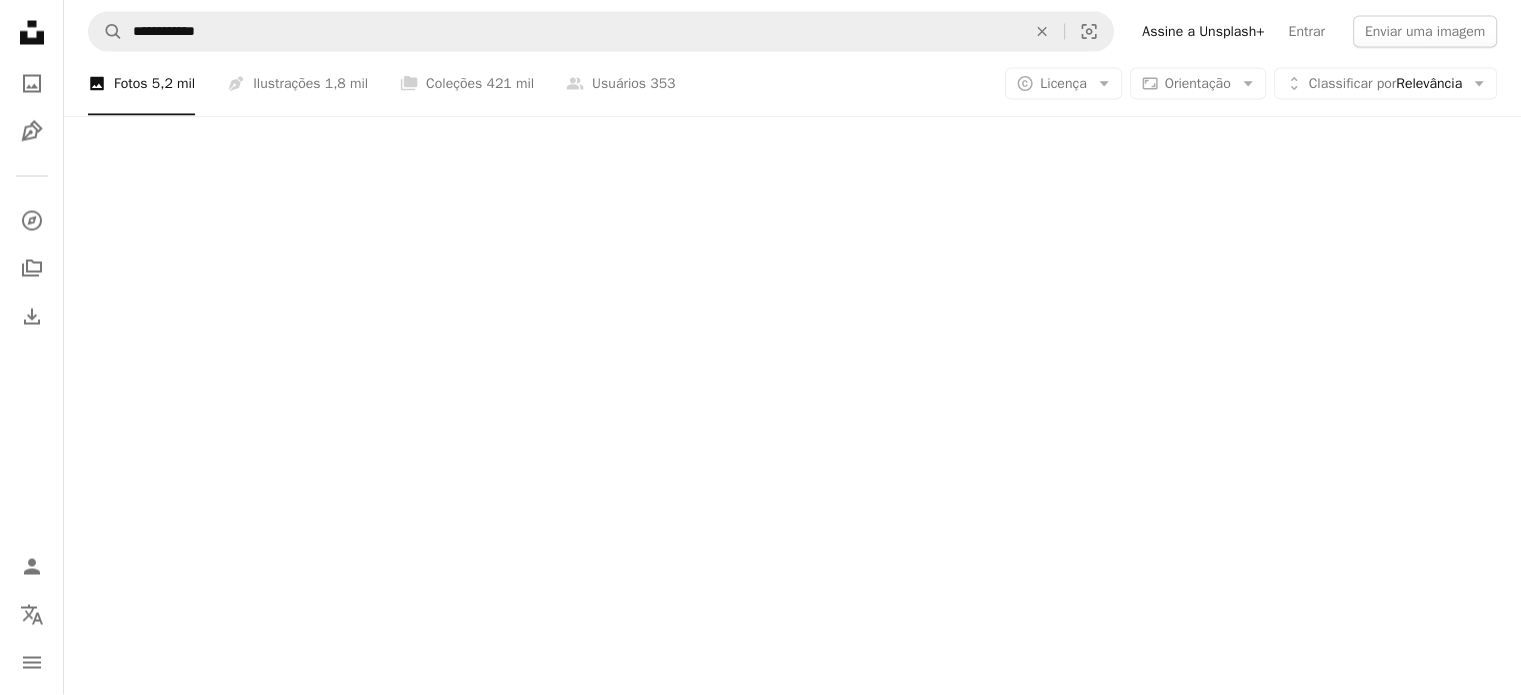 scroll, scrollTop: 3348, scrollLeft: 0, axis: vertical 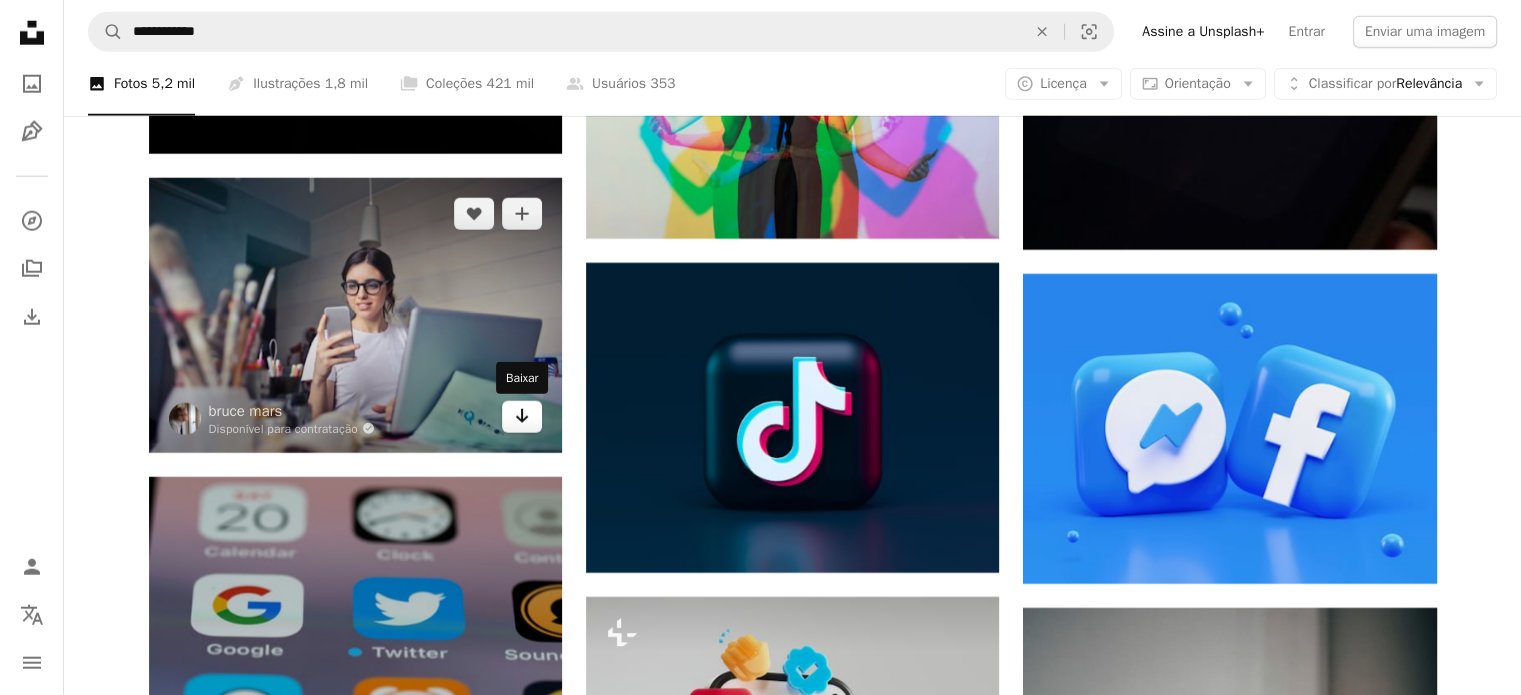 click on "Arrow pointing down" 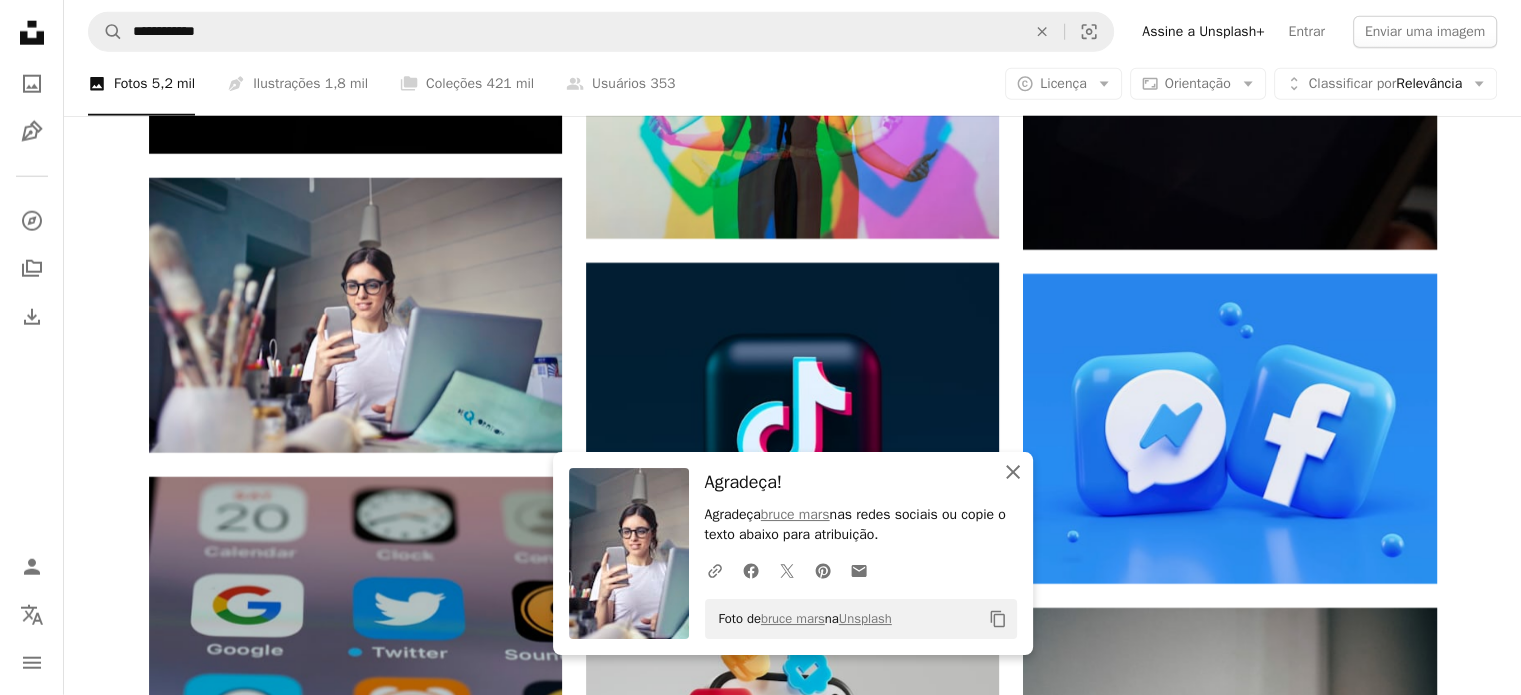 click on "An X shape" 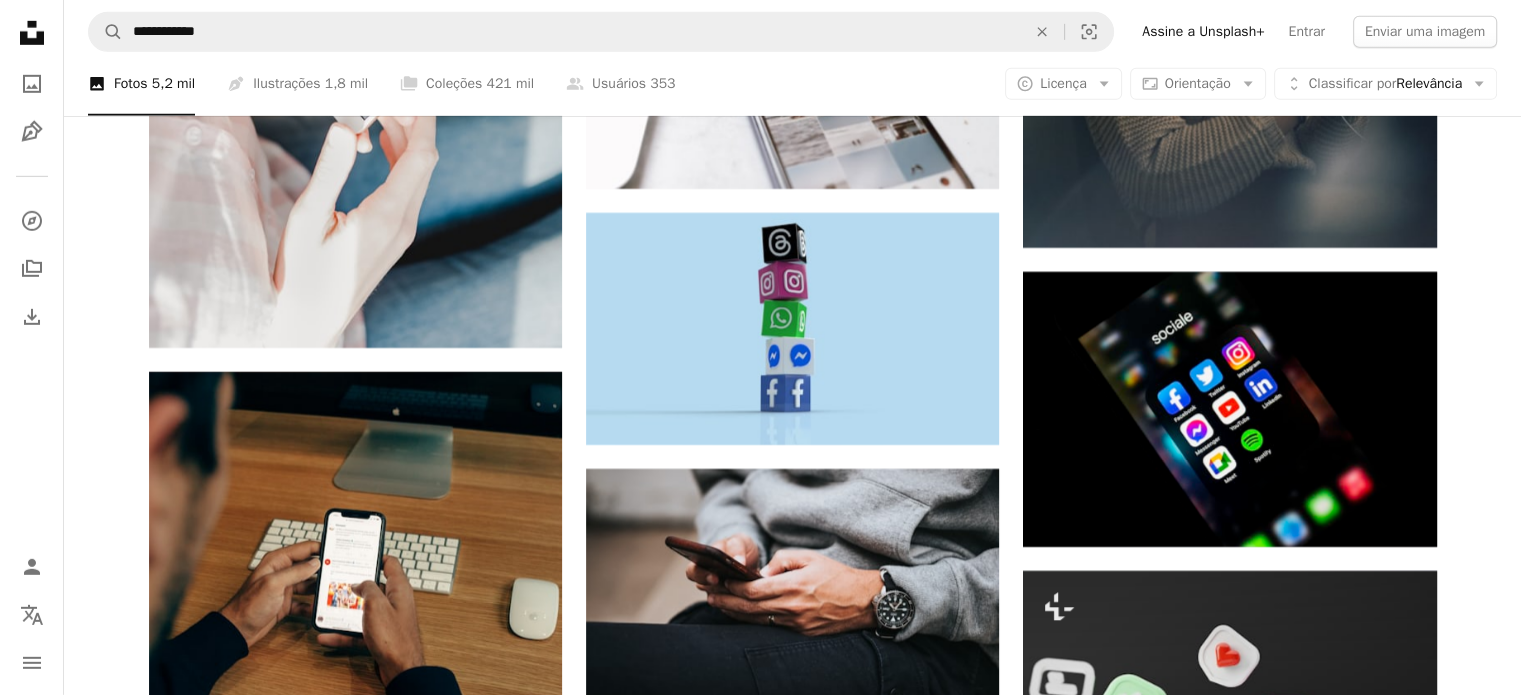 scroll, scrollTop: 6449, scrollLeft: 0, axis: vertical 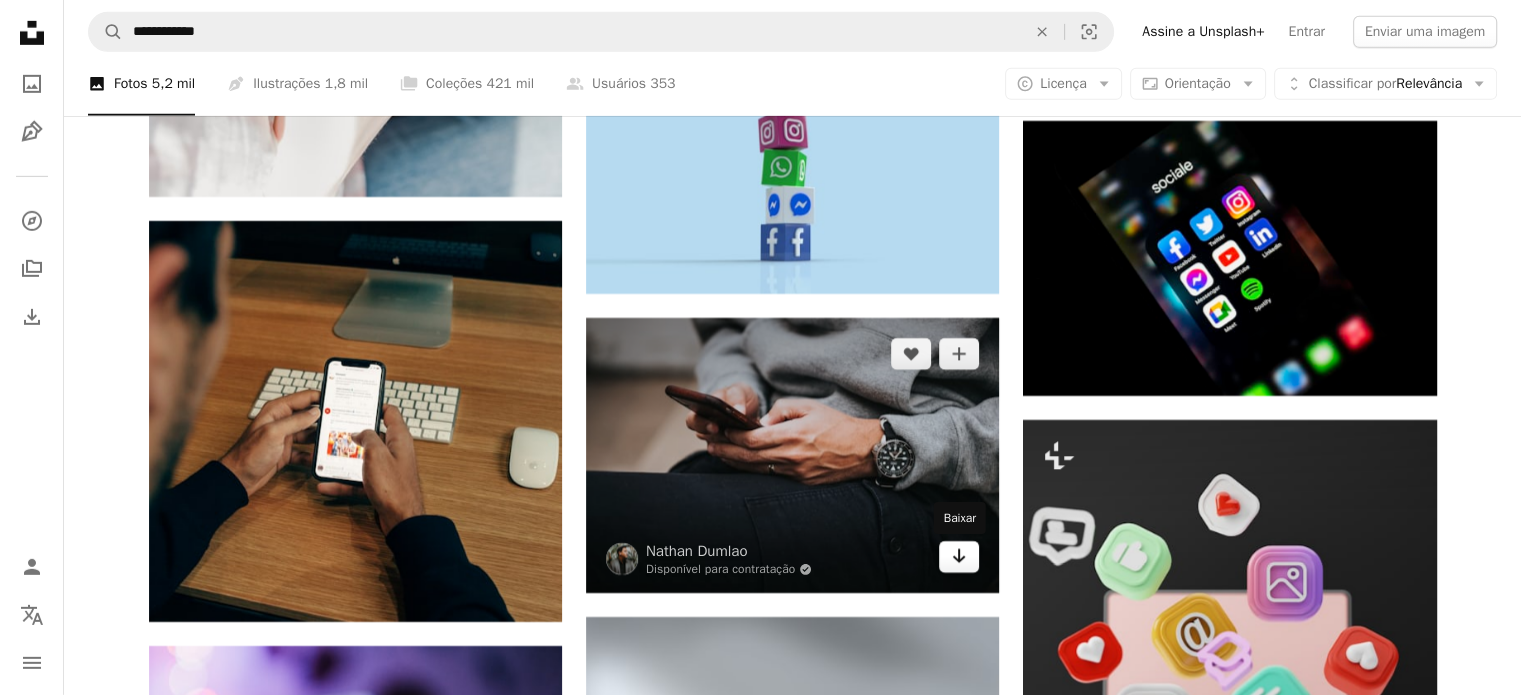 click on "Arrow pointing down" 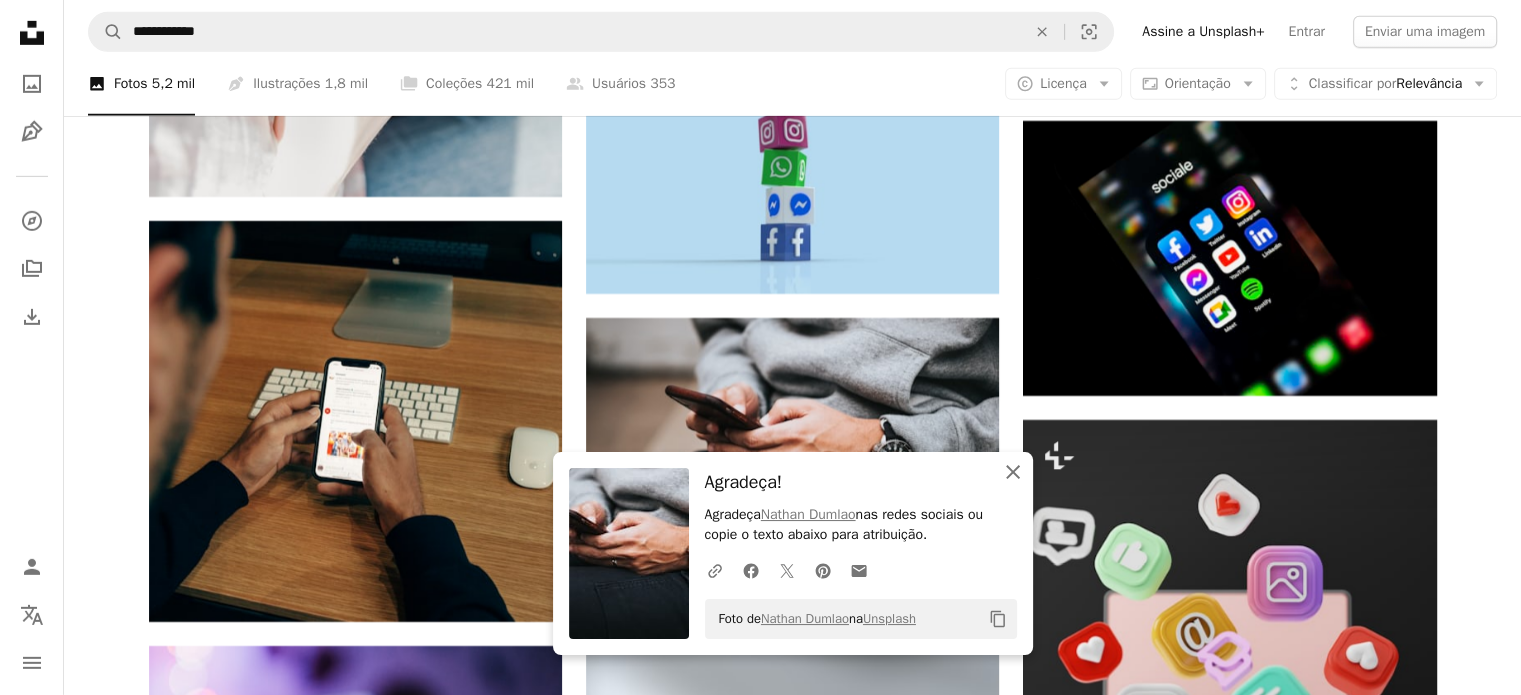 click on "An X shape" 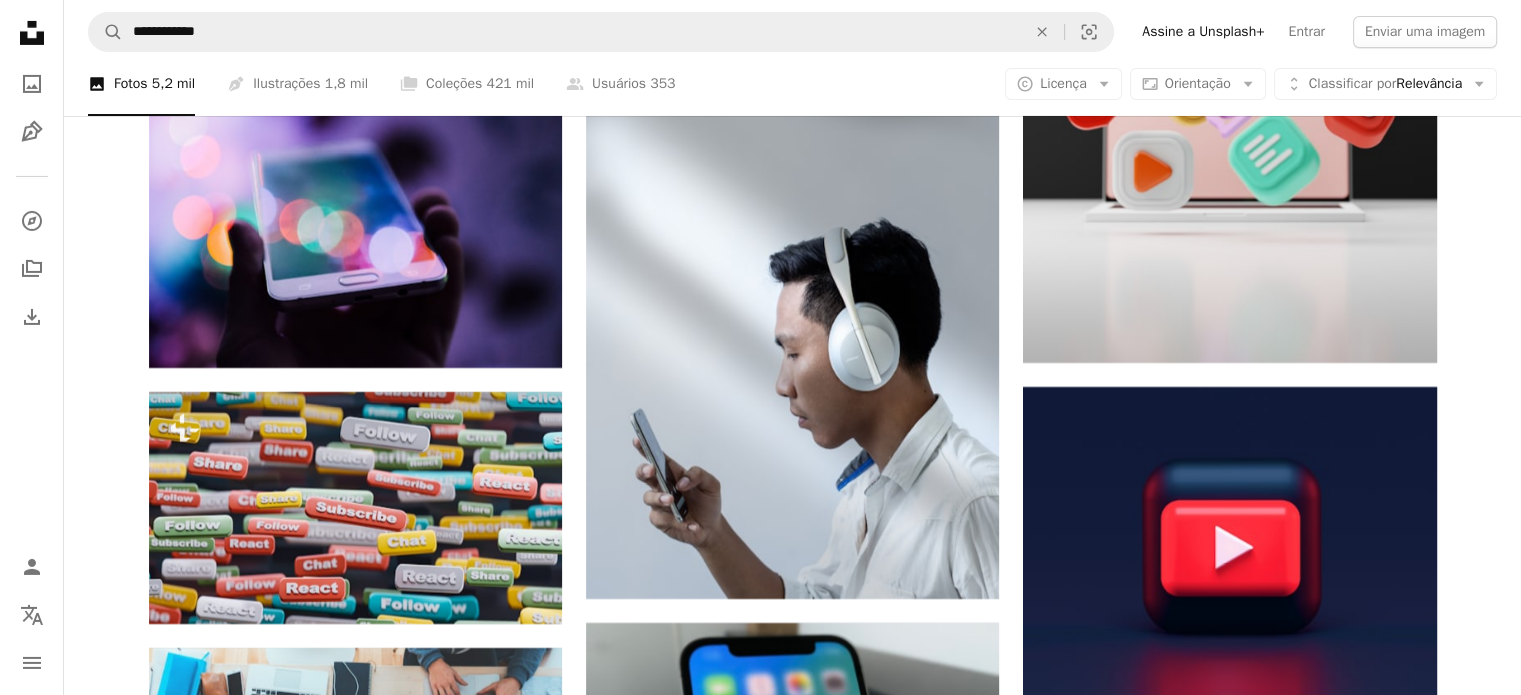 scroll, scrollTop: 7028, scrollLeft: 0, axis: vertical 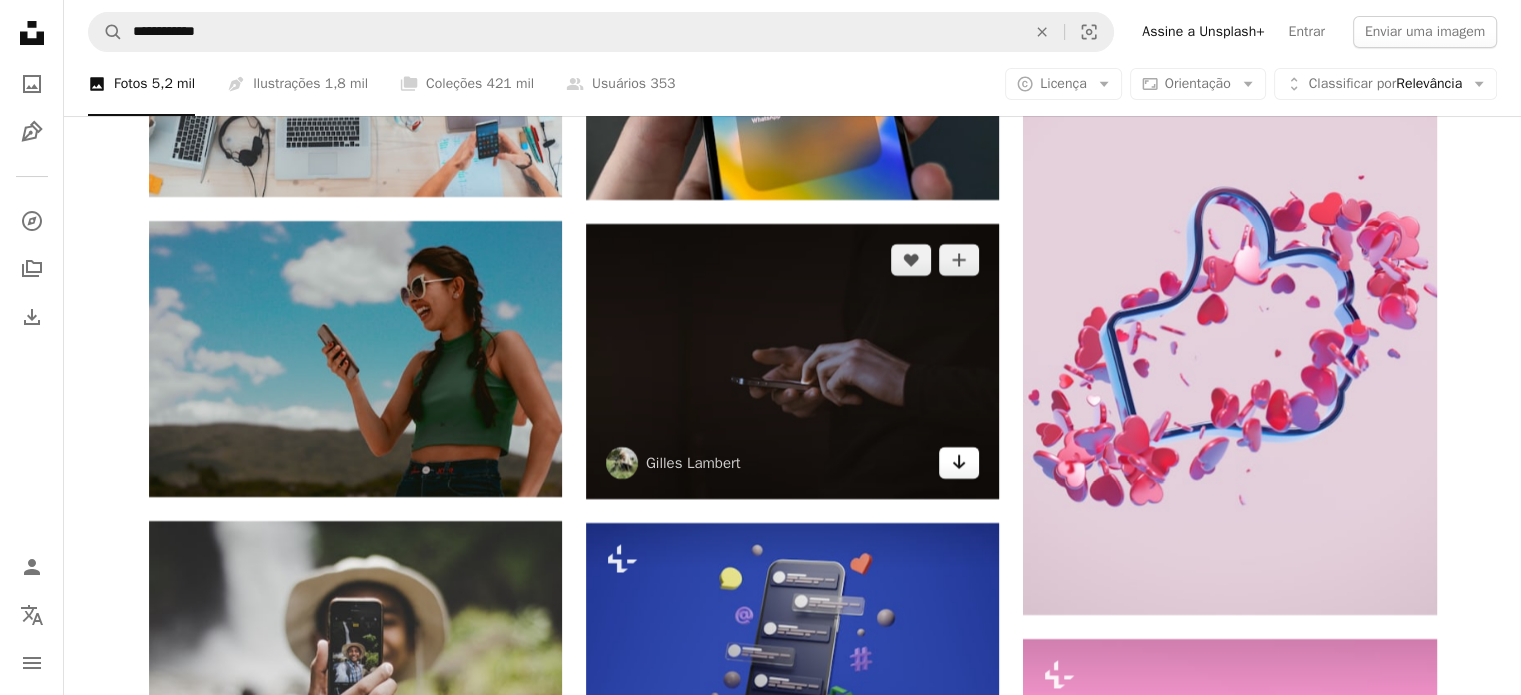 click on "Arrow pointing down" 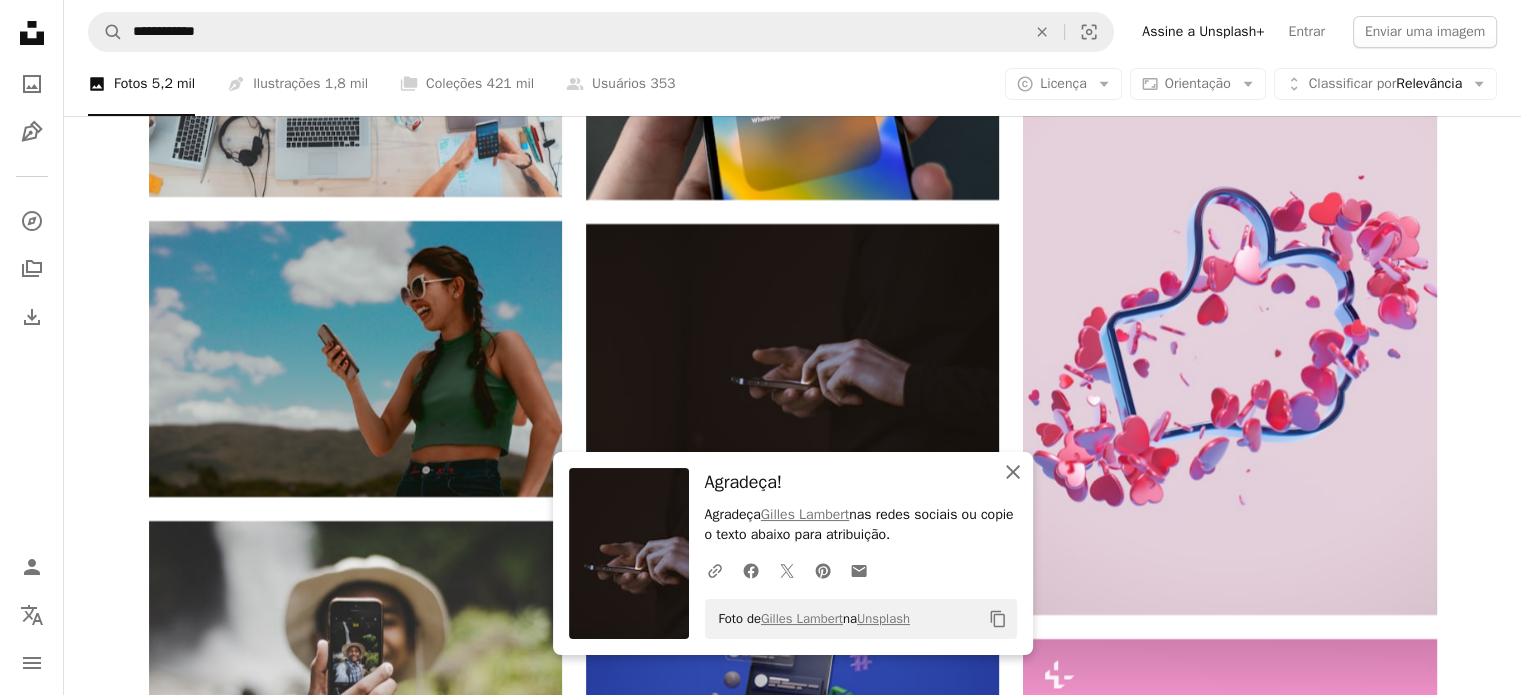 click on "An X shape" 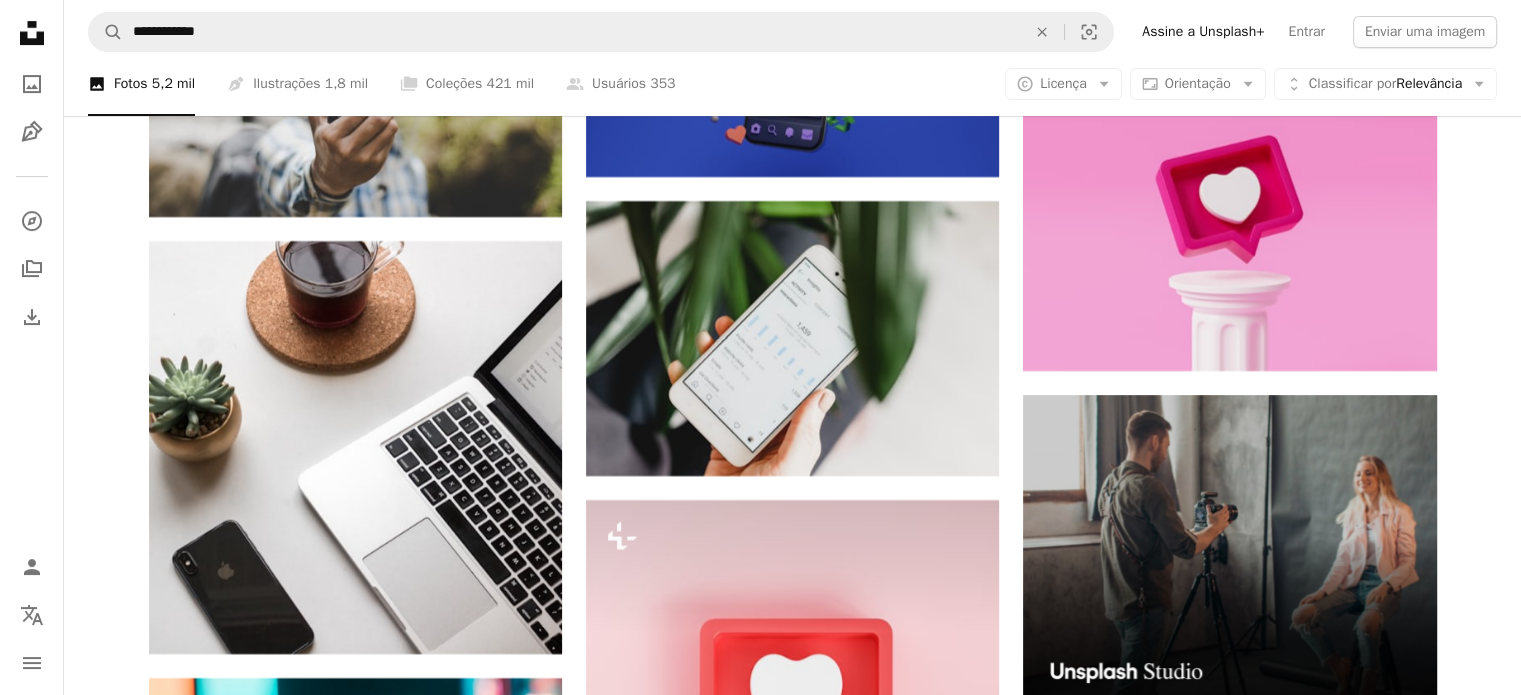 scroll, scrollTop: 8380, scrollLeft: 0, axis: vertical 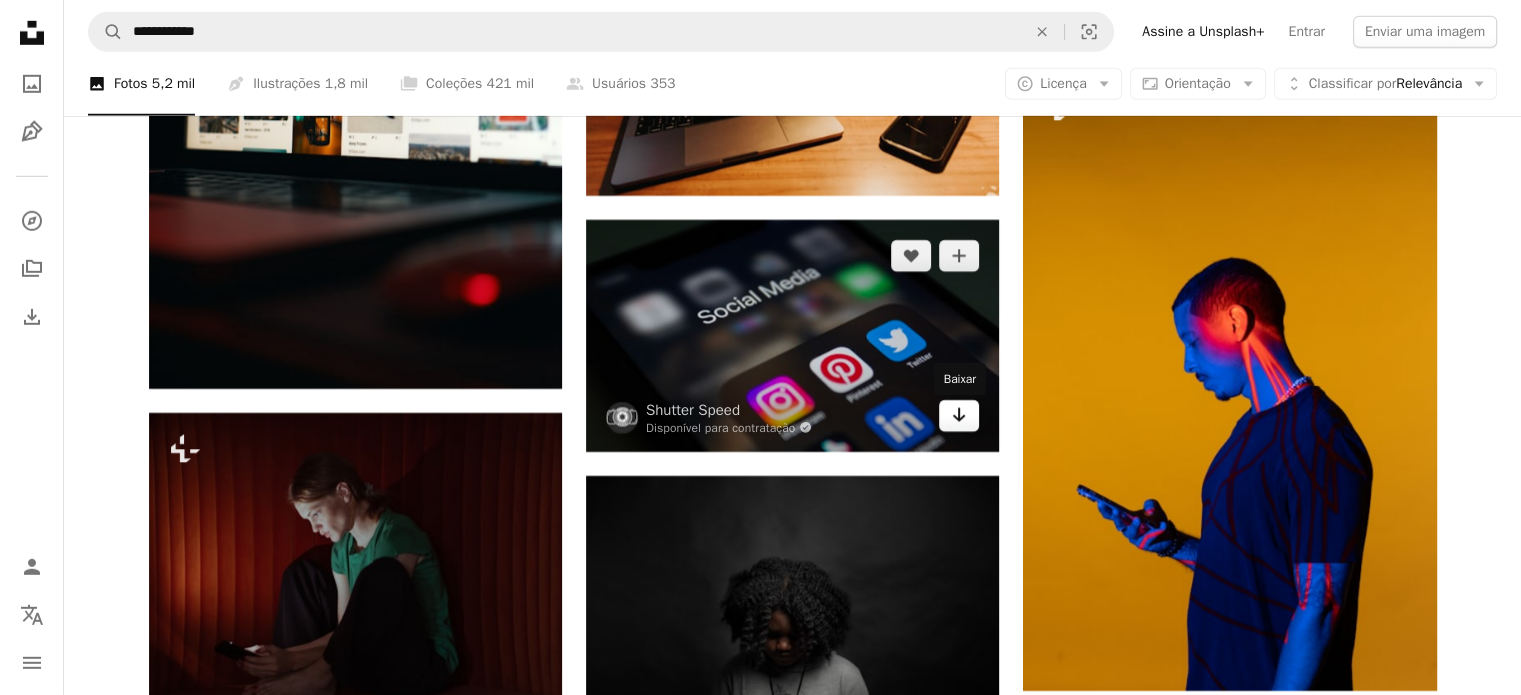 click on "Arrow pointing down" 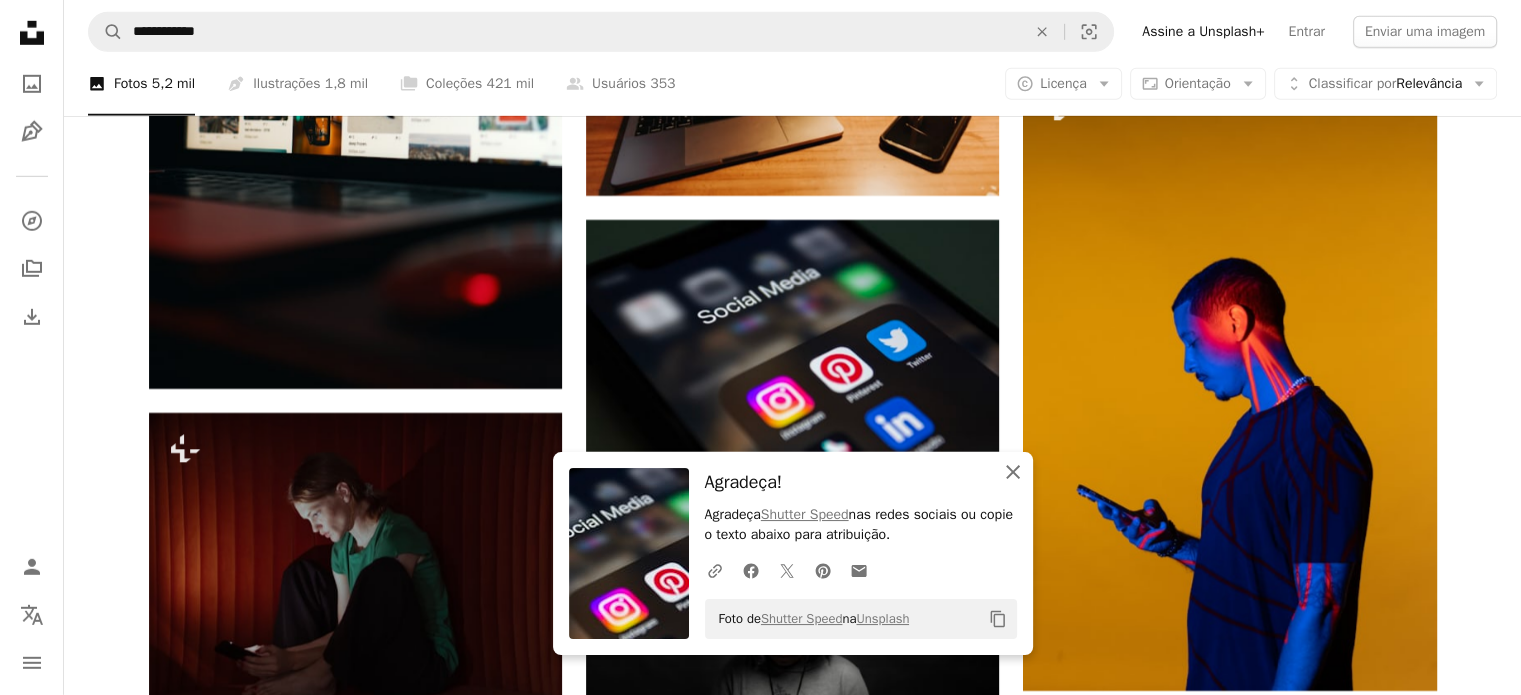 click on "An X shape" 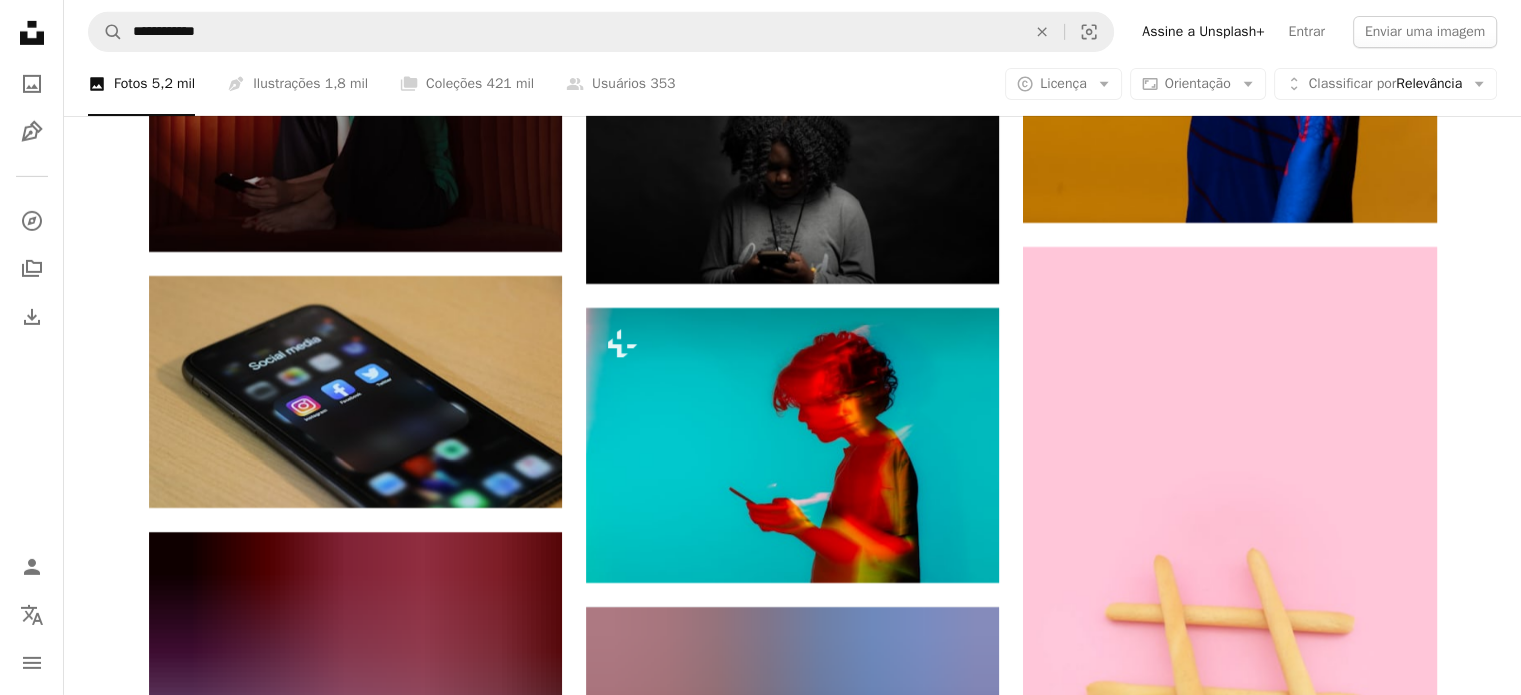 scroll, scrollTop: 14268, scrollLeft: 0, axis: vertical 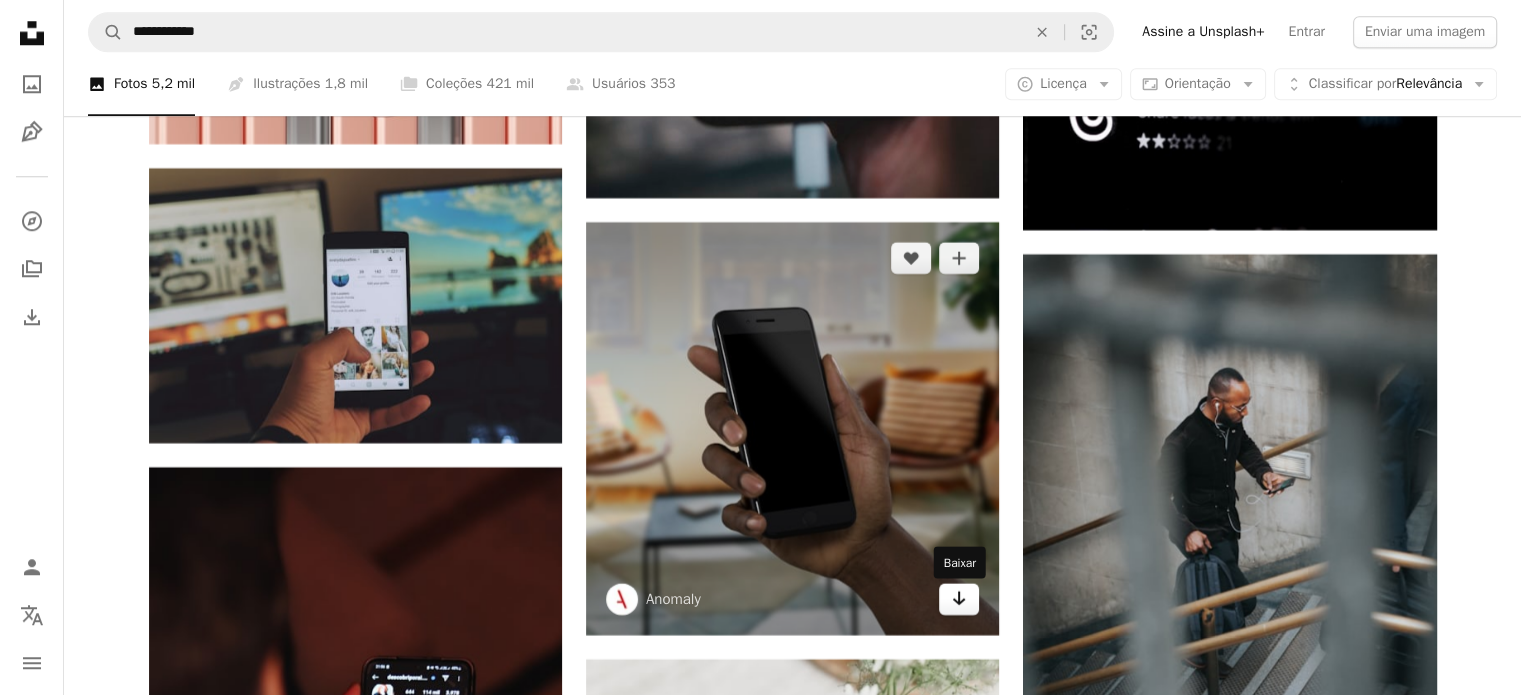 click on "Arrow pointing down" at bounding box center [959, 599] 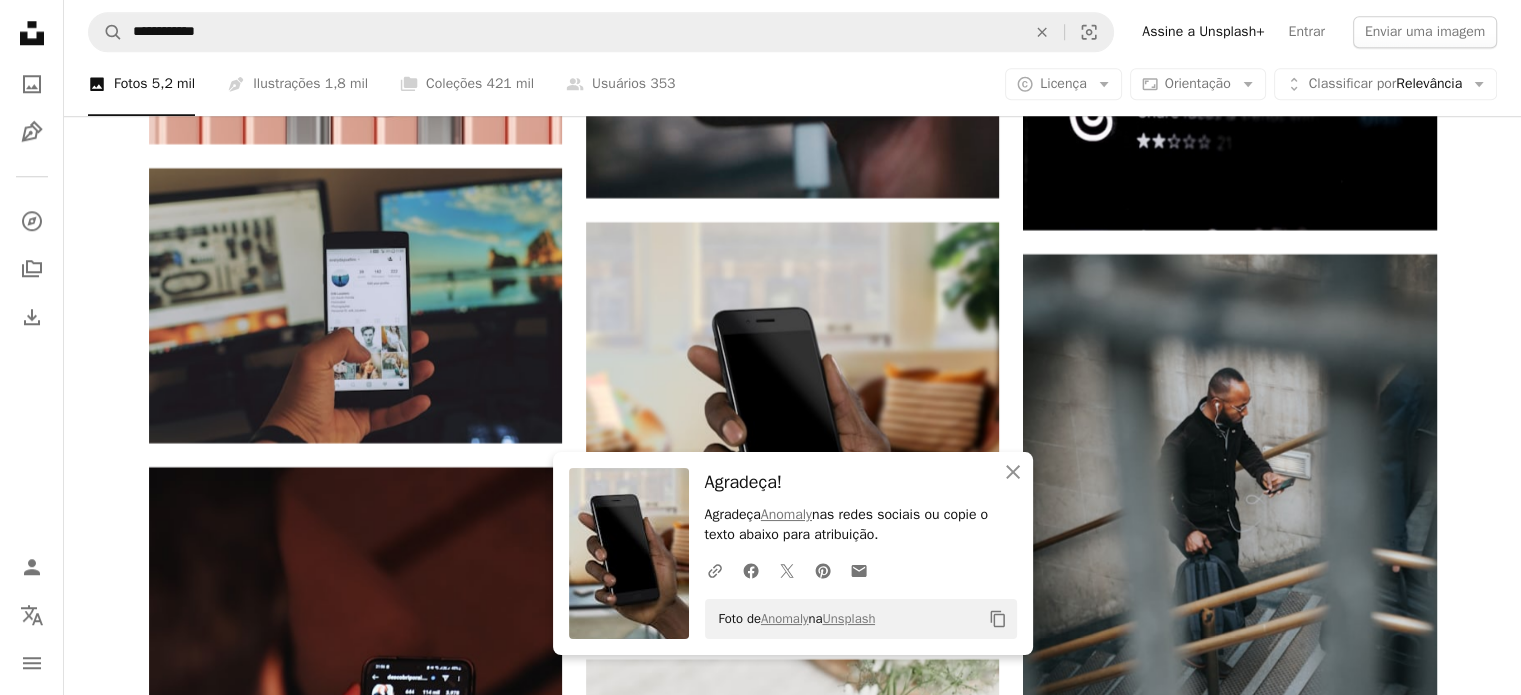 click on "[FIRST] [LAST]" at bounding box center (792, -7068) 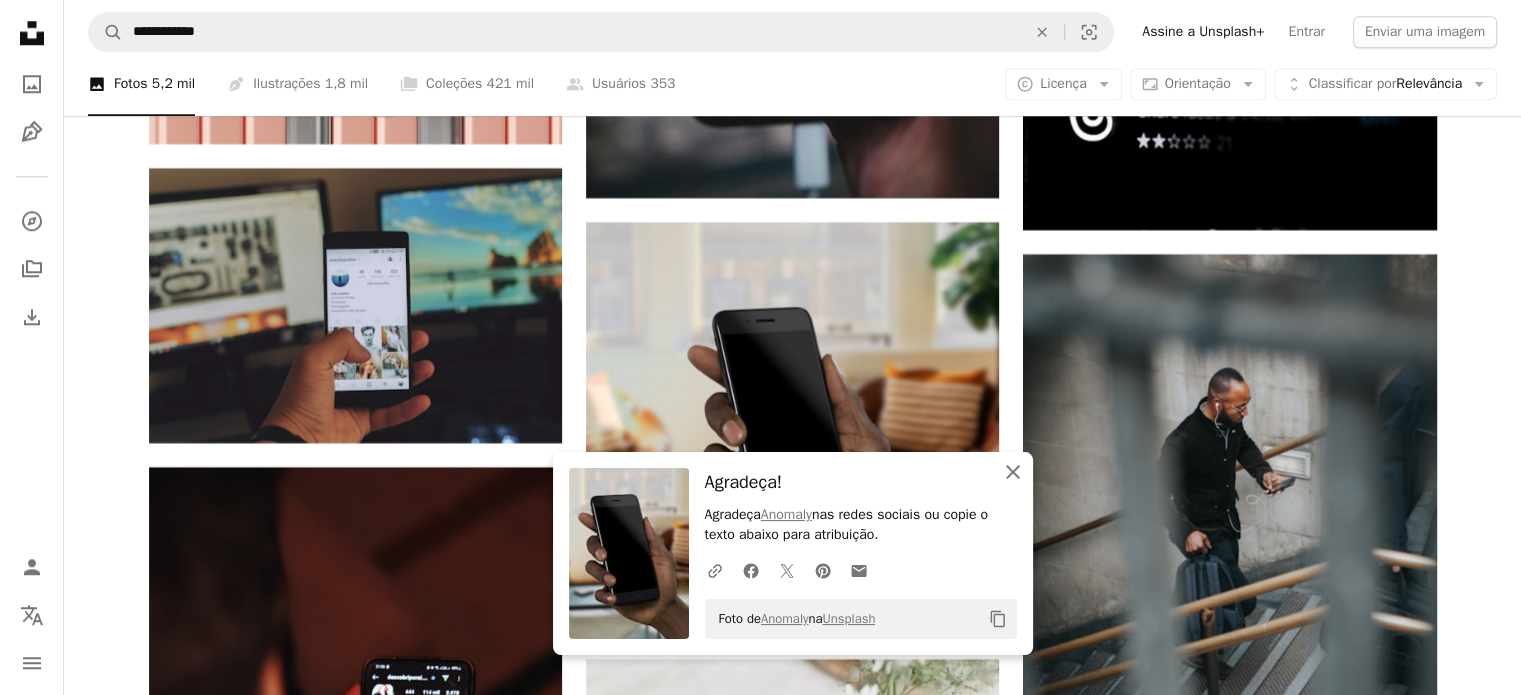 drag, startPoint x: 1011, startPoint y: 475, endPoint x: 1001, endPoint y: 481, distance: 11.661903 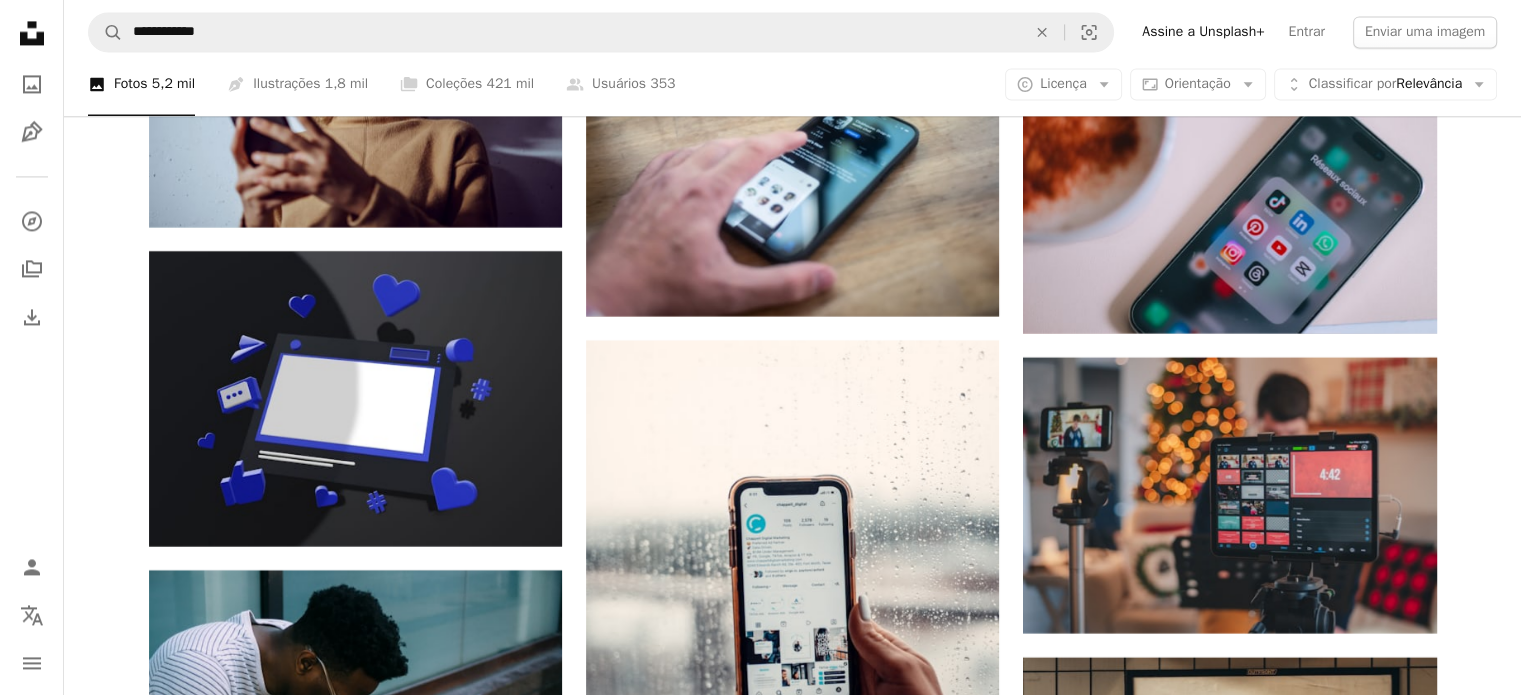 scroll, scrollTop: 18416, scrollLeft: 0, axis: vertical 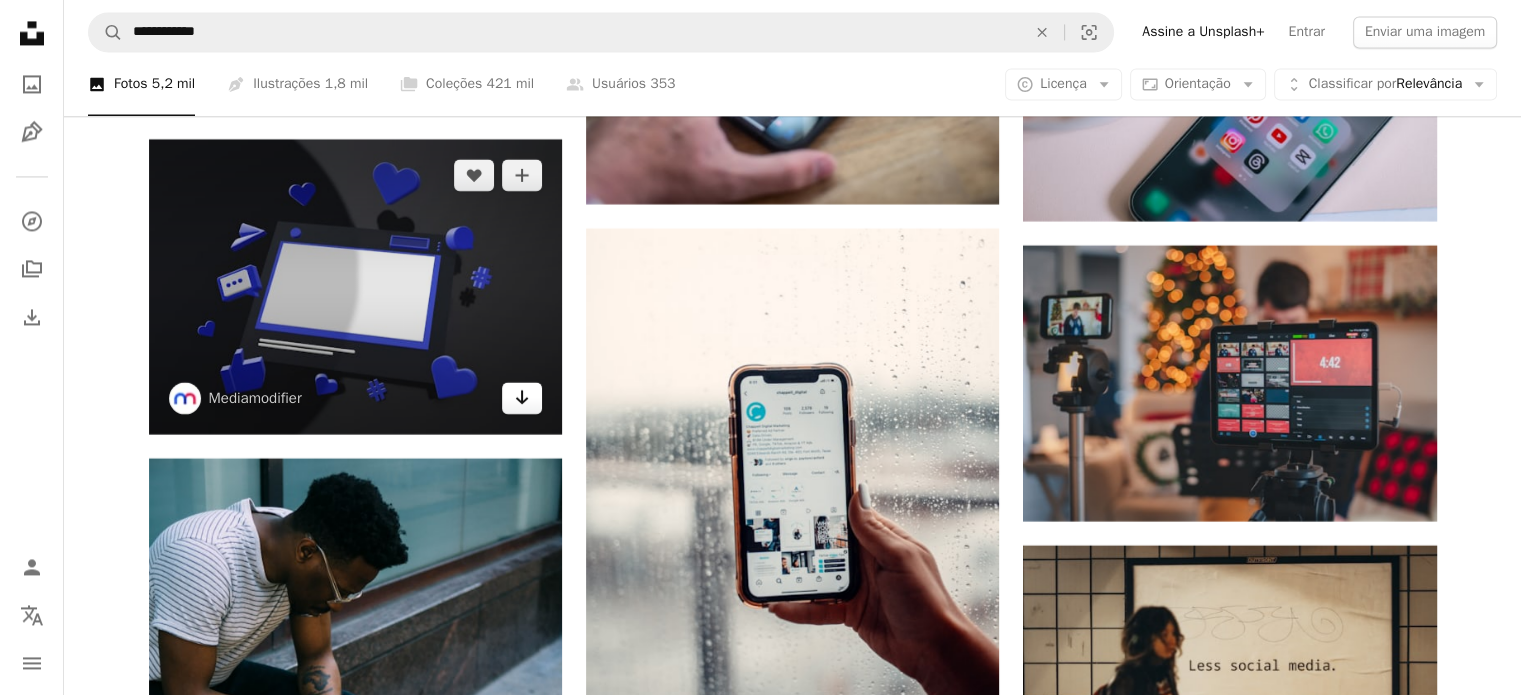 click on "Arrow pointing down" at bounding box center [522, 398] 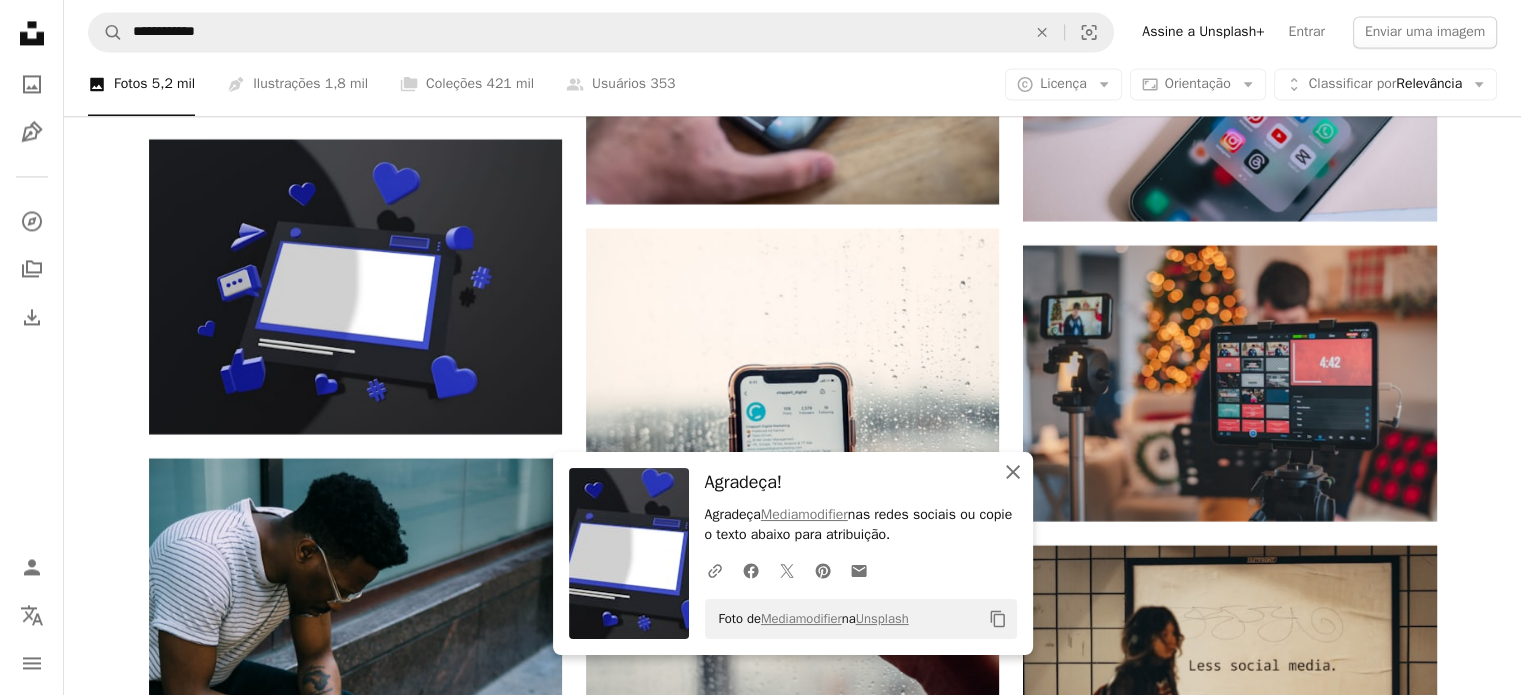 click on "An X shape" 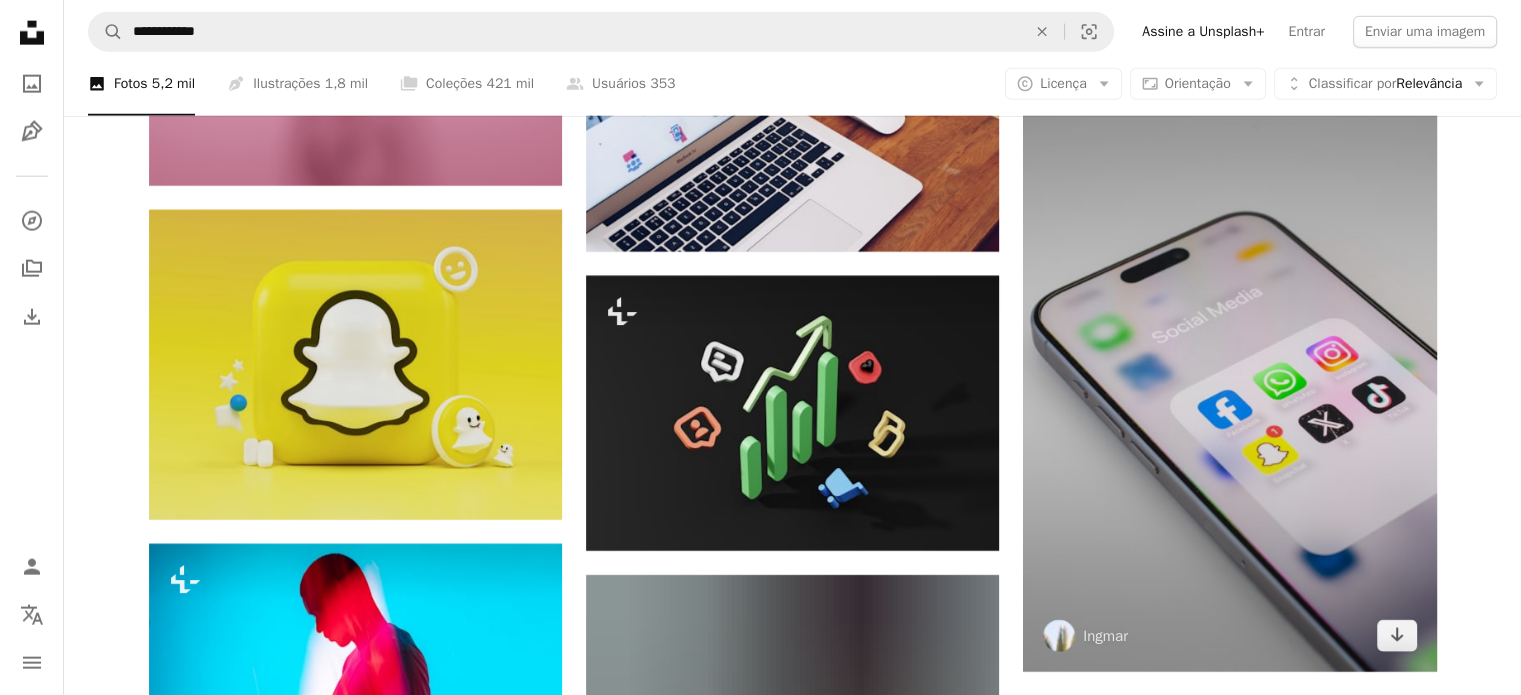 scroll, scrollTop: 20180, scrollLeft: 0, axis: vertical 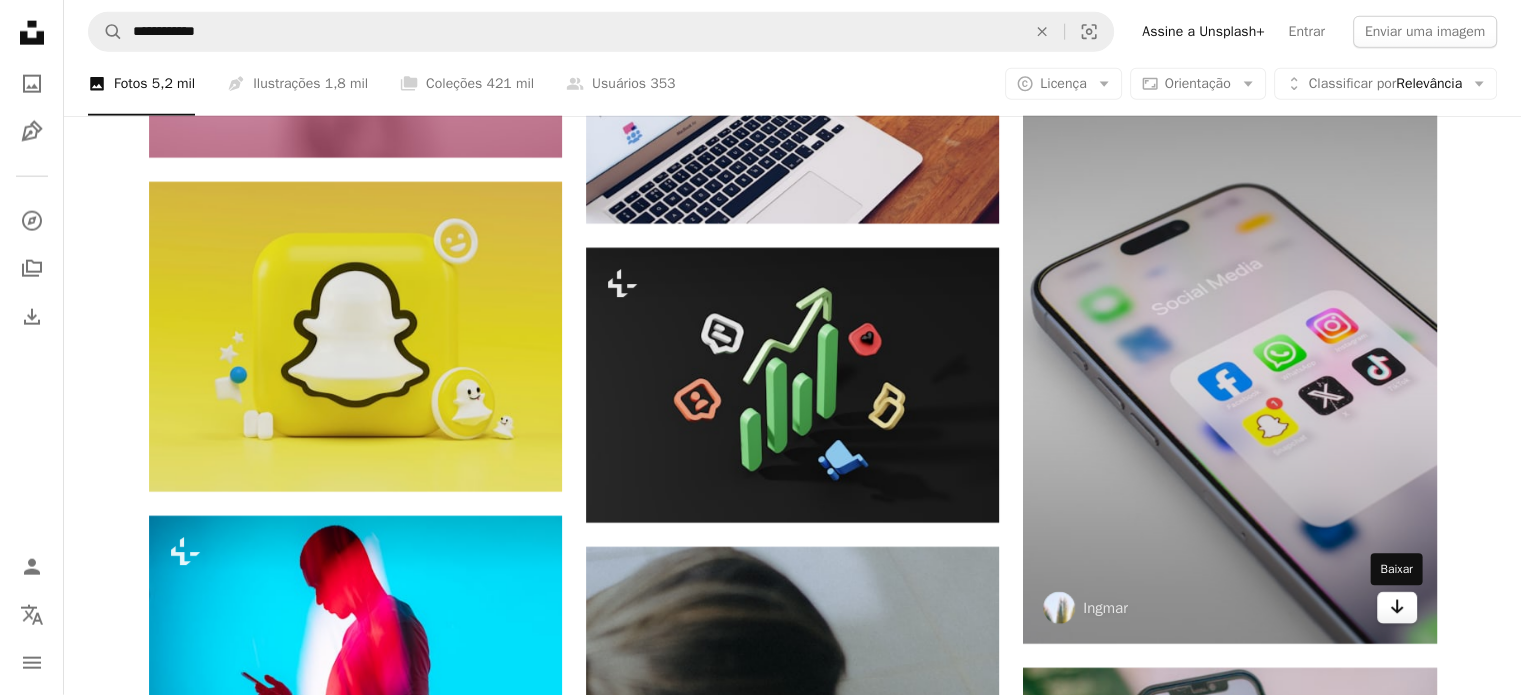 click on "Arrow pointing down" at bounding box center [1397, 608] 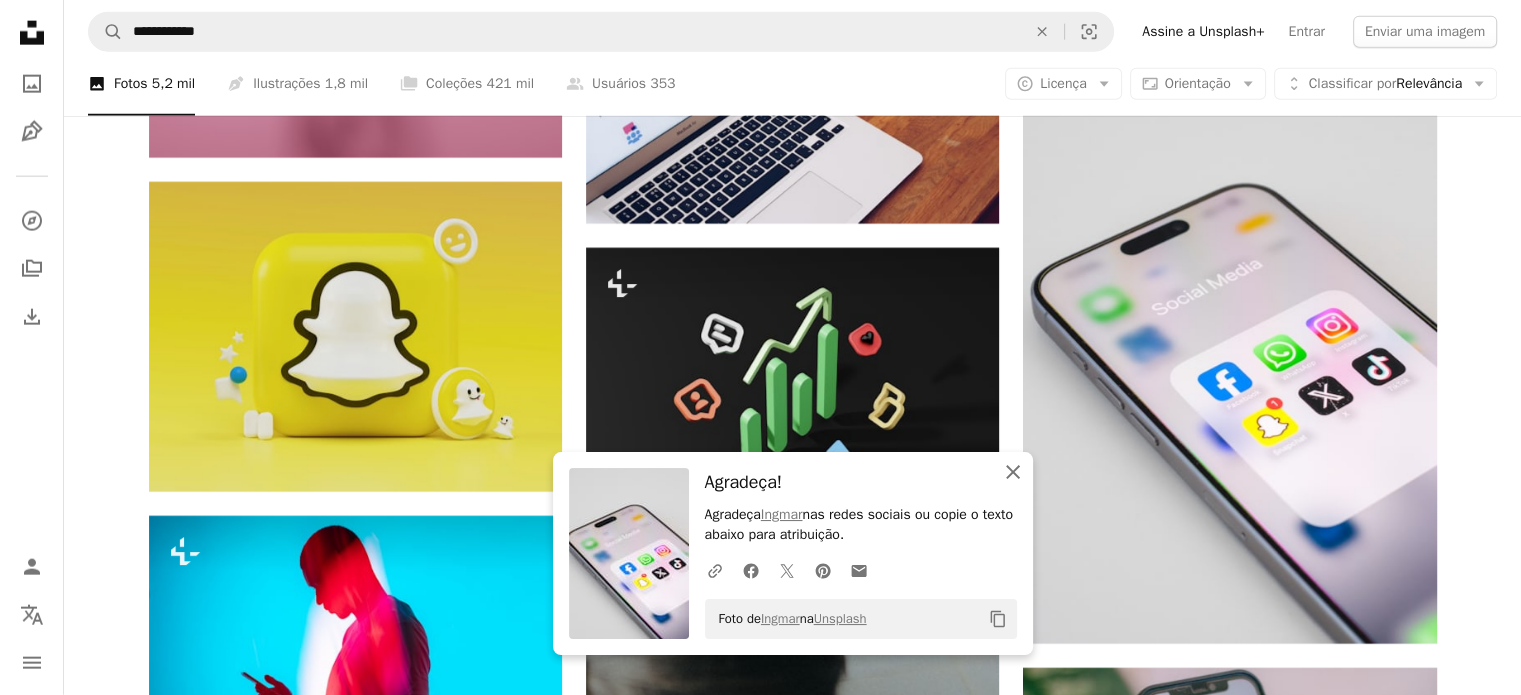 click on "An X shape" 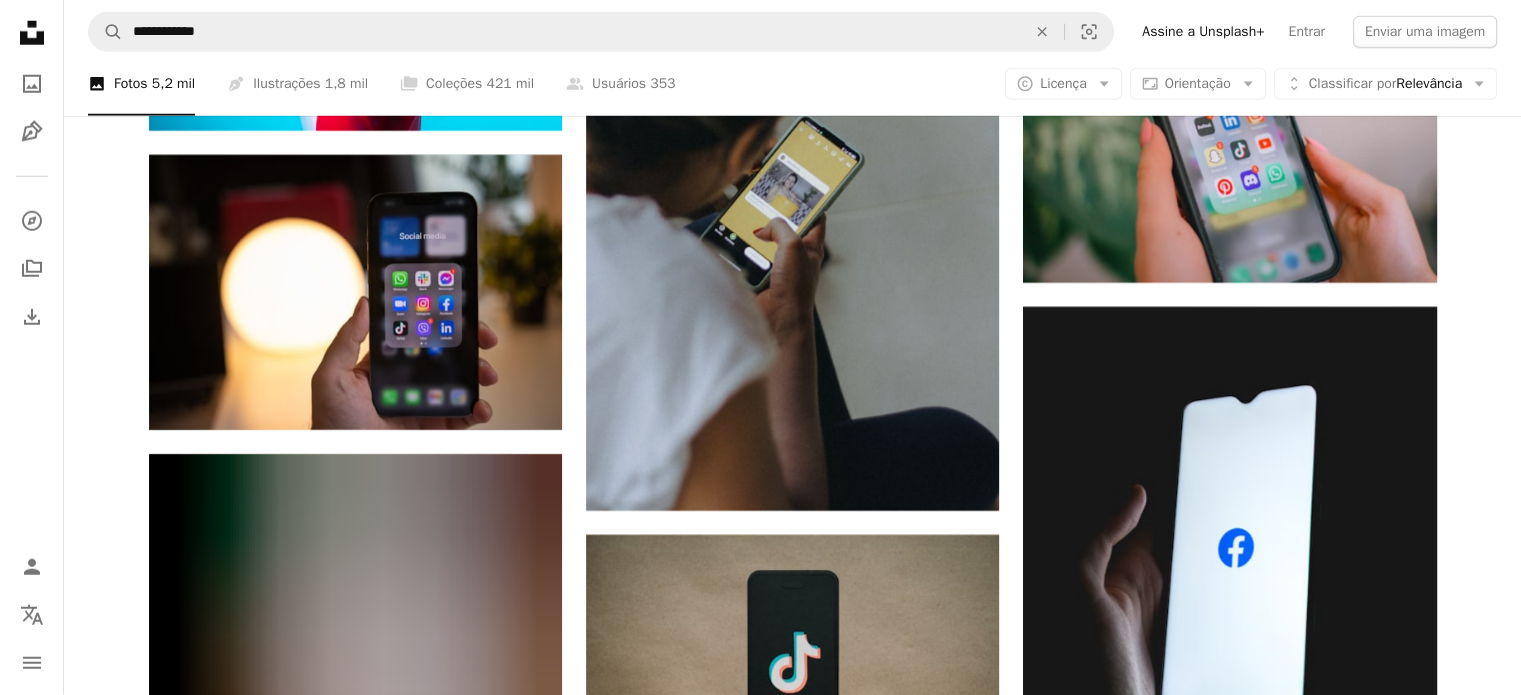 scroll, scrollTop: 20932, scrollLeft: 0, axis: vertical 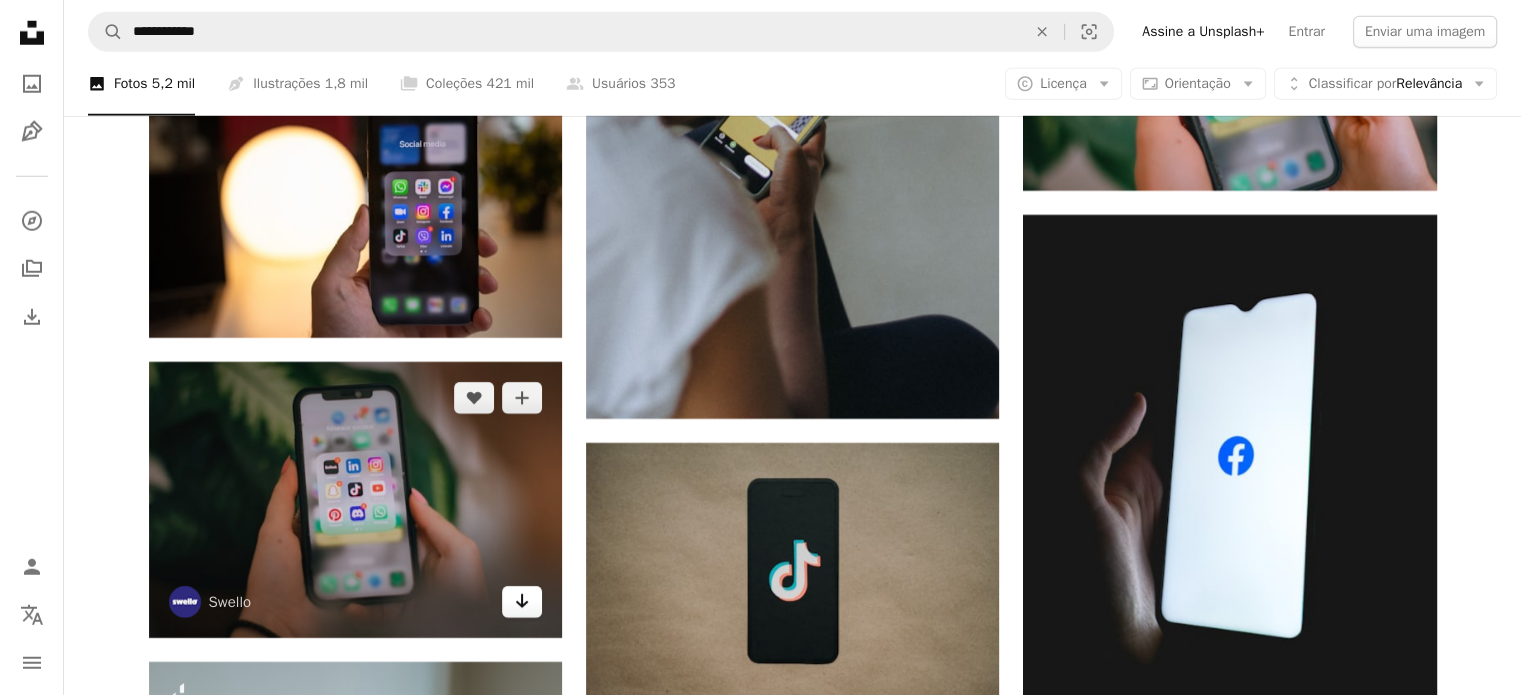 click on "Arrow pointing down" 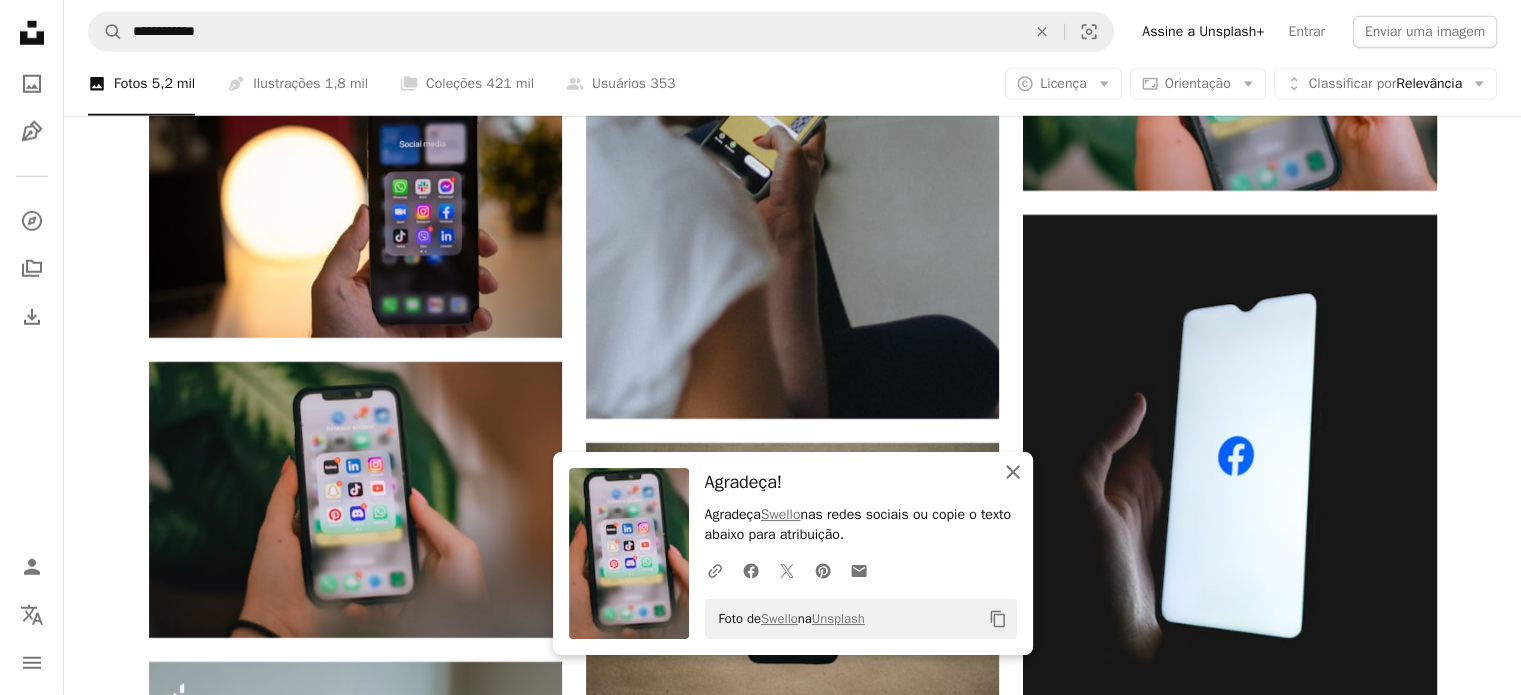 click 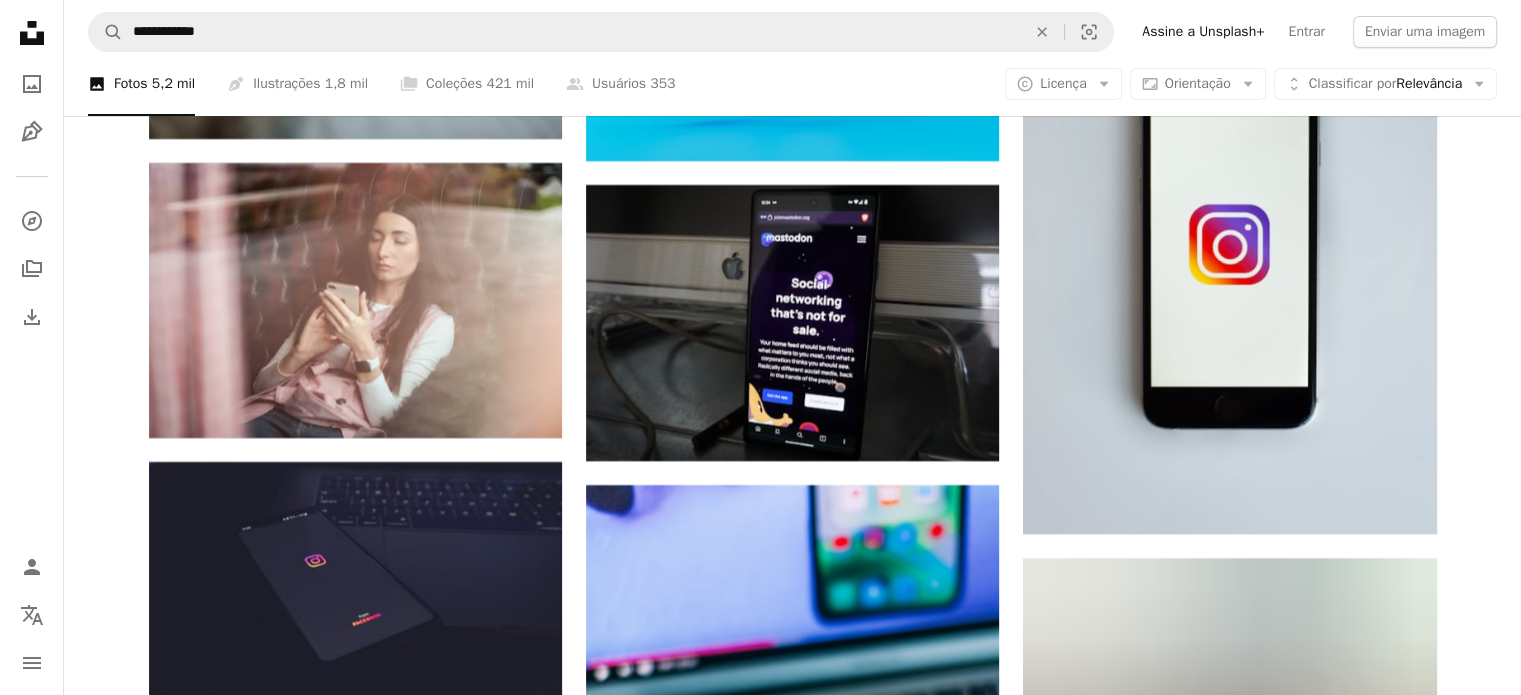 scroll, scrollTop: 22984, scrollLeft: 0, axis: vertical 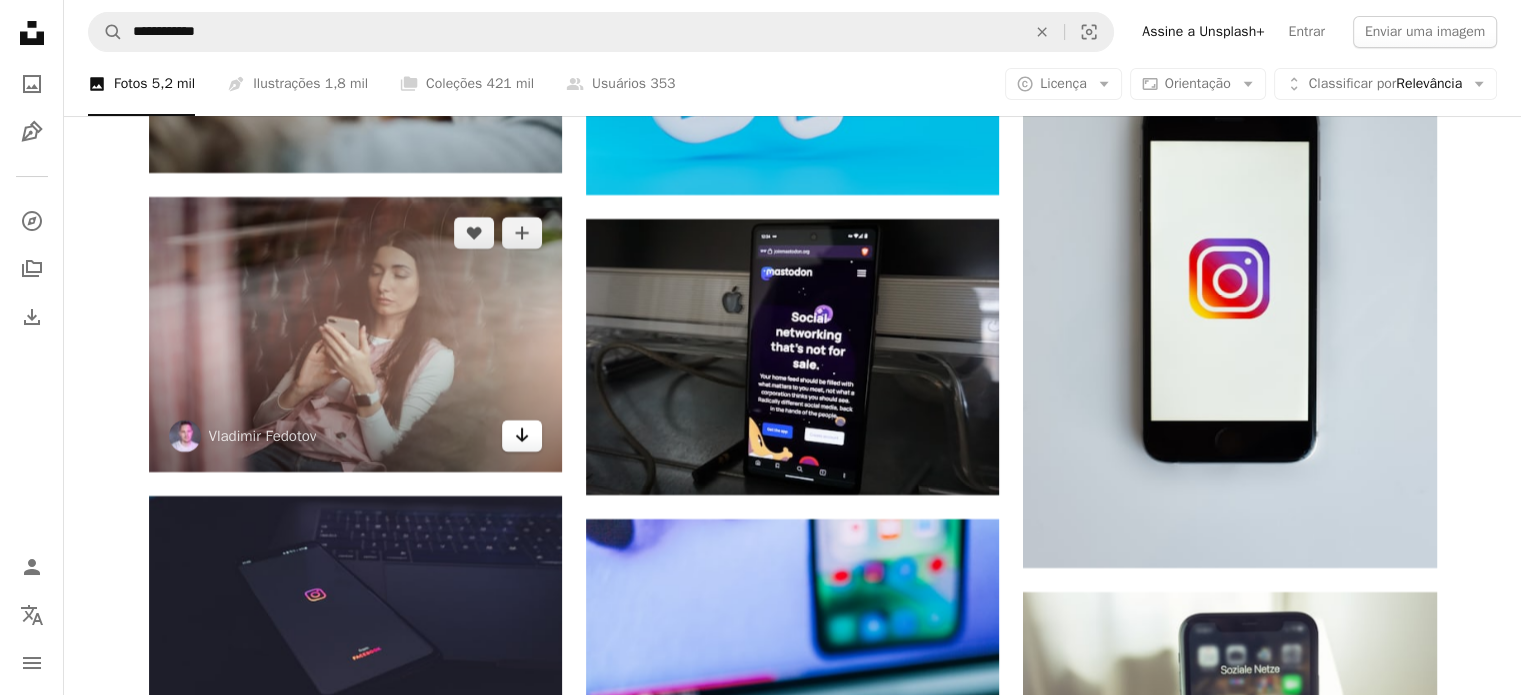 click on "Arrow pointing down" 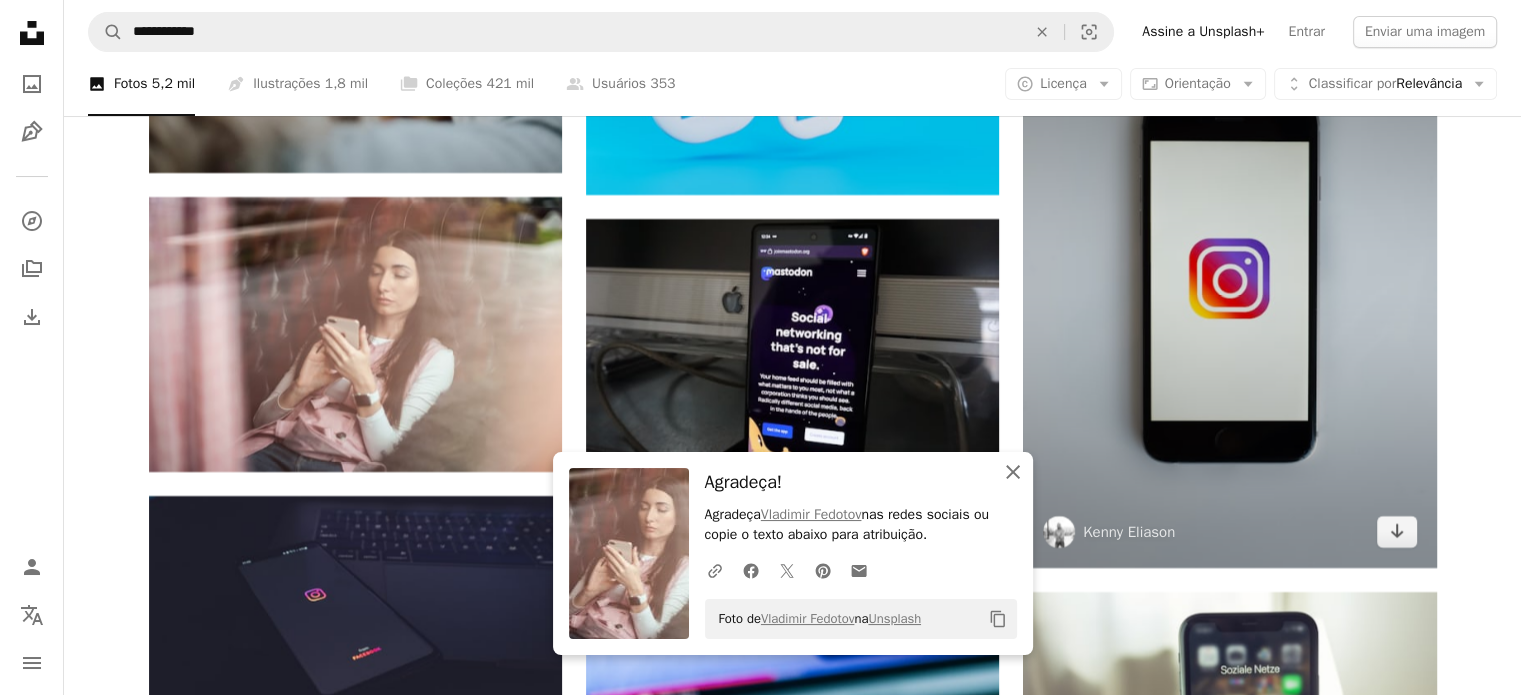 drag, startPoint x: 1006, startPoint y: 478, endPoint x: 1092, endPoint y: 511, distance: 92.11406 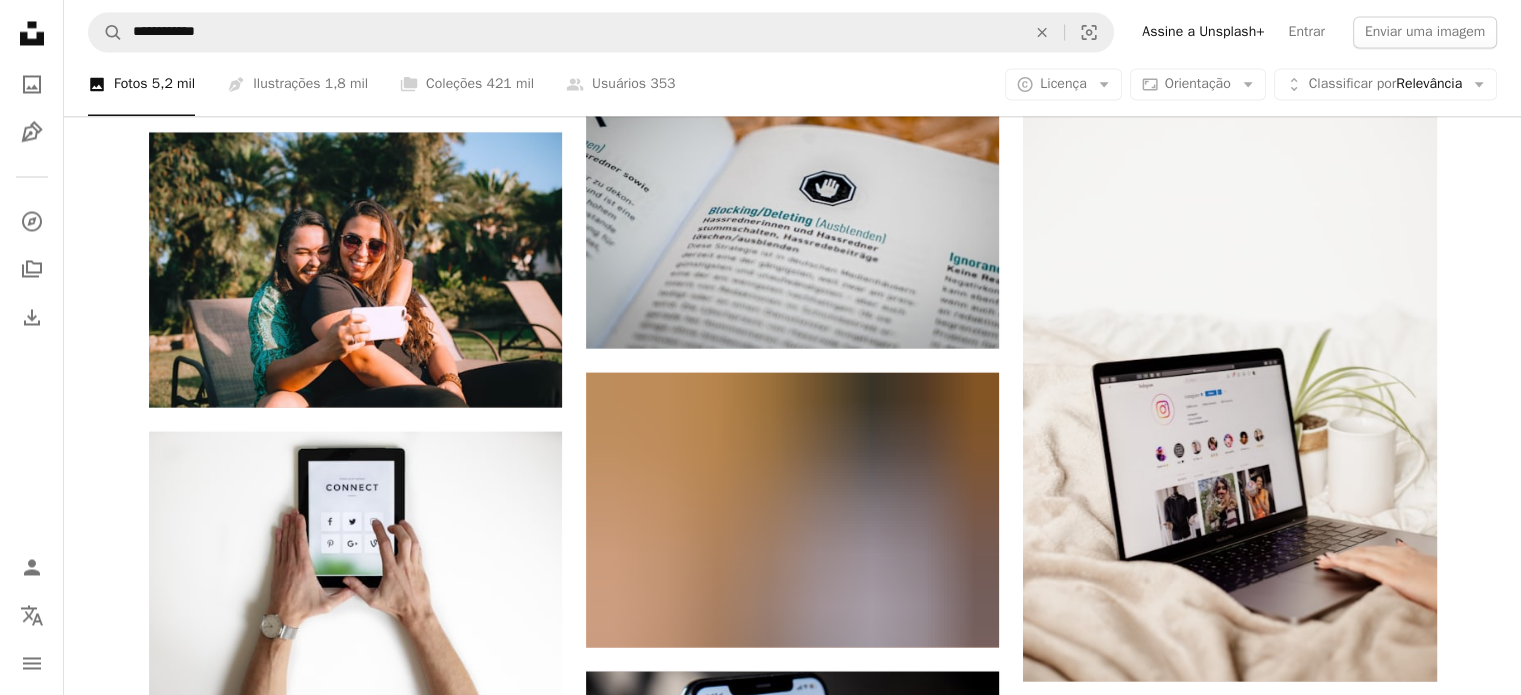 scroll, scrollTop: 26710, scrollLeft: 0, axis: vertical 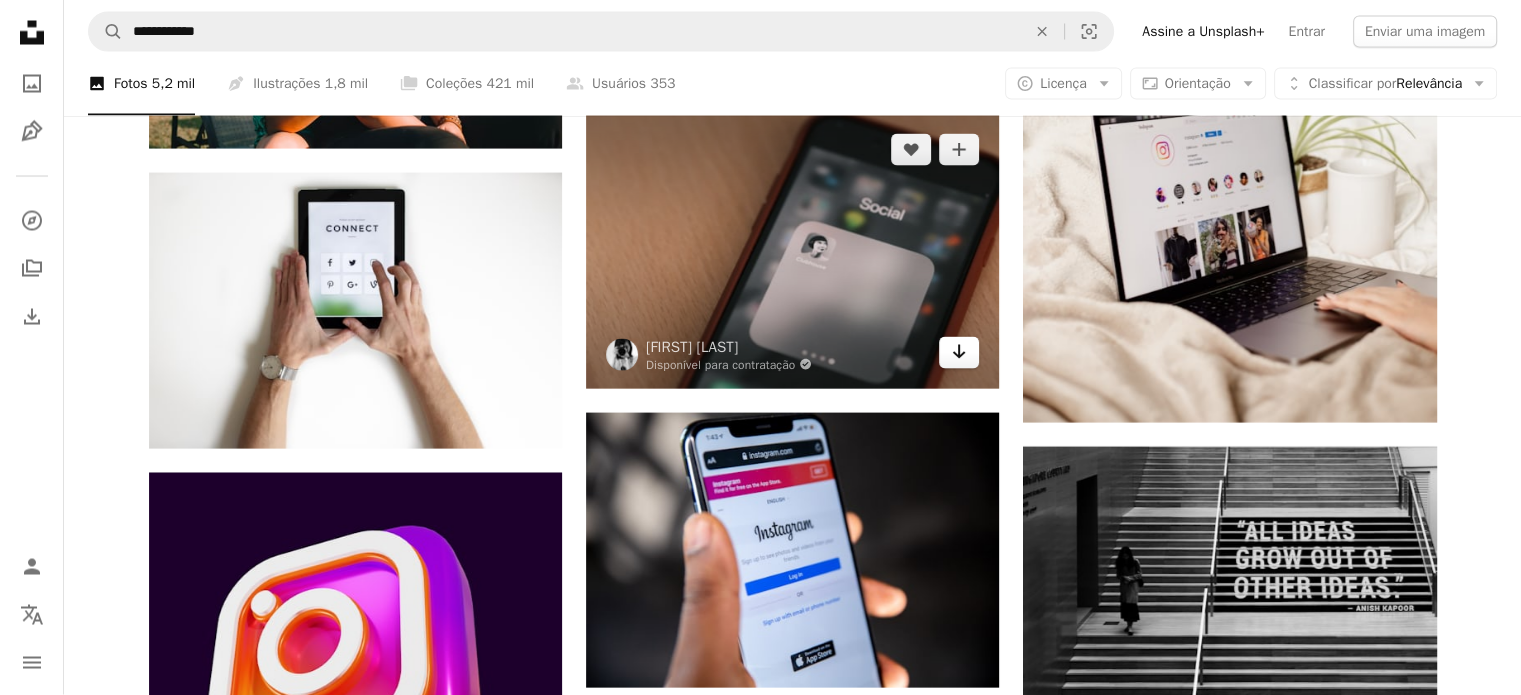 click on "Arrow pointing down" at bounding box center (959, 353) 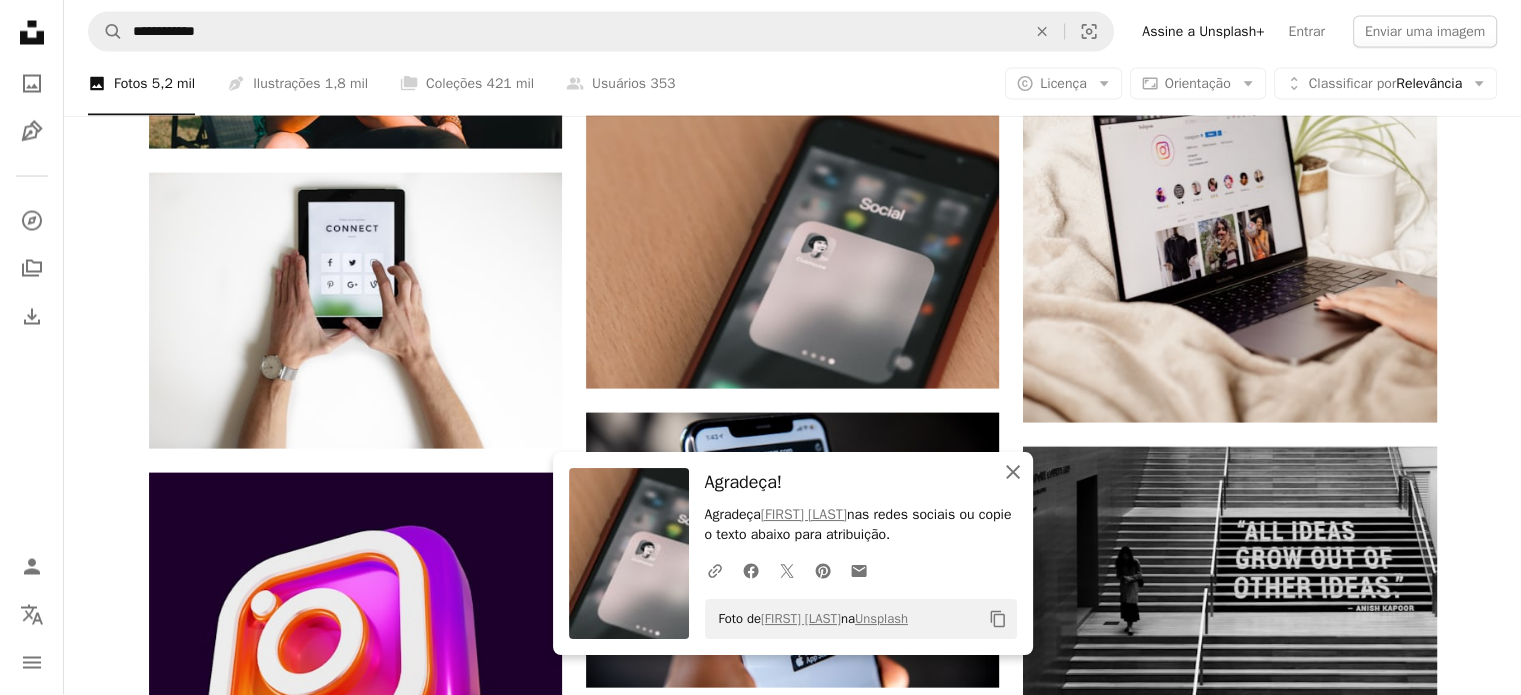 click on "An X shape" 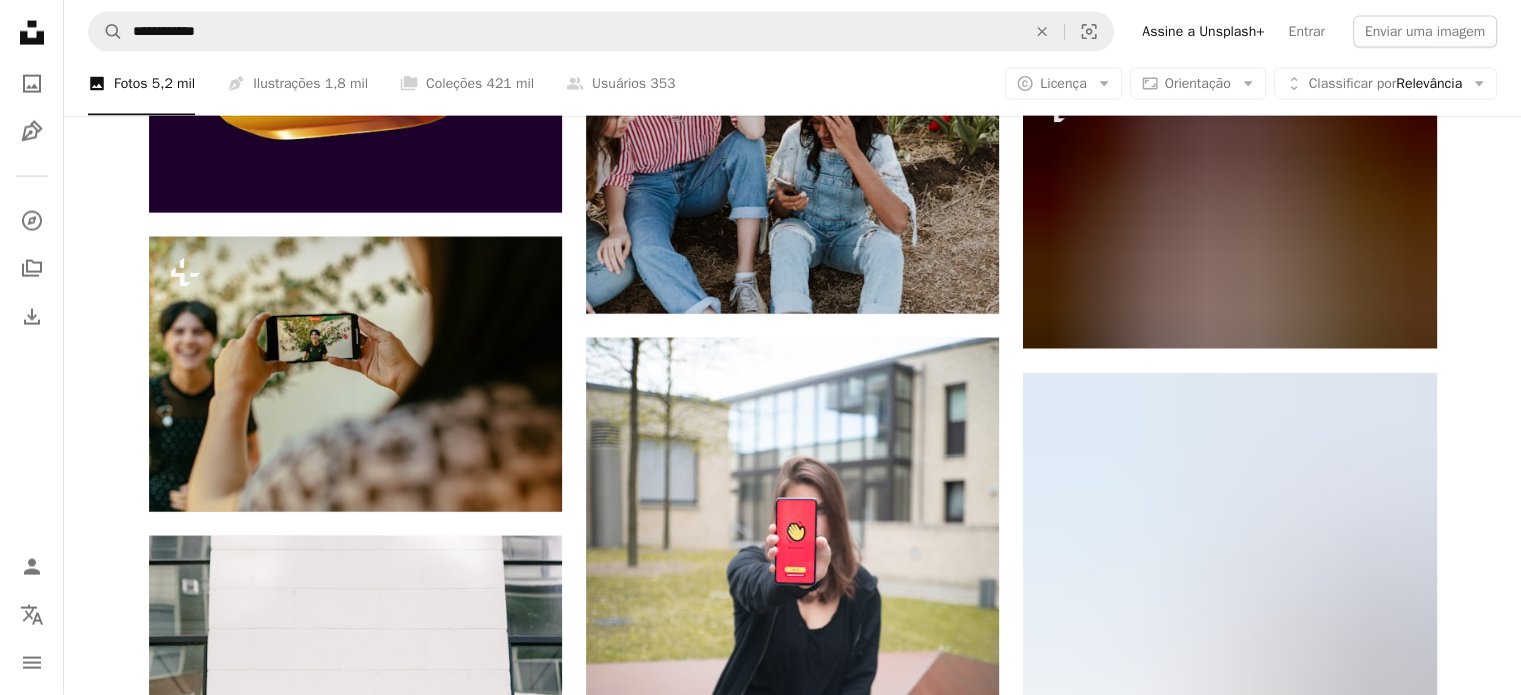 scroll, scrollTop: 27752, scrollLeft: 0, axis: vertical 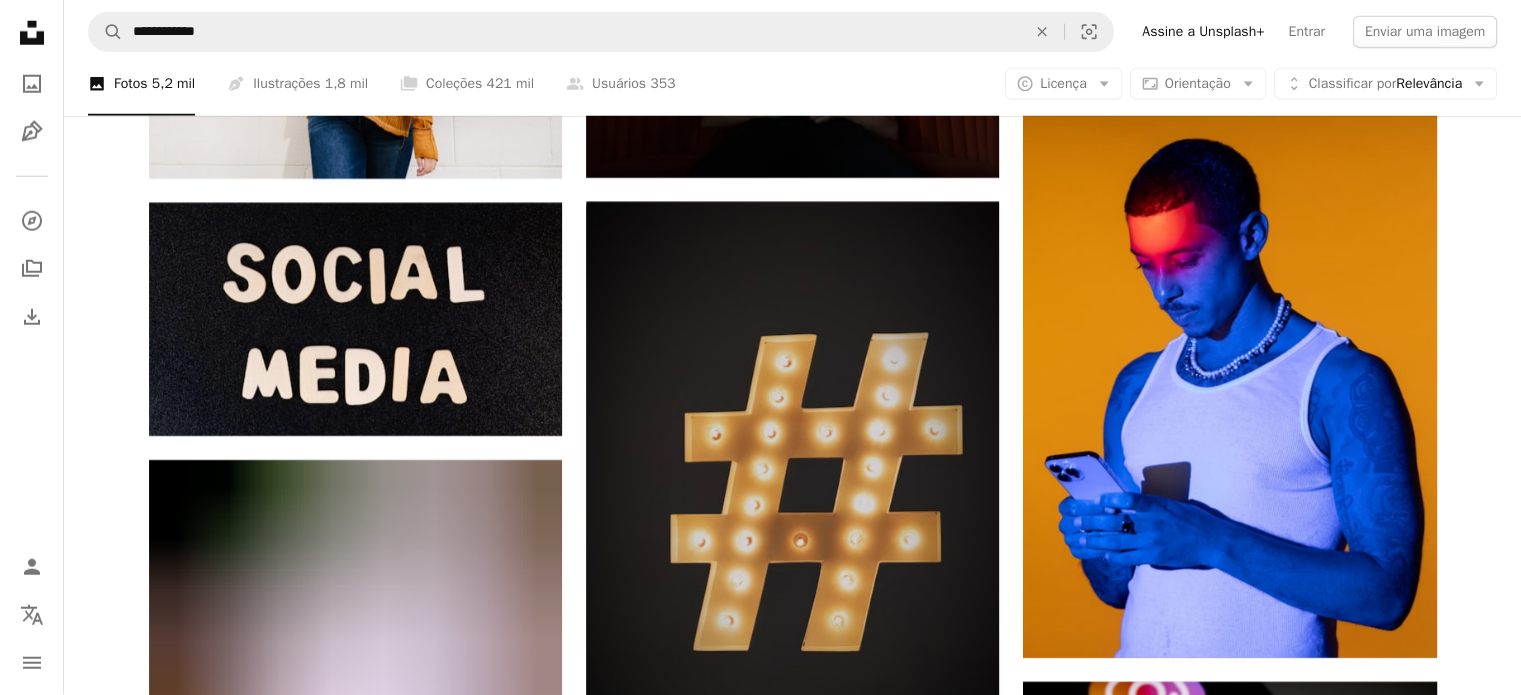 drag, startPoint x: 1497, startPoint y: 336, endPoint x: 1503, endPoint y: 445, distance: 109.165016 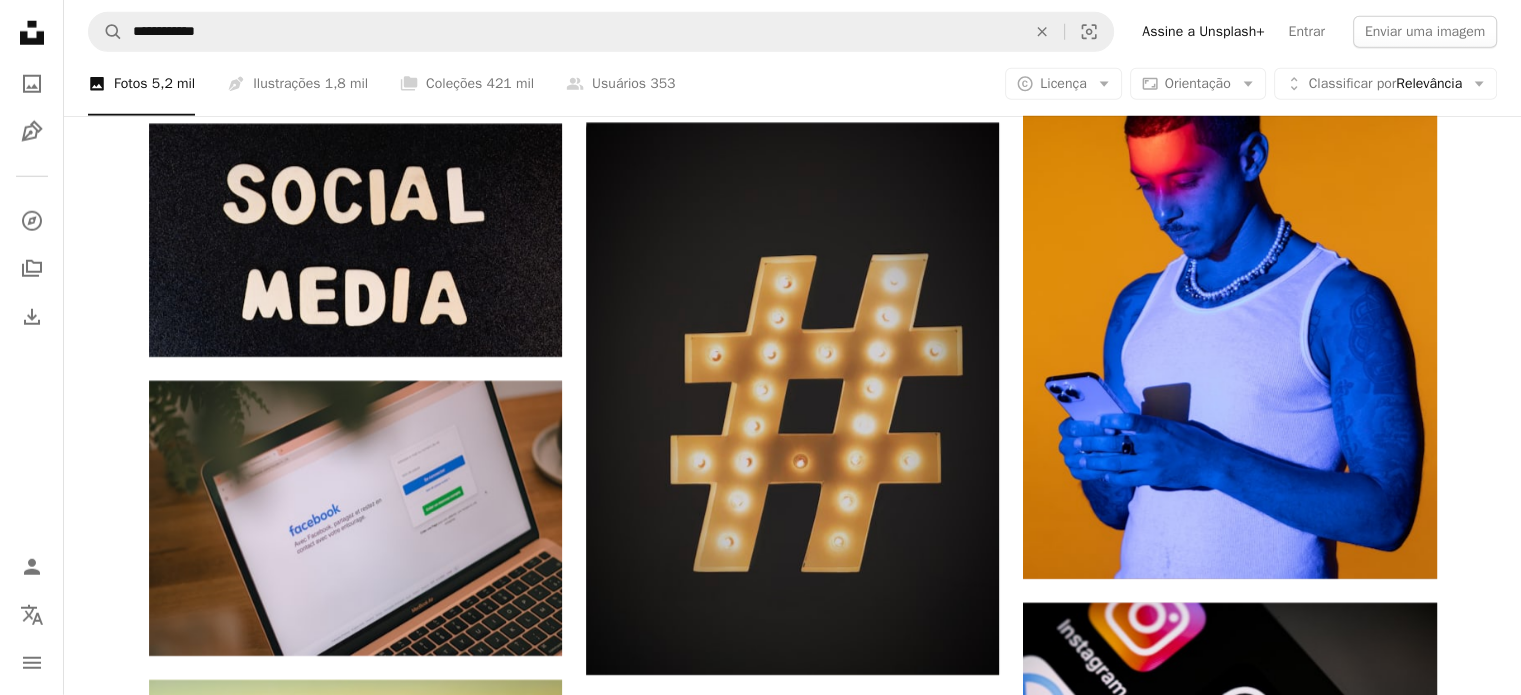 drag, startPoint x: 1492, startPoint y: 424, endPoint x: 1469, endPoint y: 527, distance: 105.53672 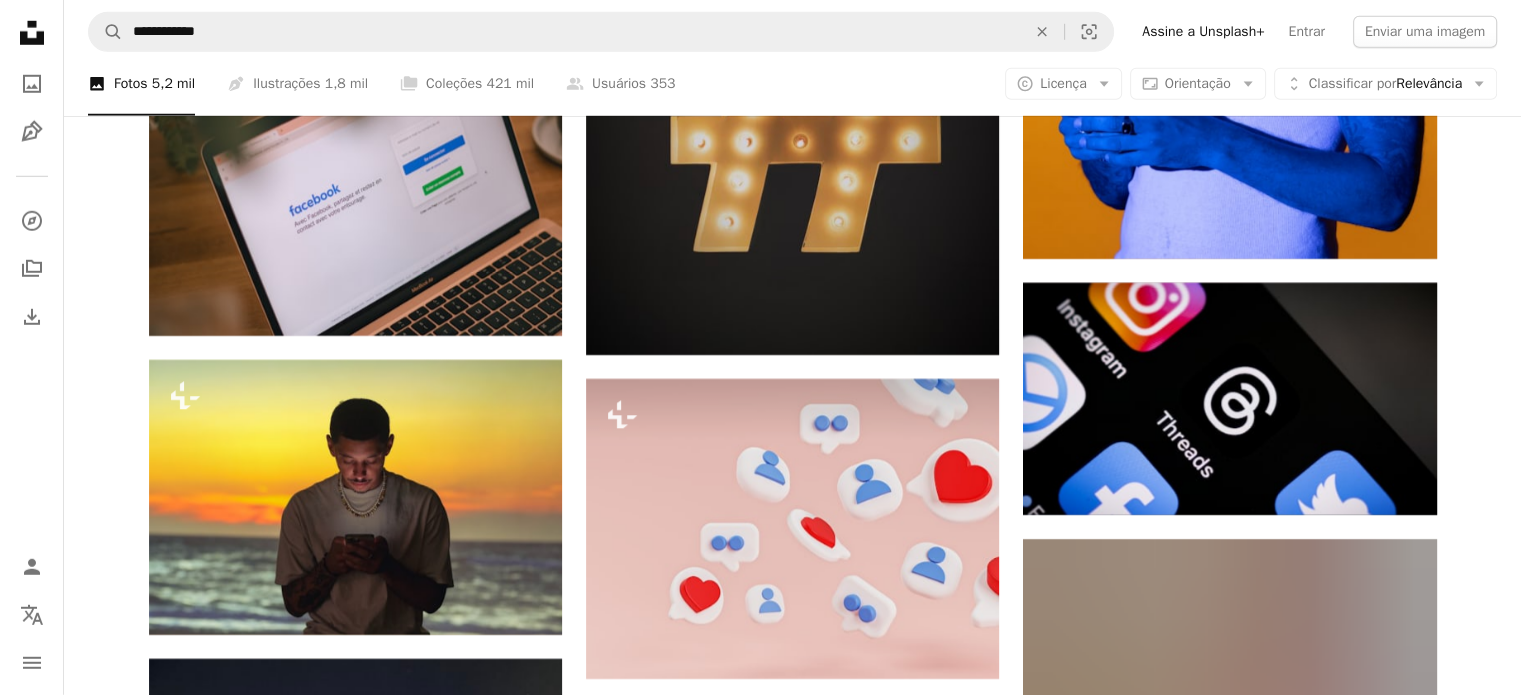 drag, startPoint x: 1459, startPoint y: 445, endPoint x: 1476, endPoint y: 567, distance: 123.178734 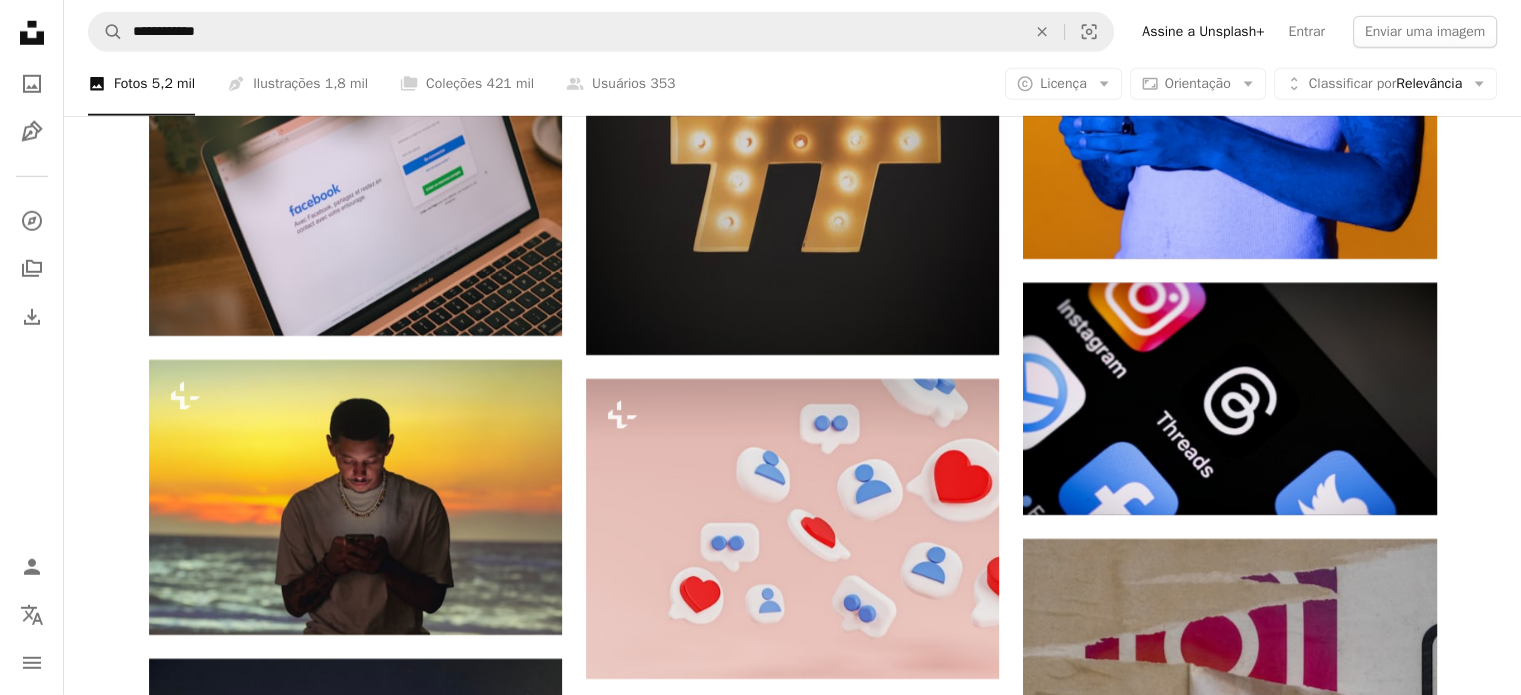 scroll, scrollTop: 28792, scrollLeft: 0, axis: vertical 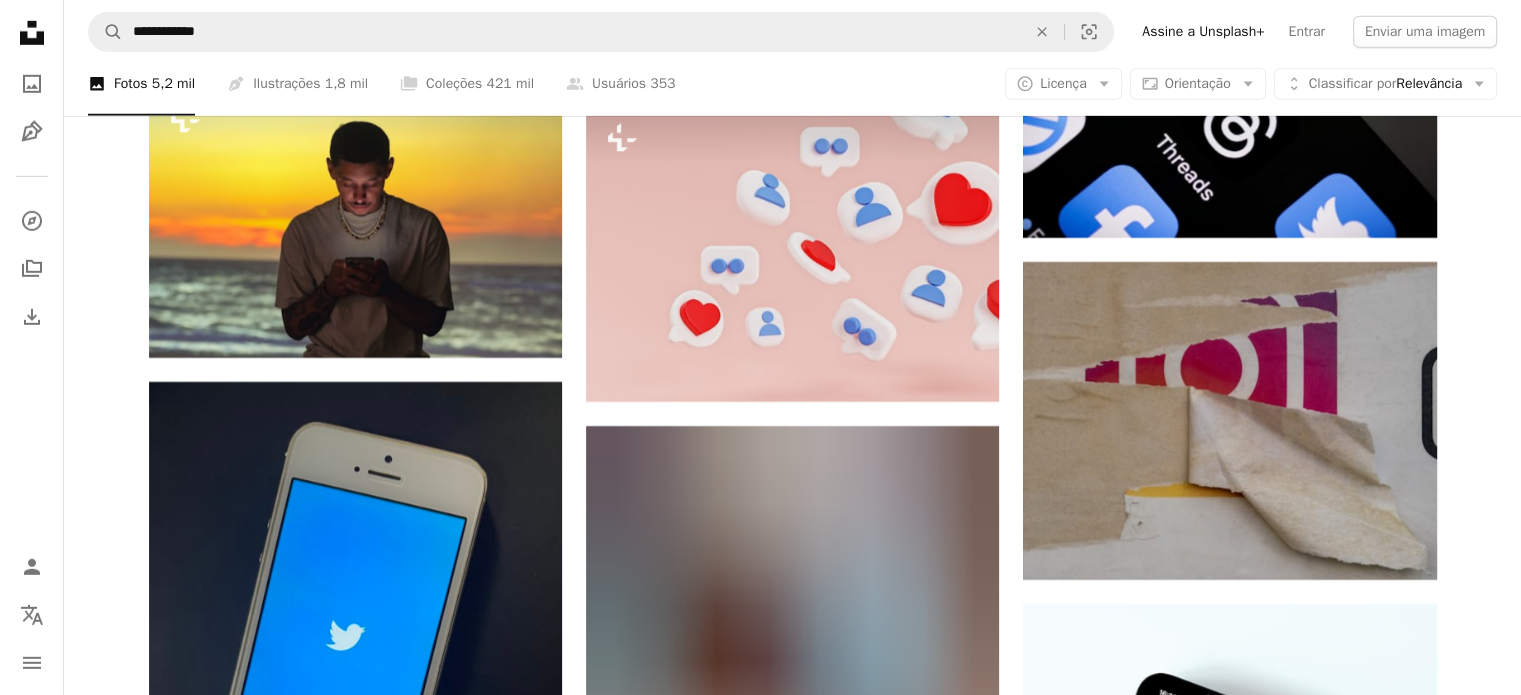 drag, startPoint x: 1477, startPoint y: 398, endPoint x: 1485, endPoint y: 457, distance: 59.5399 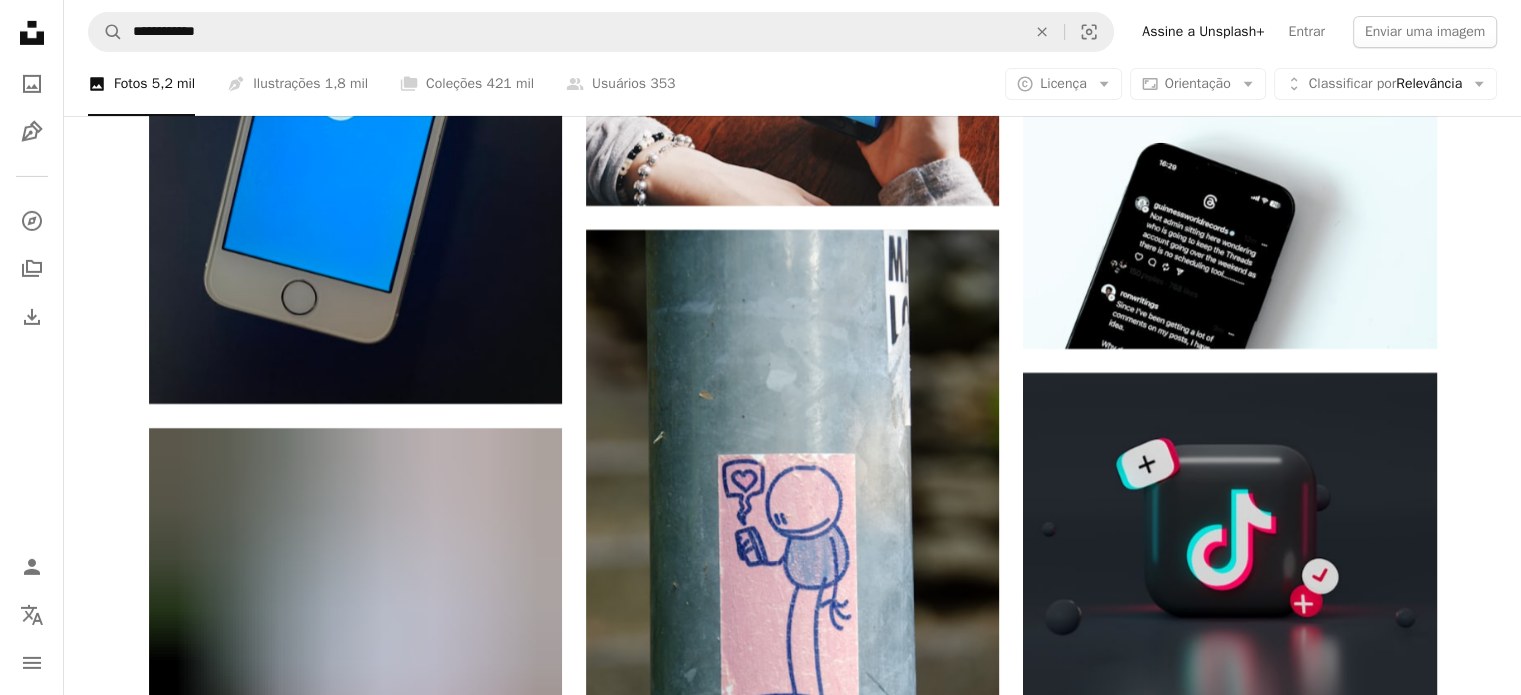 drag, startPoint x: 1456, startPoint y: 348, endPoint x: 1489, endPoint y: 425, distance: 83.773506 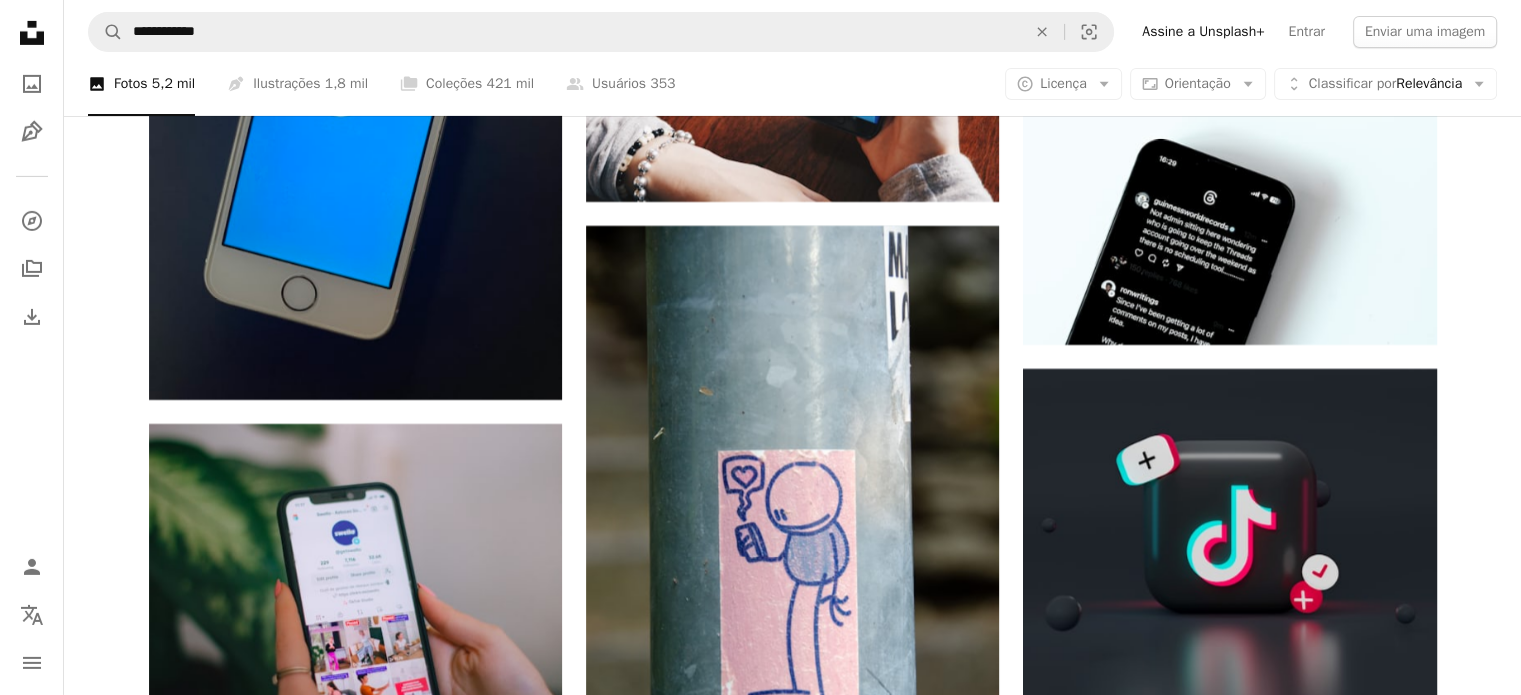 drag, startPoint x: 1479, startPoint y: 348, endPoint x: 1472, endPoint y: 311, distance: 37.65634 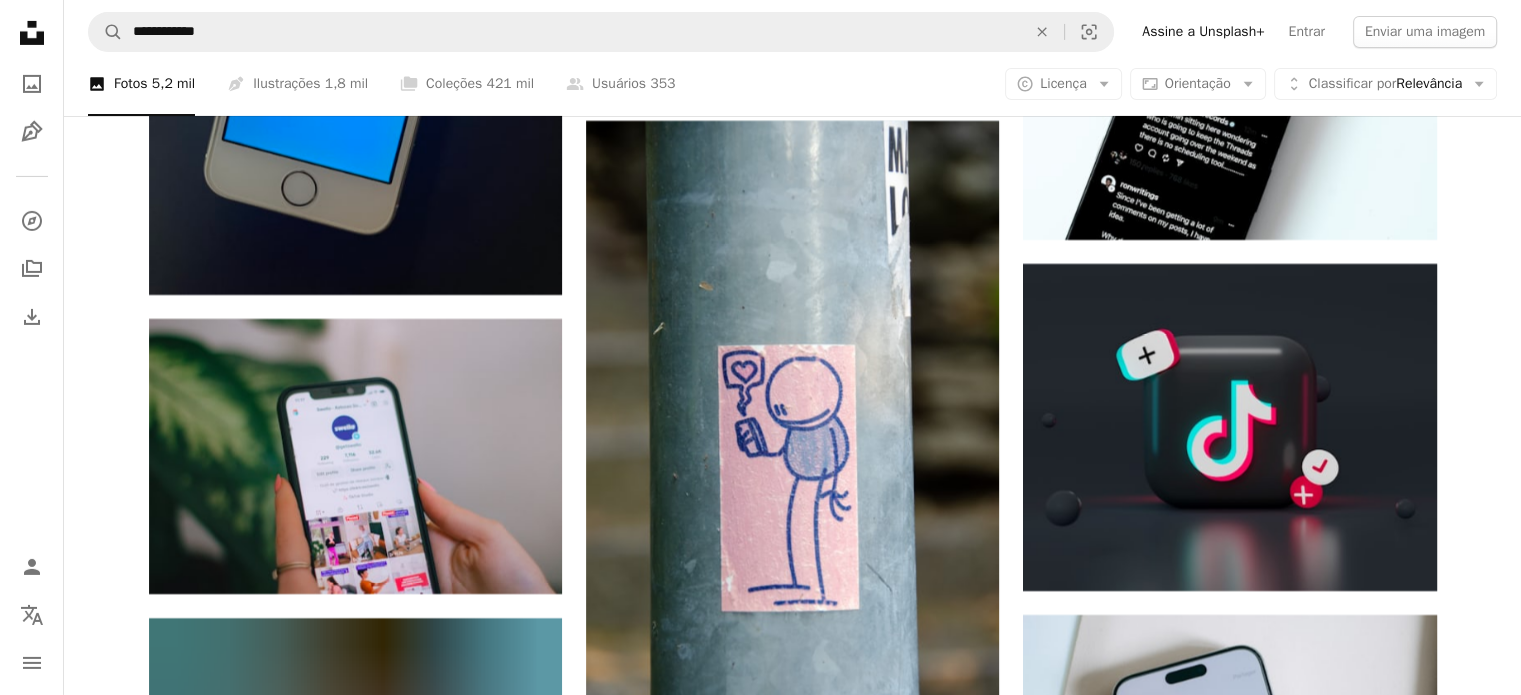 drag, startPoint x: 1472, startPoint y: 307, endPoint x: 1474, endPoint y: 391, distance: 84.0238 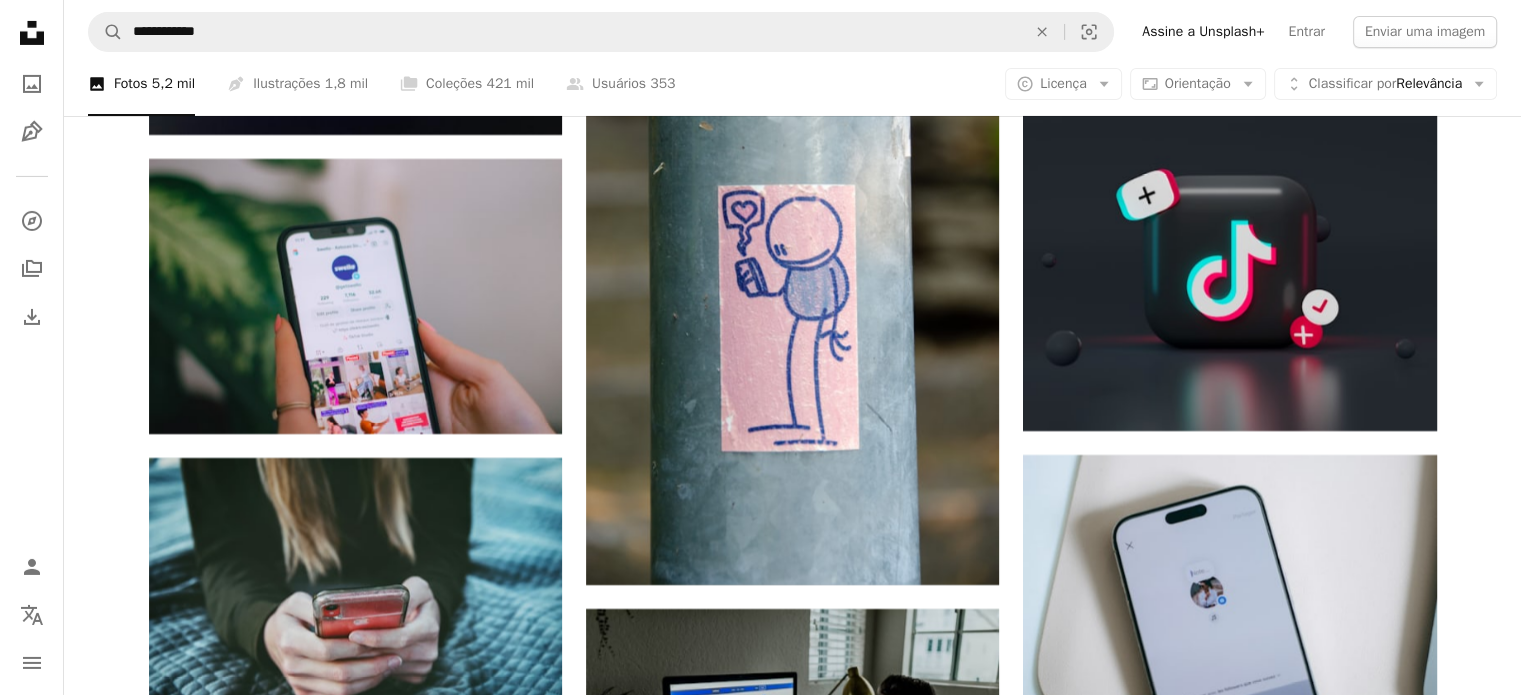 drag, startPoint x: 1473, startPoint y: 367, endPoint x: 1488, endPoint y: 490, distance: 123.911255 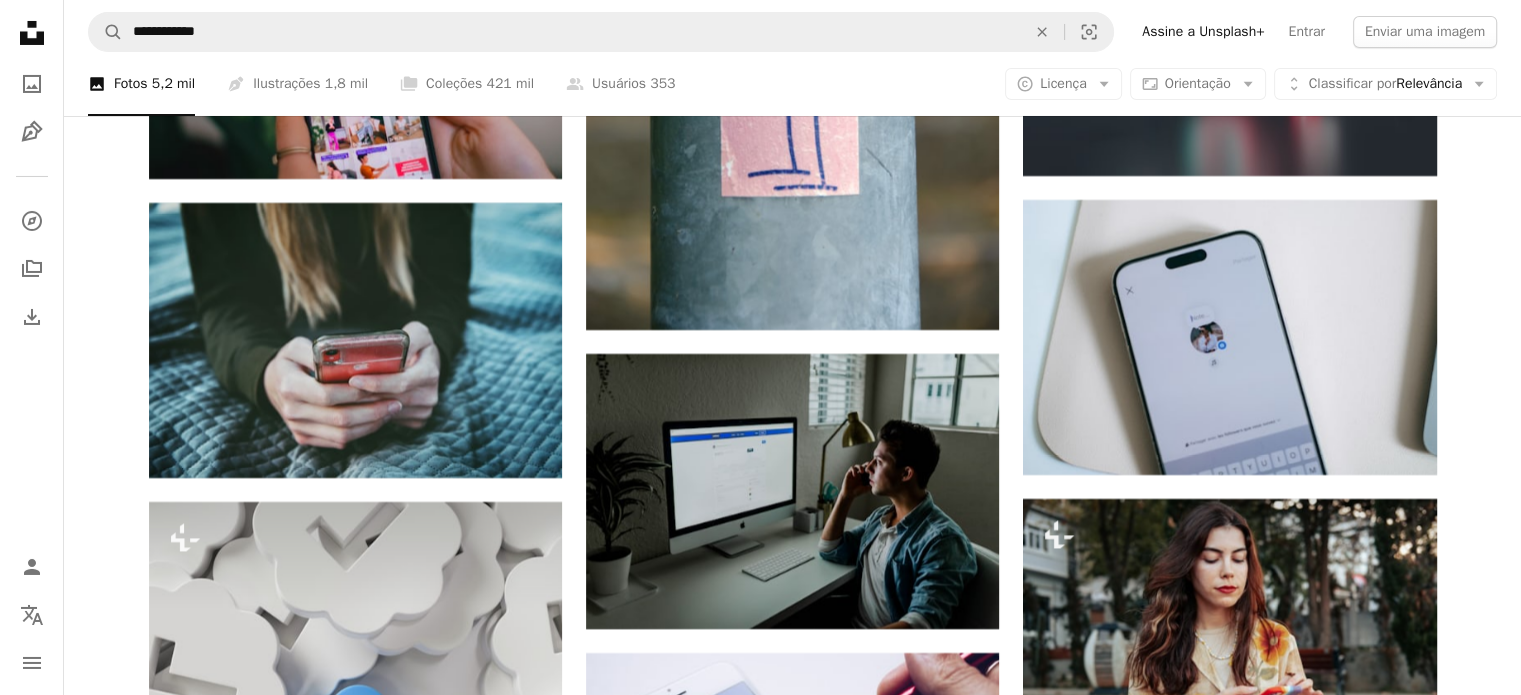 drag, startPoint x: 1500, startPoint y: 429, endPoint x: 1496, endPoint y: 449, distance: 20.396078 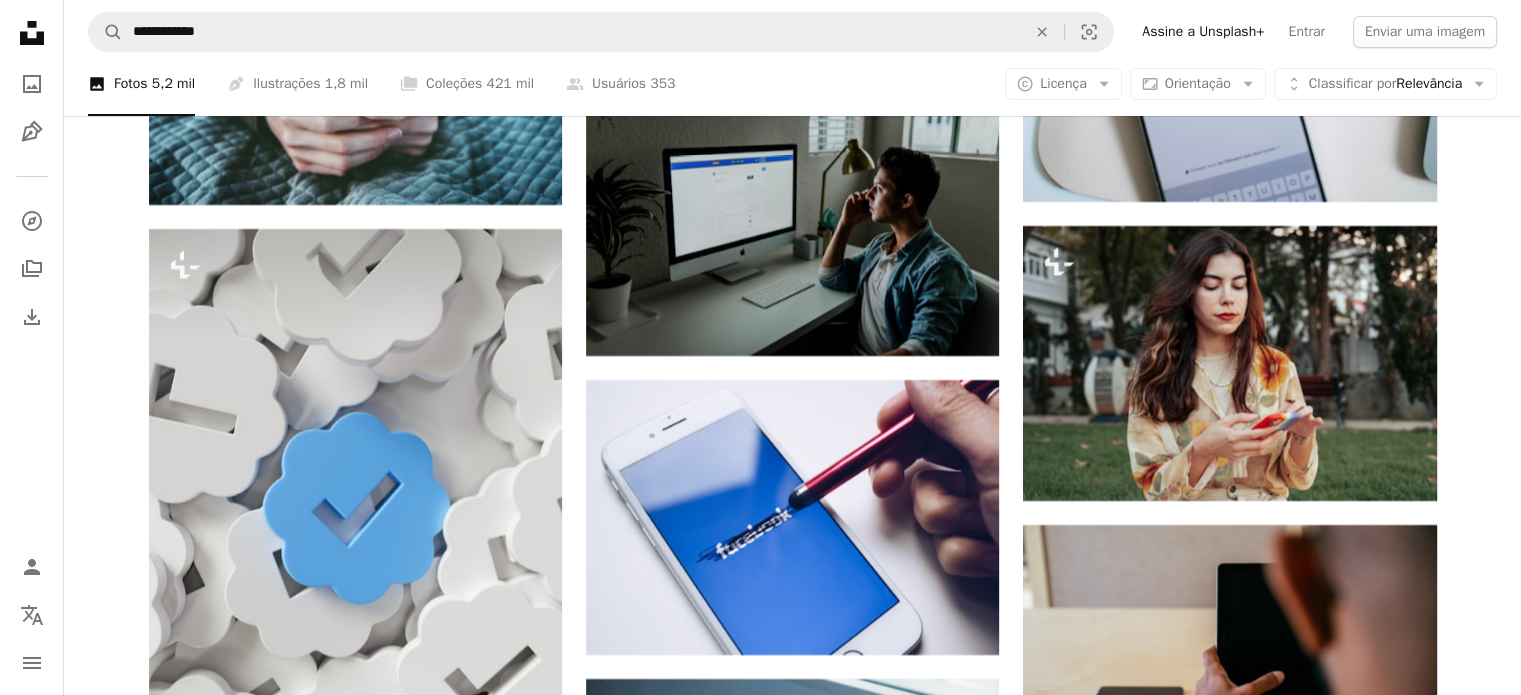drag, startPoint x: 1488, startPoint y: 397, endPoint x: 1474, endPoint y: 557, distance: 160.61133 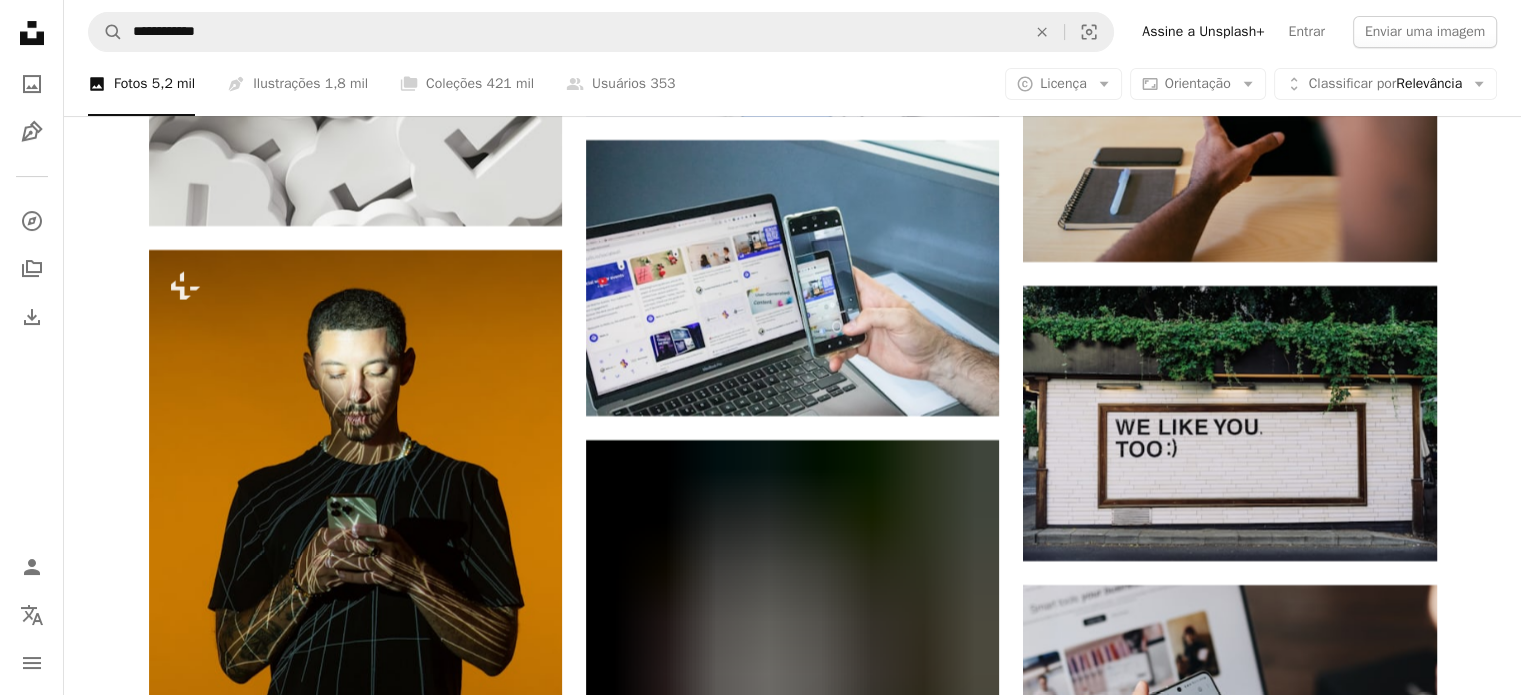 drag, startPoint x: 1466, startPoint y: 411, endPoint x: 1476, endPoint y: 507, distance: 96.519424 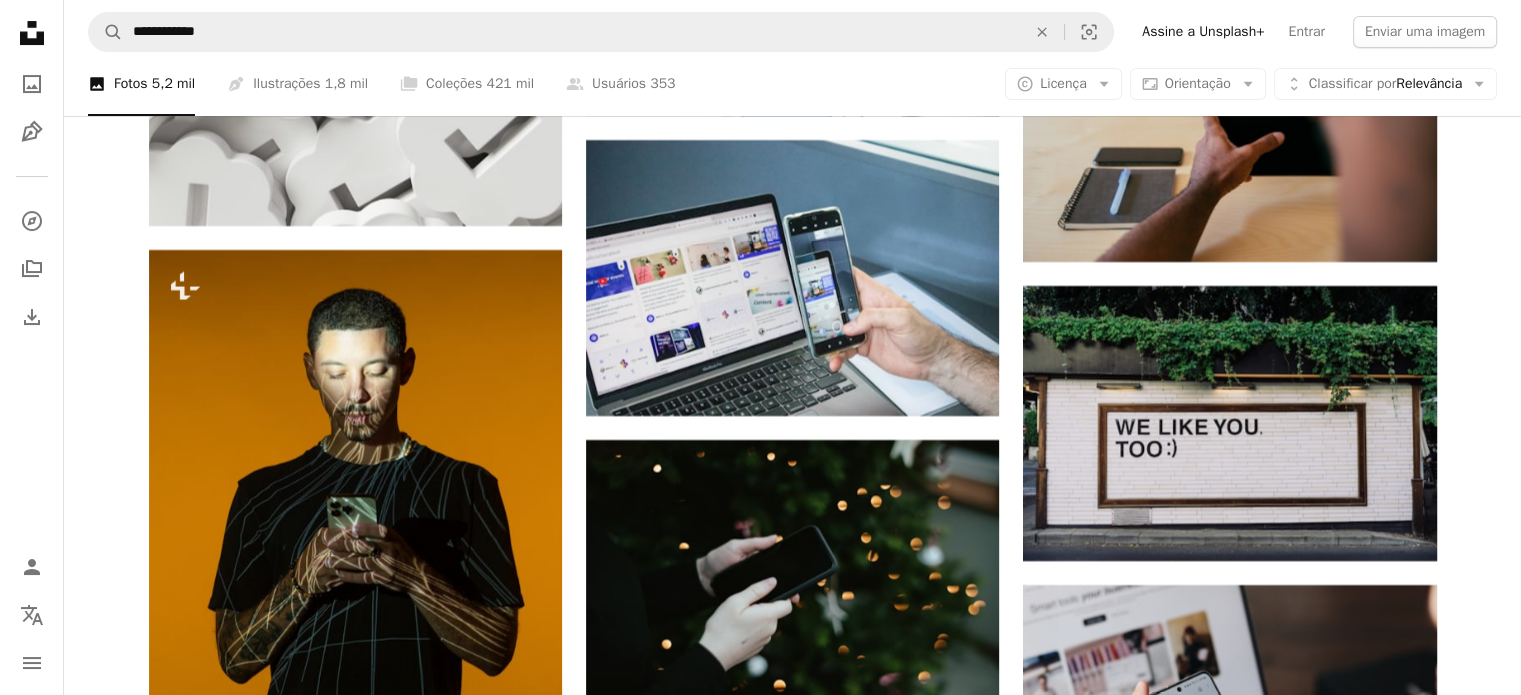 scroll, scrollTop: 30929, scrollLeft: 0, axis: vertical 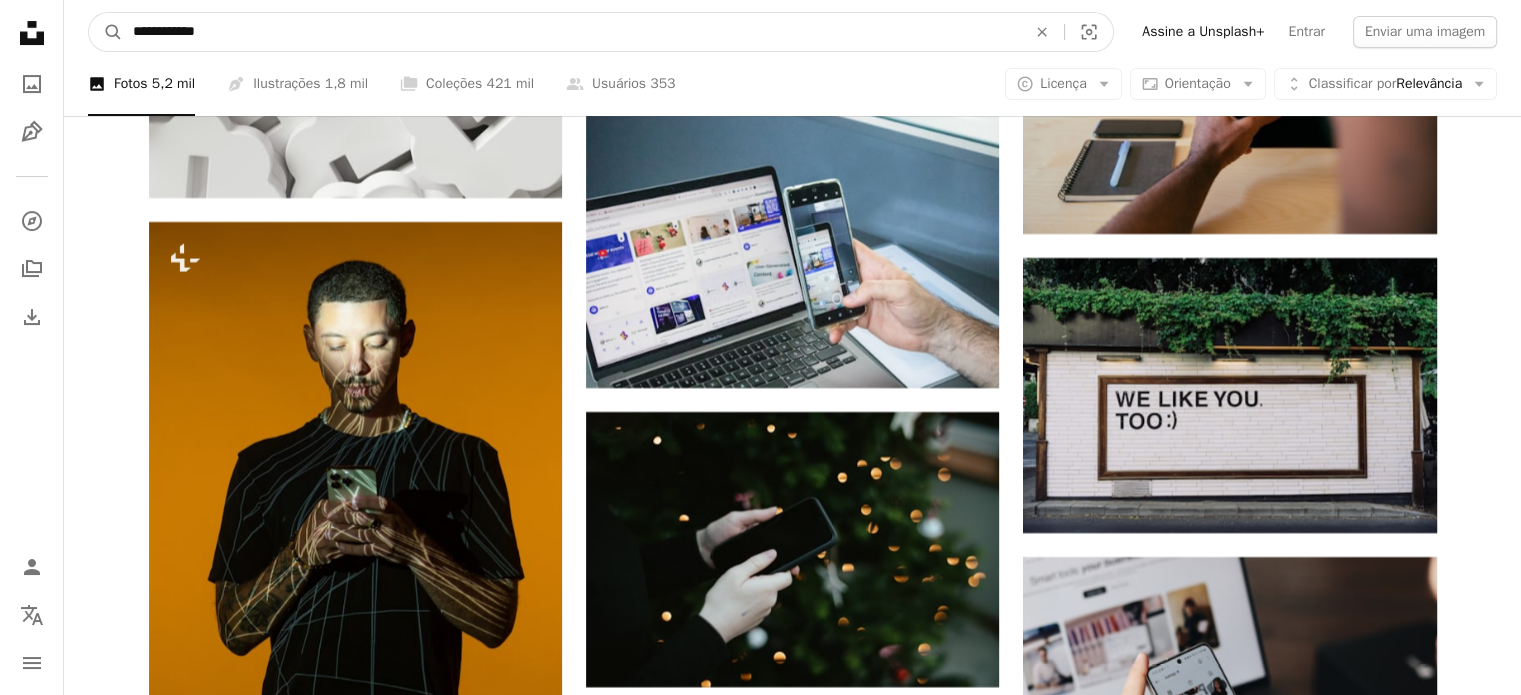 click on "**********" at bounding box center (571, 32) 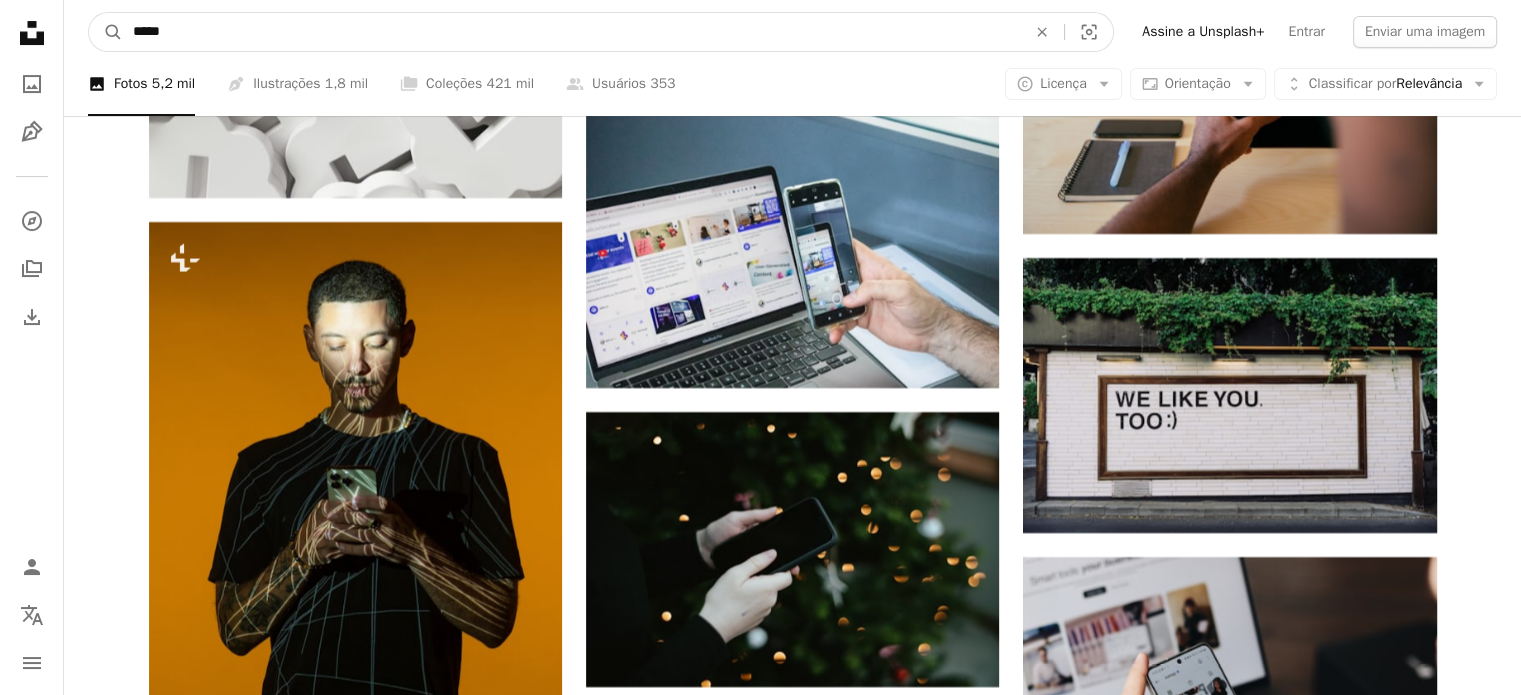 type on "*****" 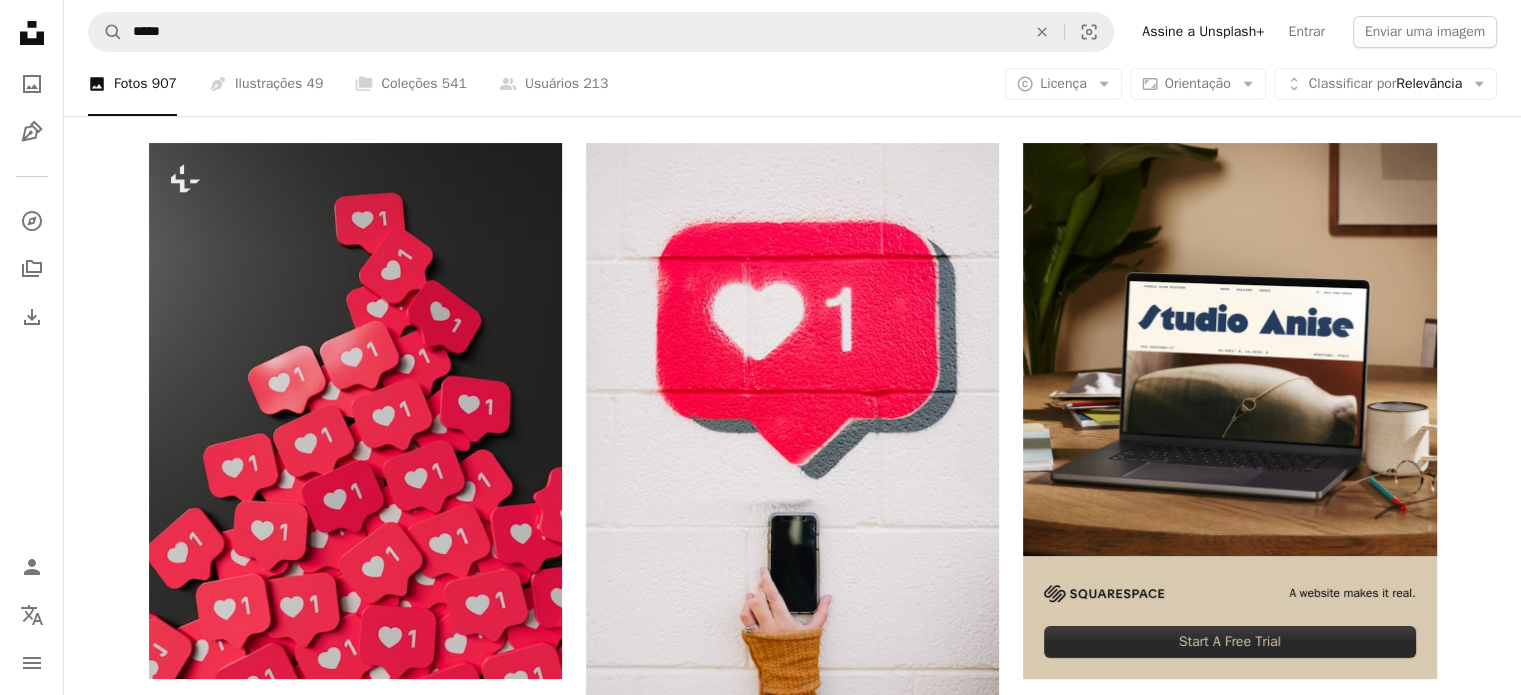 scroll, scrollTop: 231, scrollLeft: 0, axis: vertical 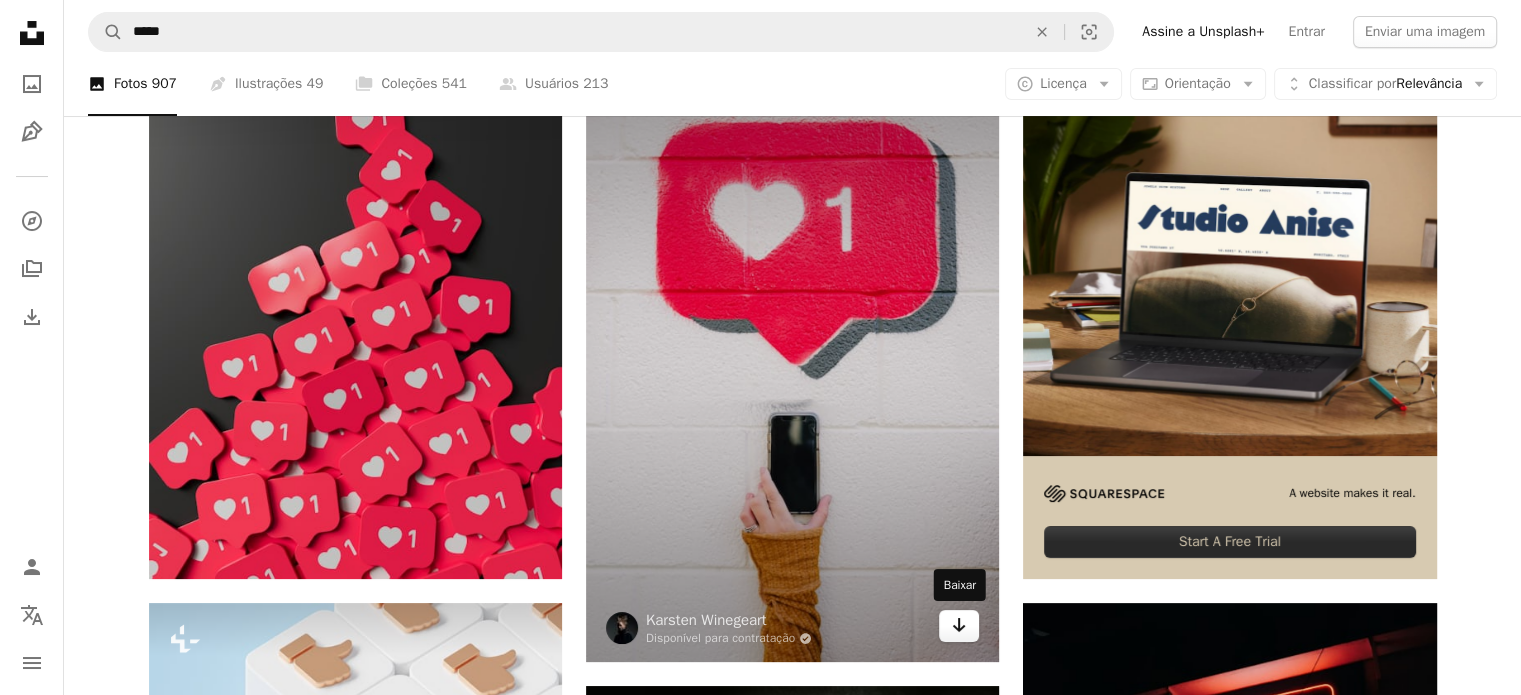 click on "Arrow pointing down" 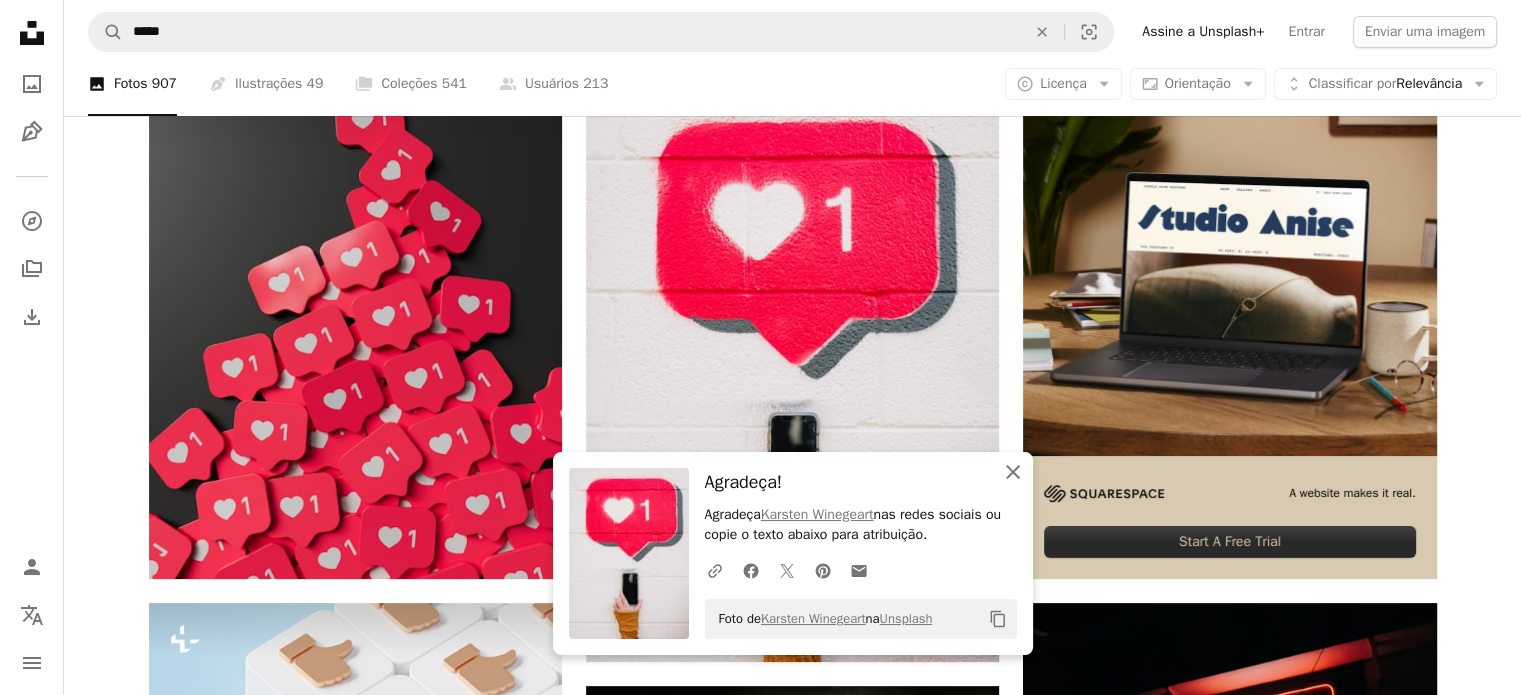 click on "An X shape" 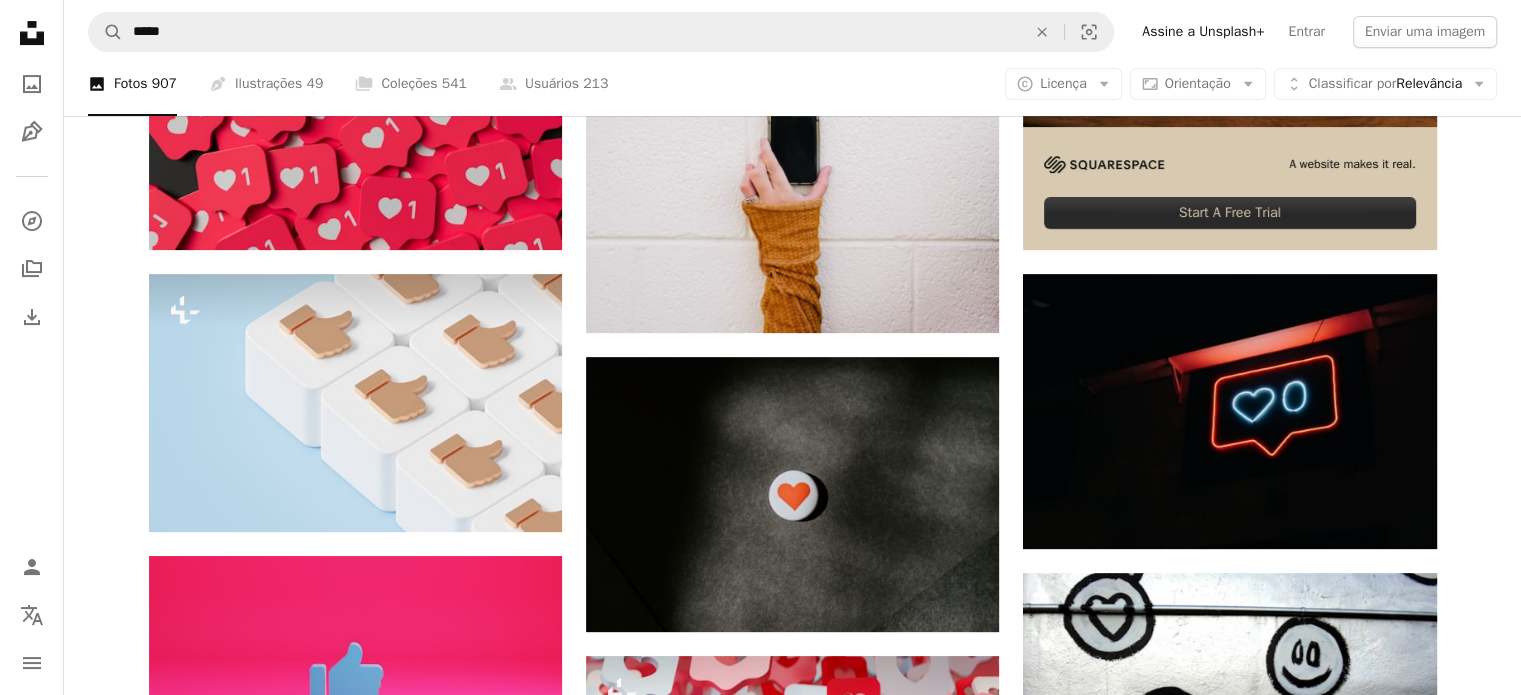 scroll, scrollTop: 578, scrollLeft: 0, axis: vertical 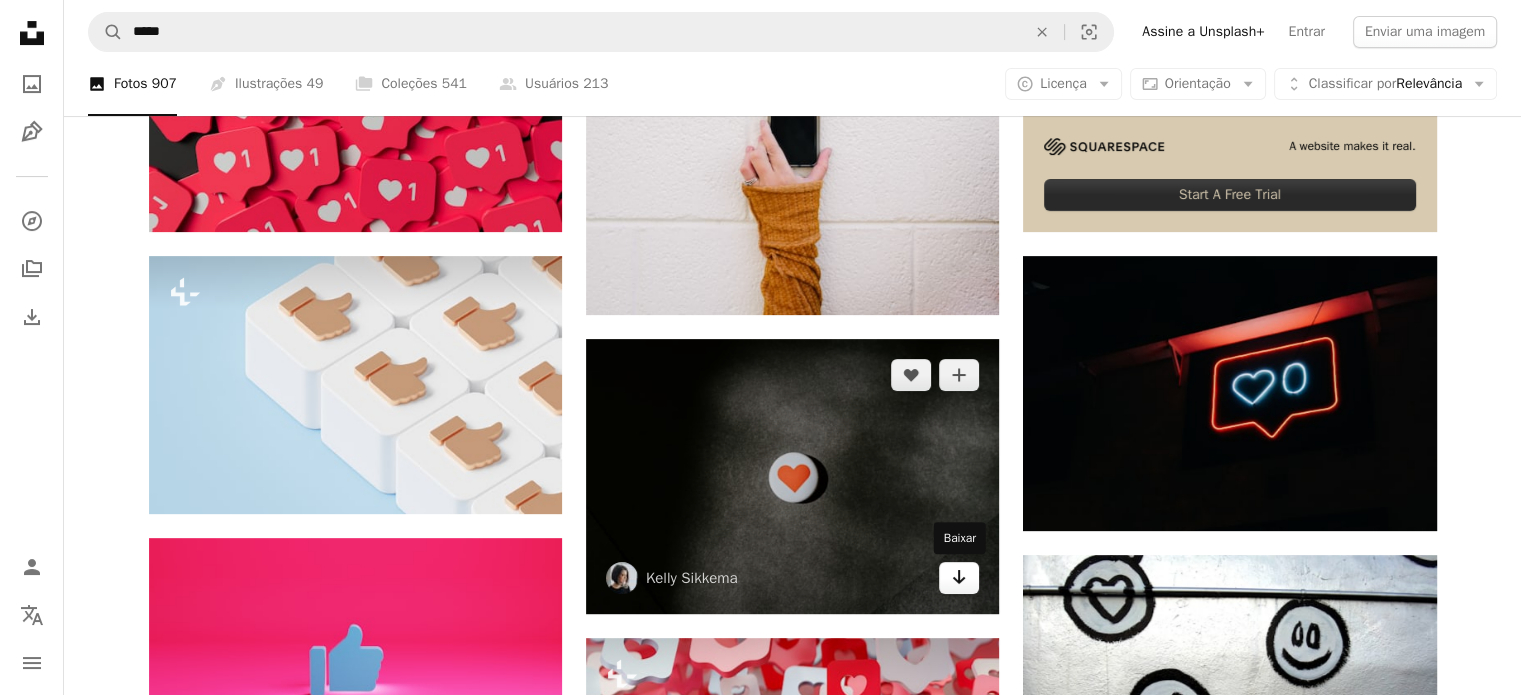 click on "Arrow pointing down" at bounding box center [959, 578] 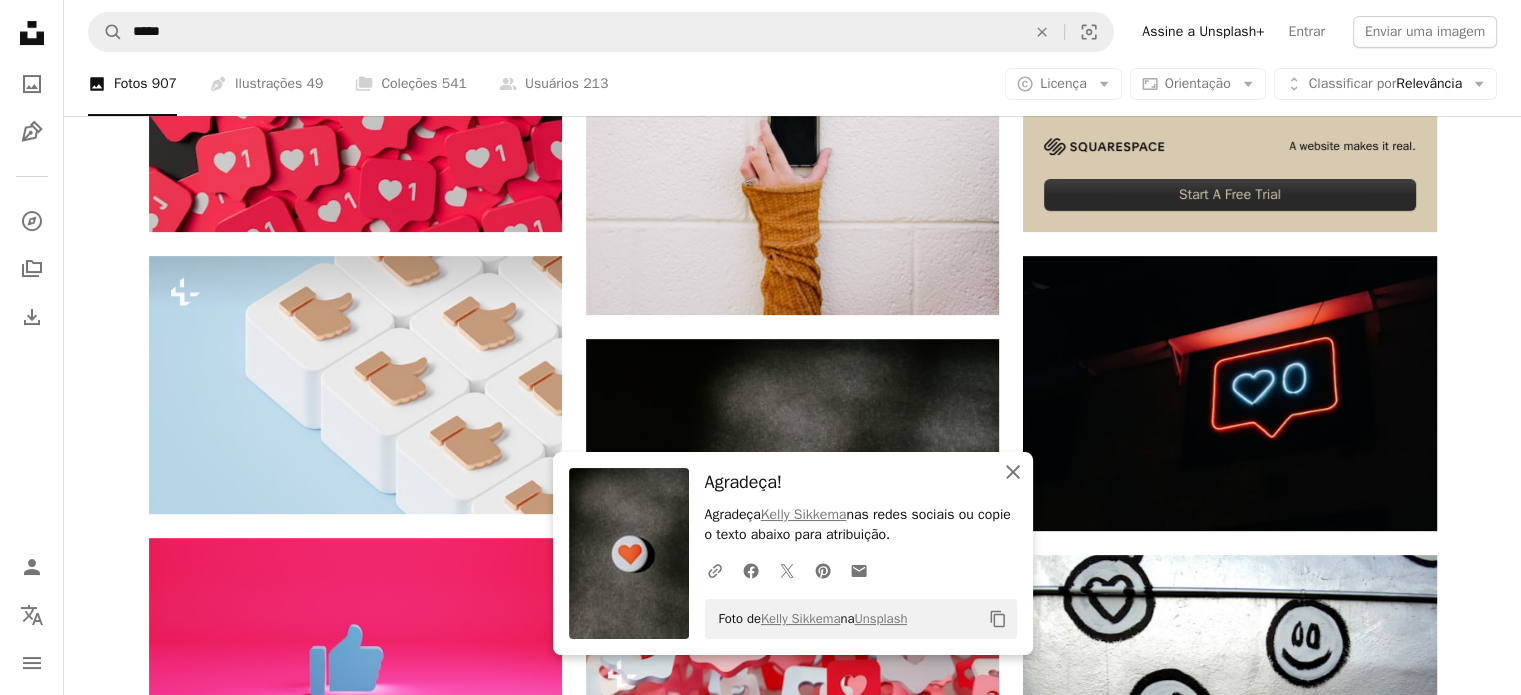 click 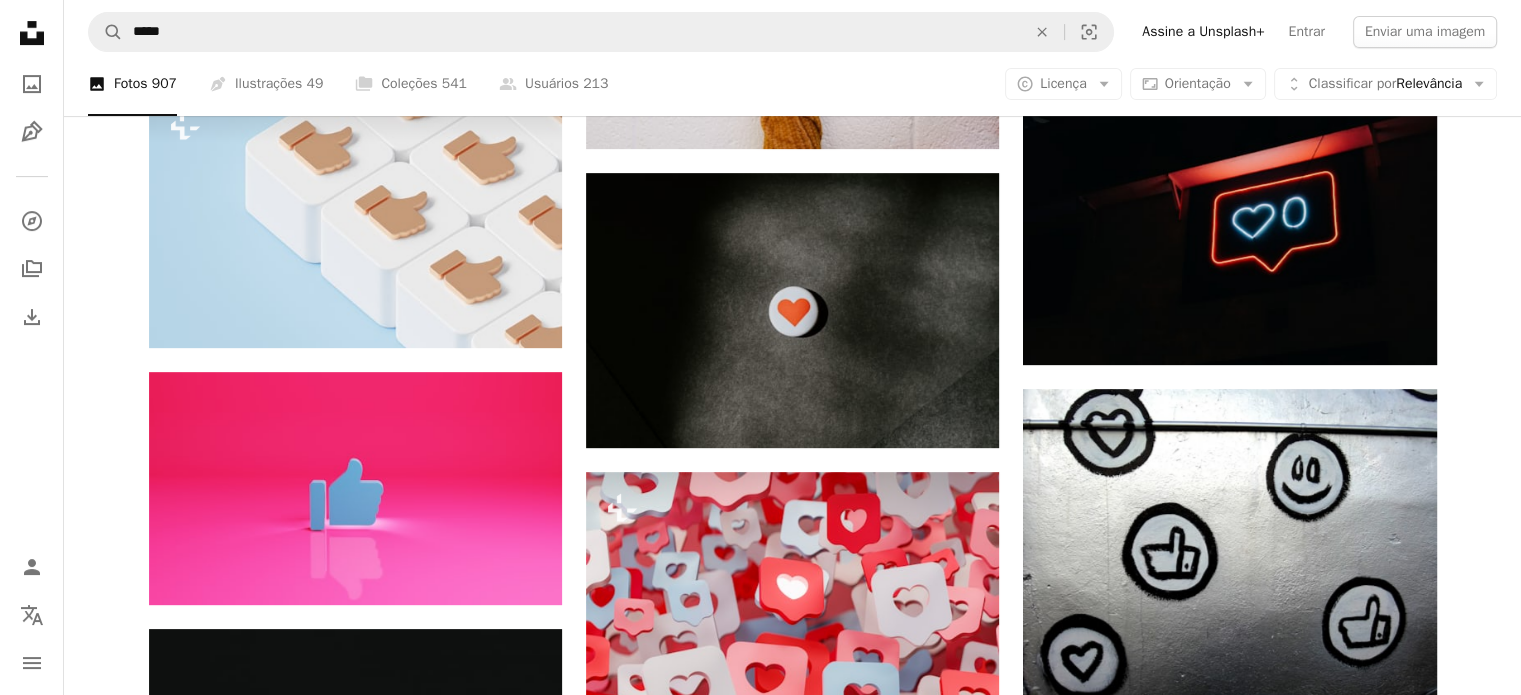 scroll, scrollTop: 825, scrollLeft: 0, axis: vertical 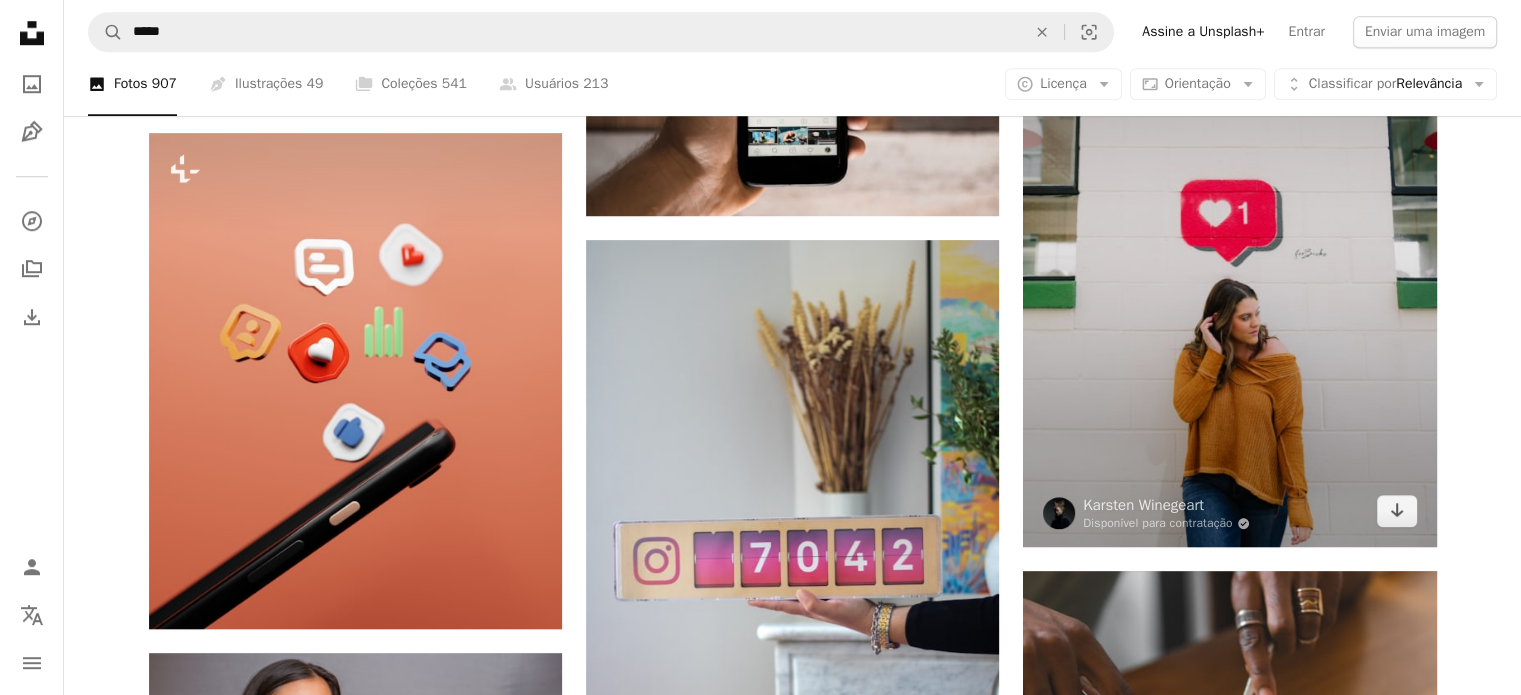 click at bounding box center (1229, 237) 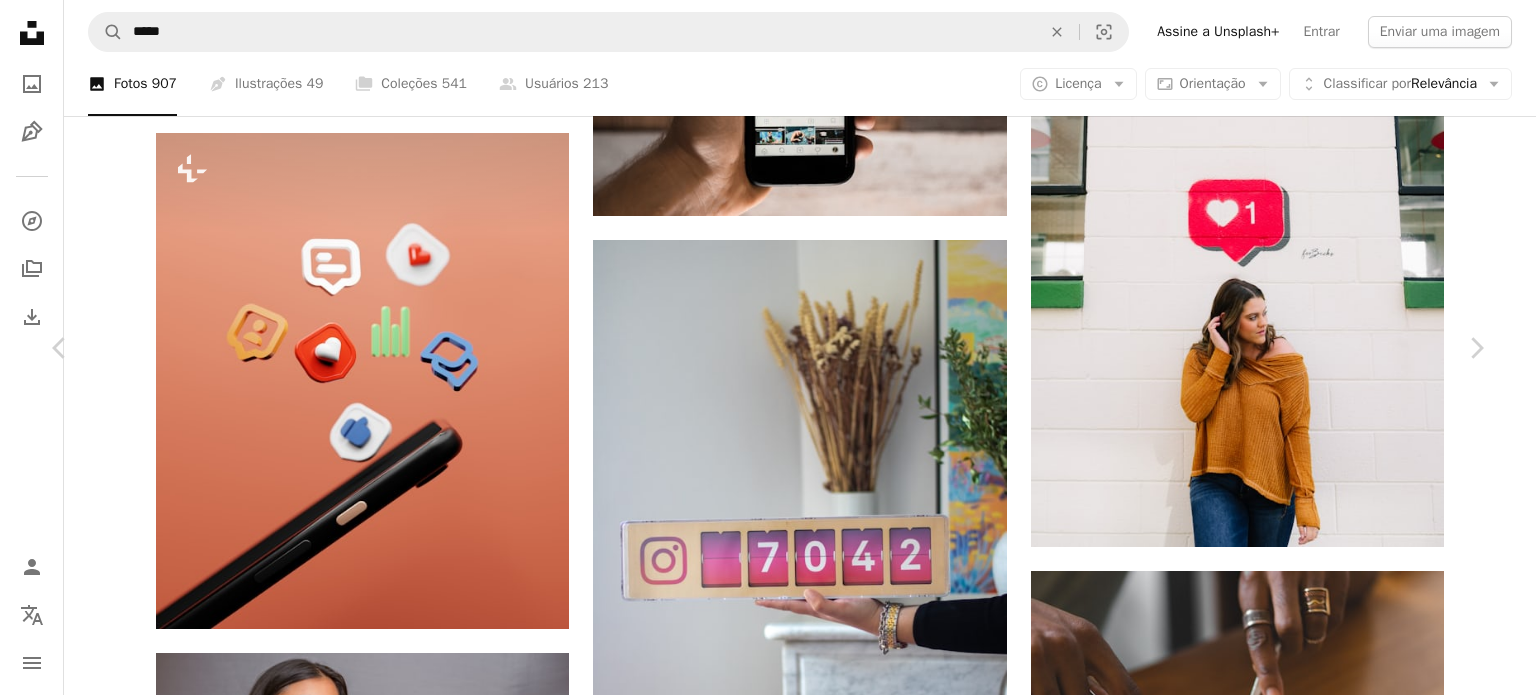 click on "Baixar gratuitamente" at bounding box center (1266, 3305) 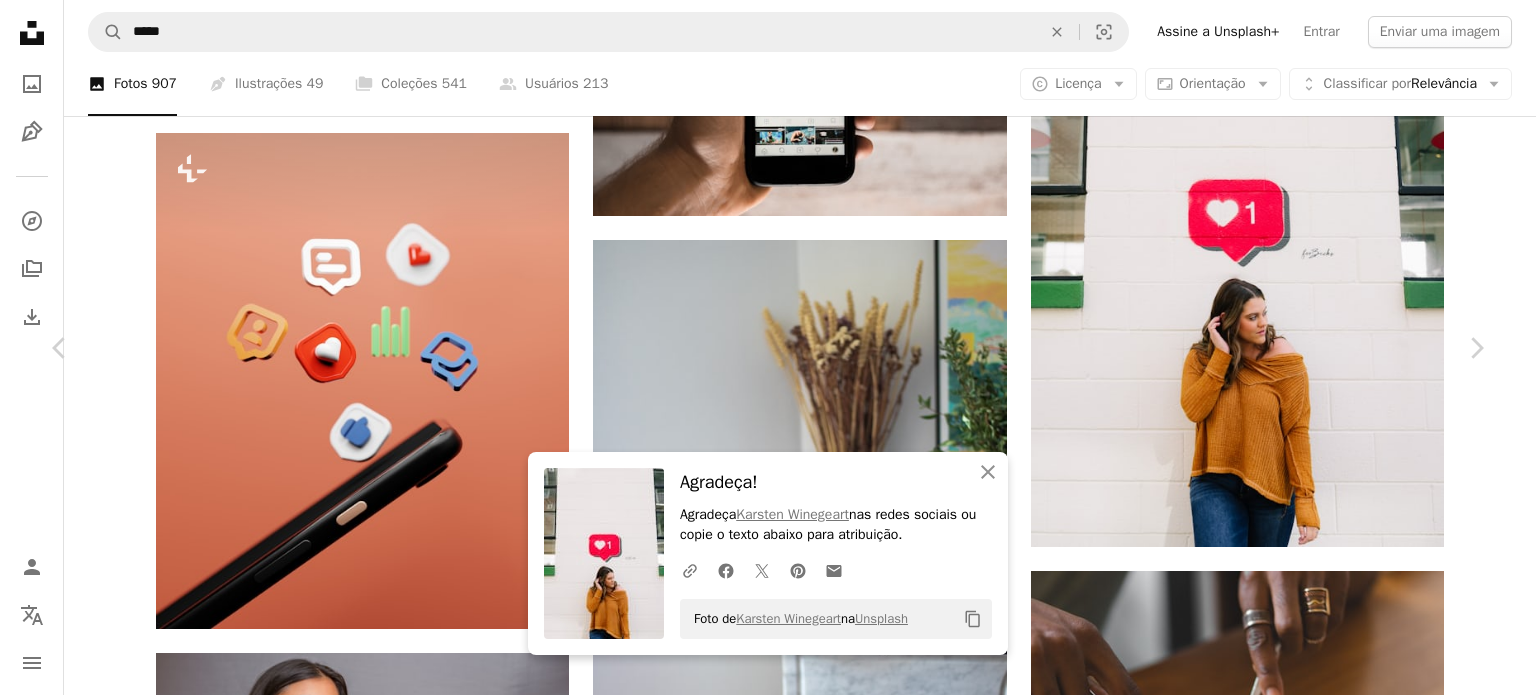 click on "[FIRST] [LAST]" at bounding box center (768, 3605) 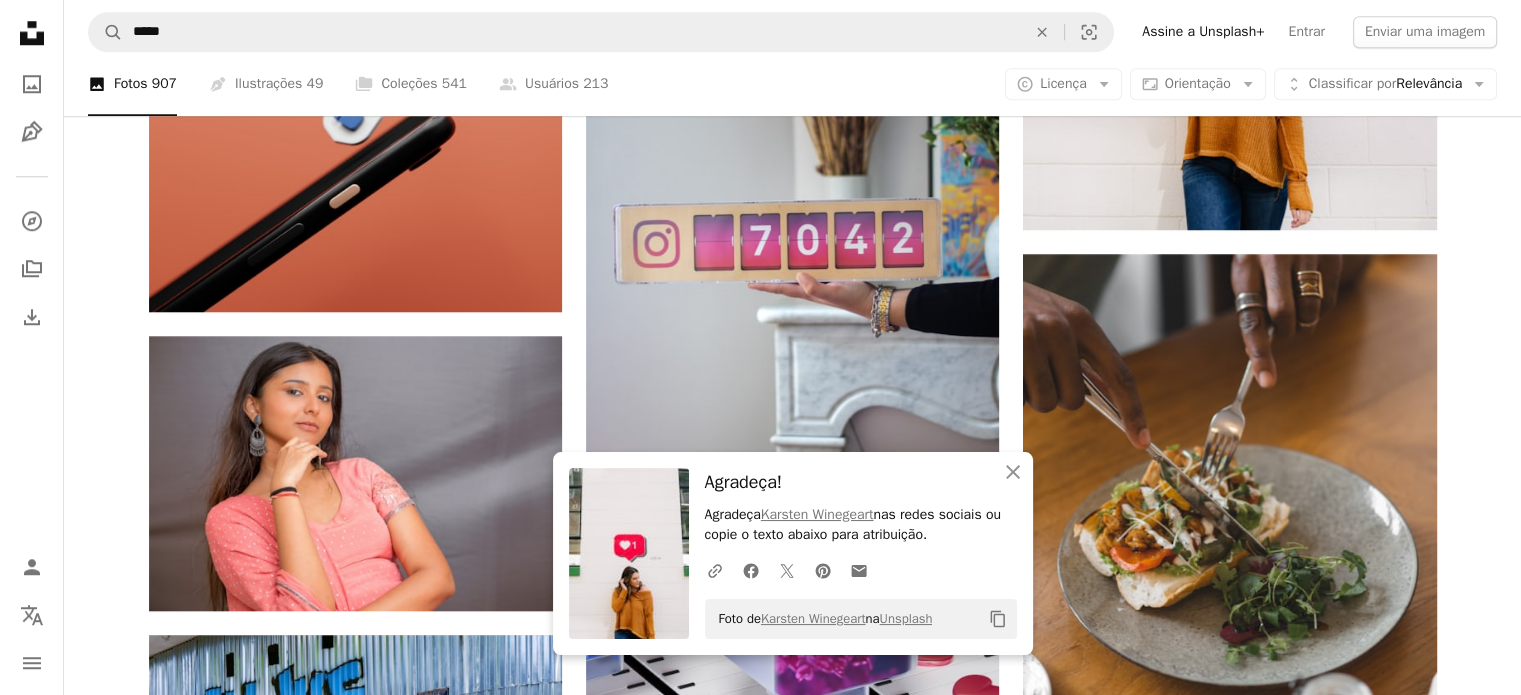 scroll, scrollTop: 1874, scrollLeft: 0, axis: vertical 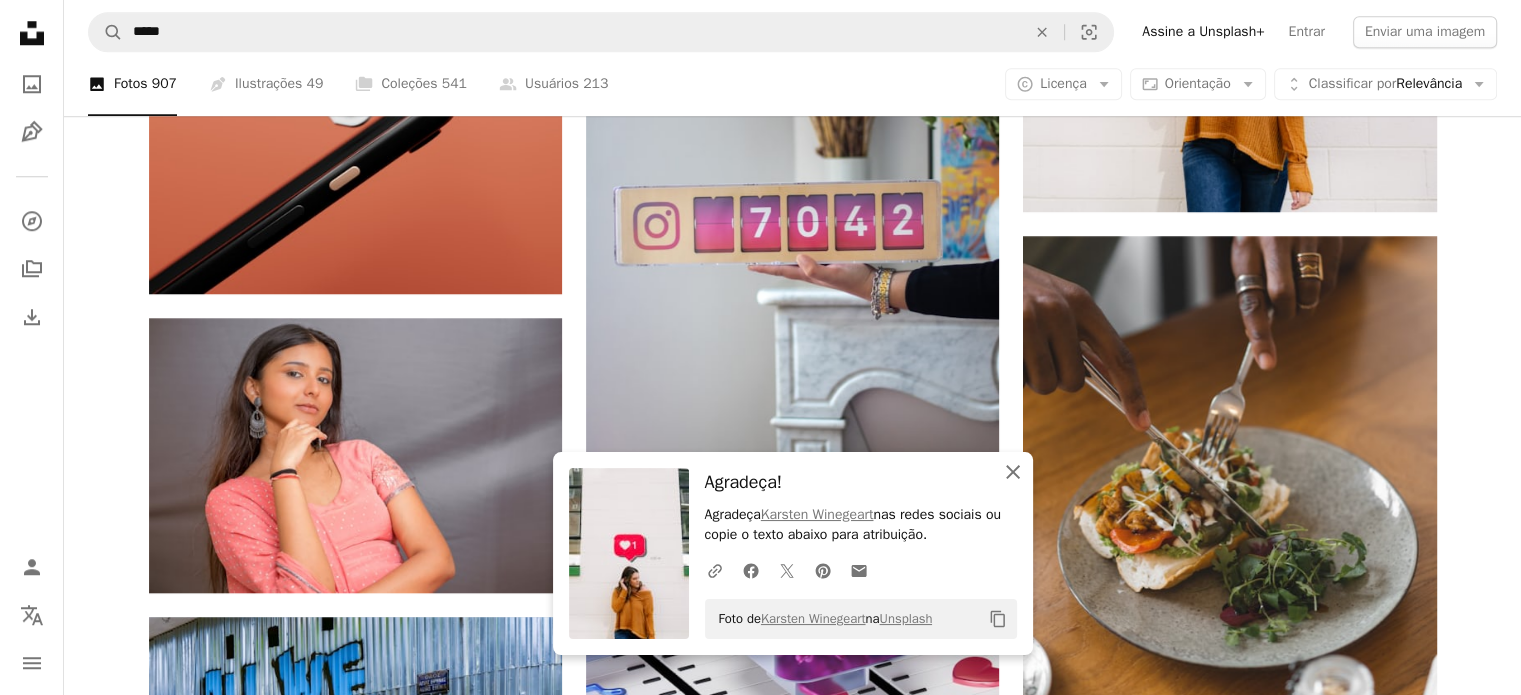click on "An X shape" 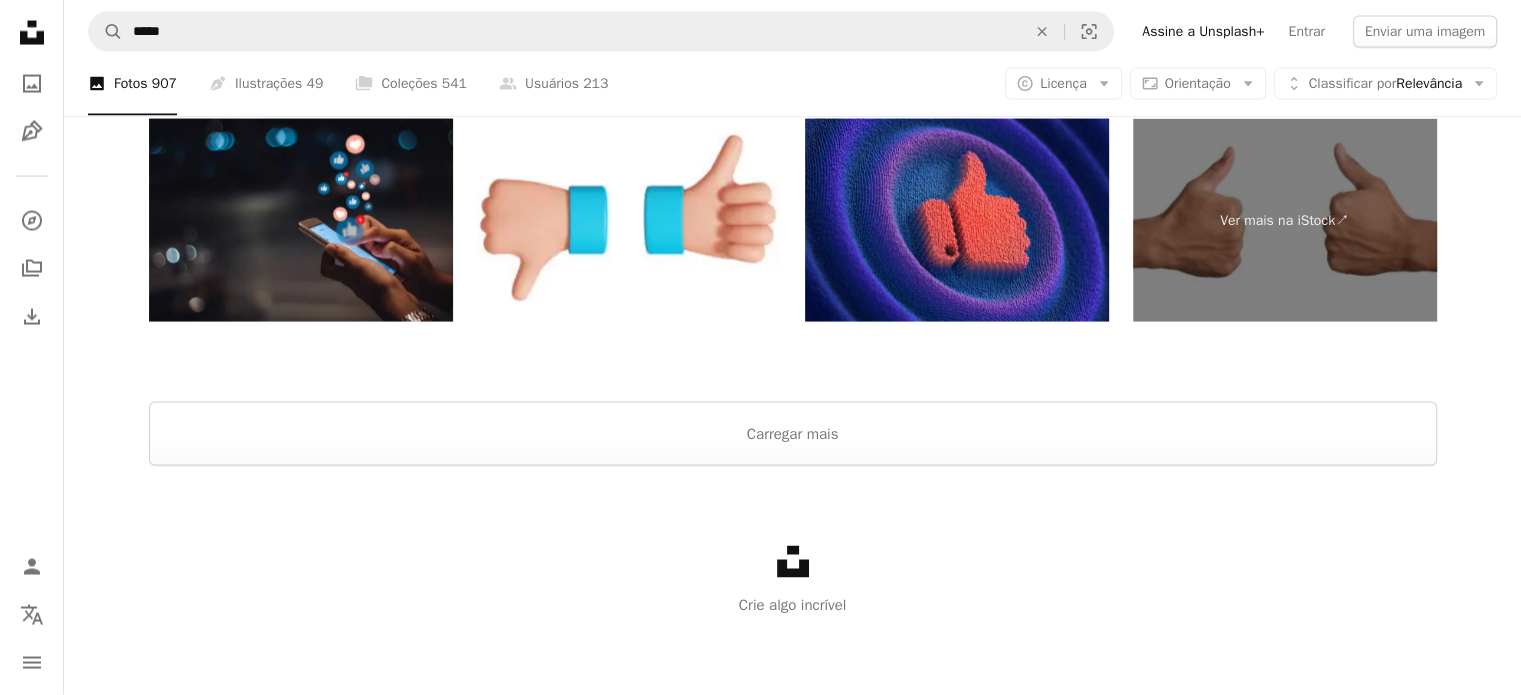 scroll, scrollTop: 4068, scrollLeft: 0, axis: vertical 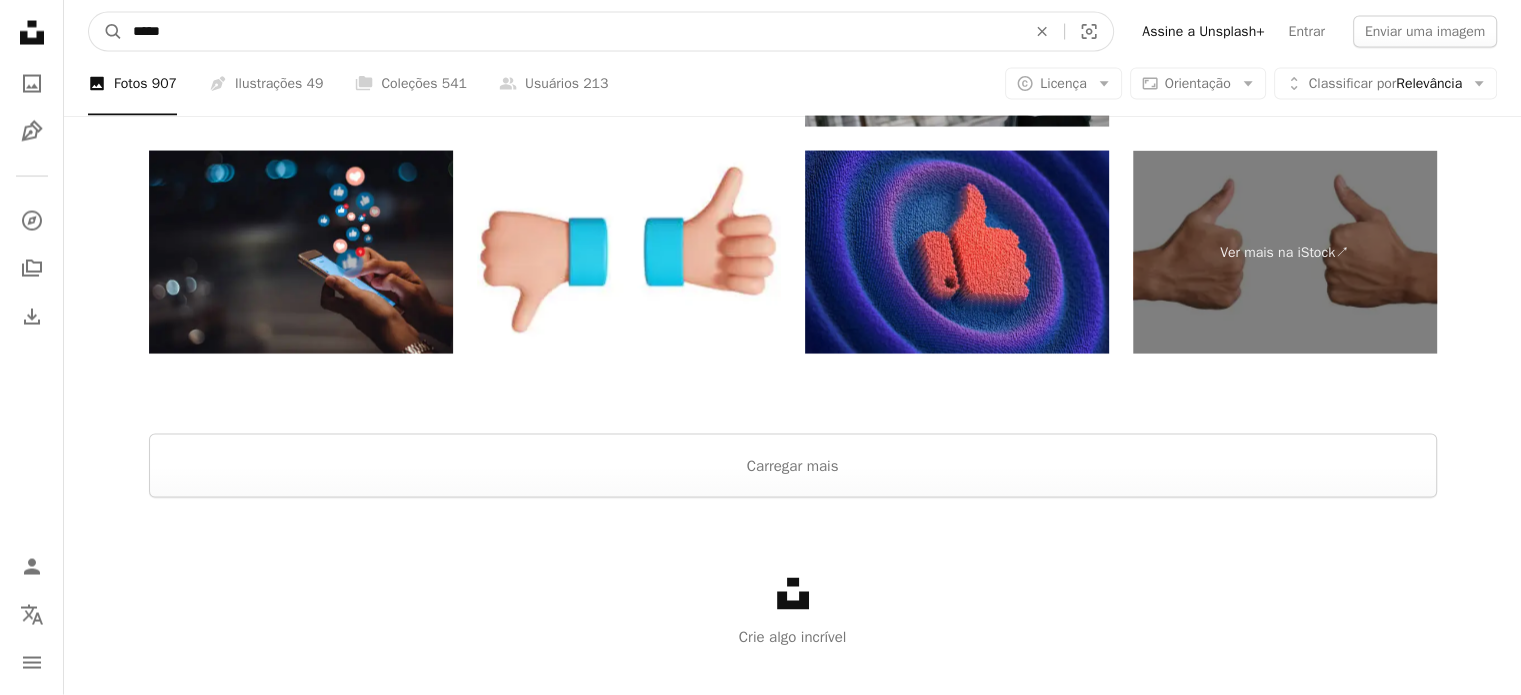 click on "*****" at bounding box center (571, 32) 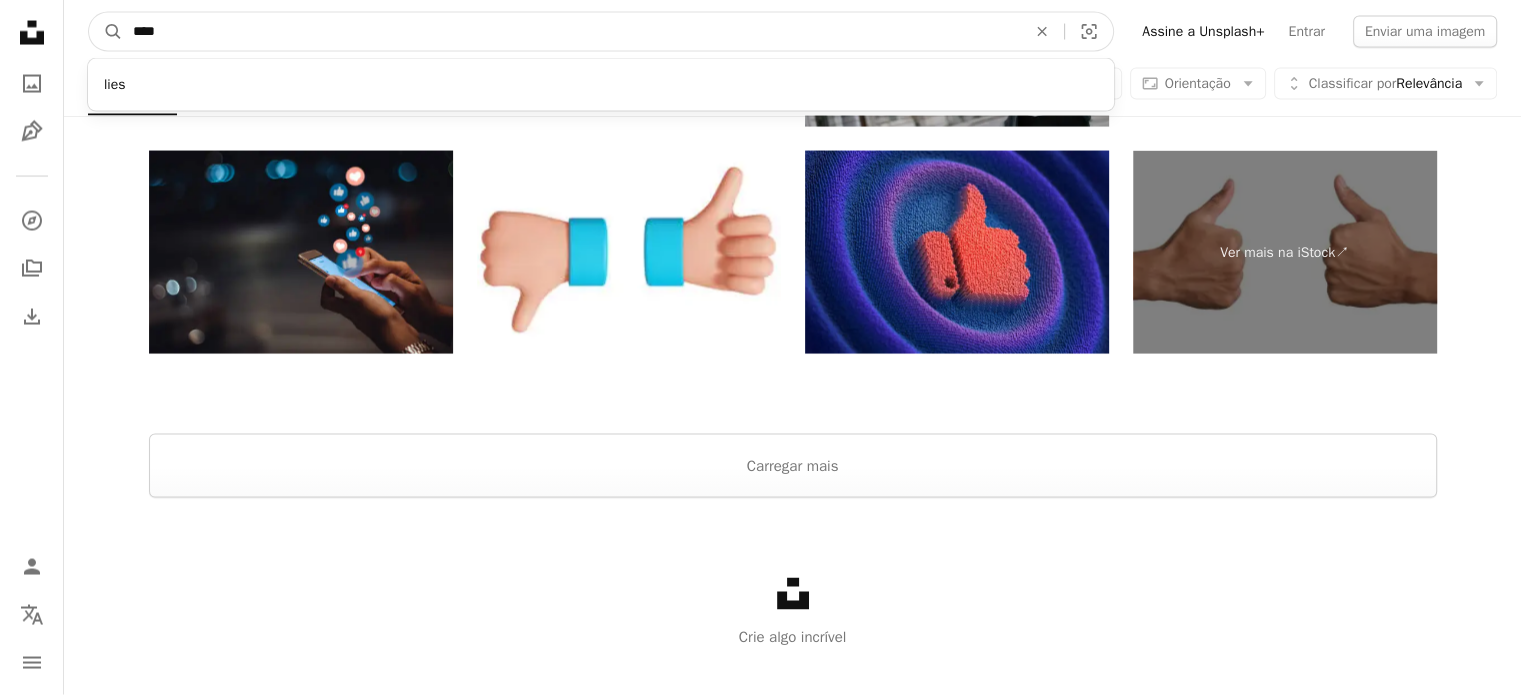 type on "****" 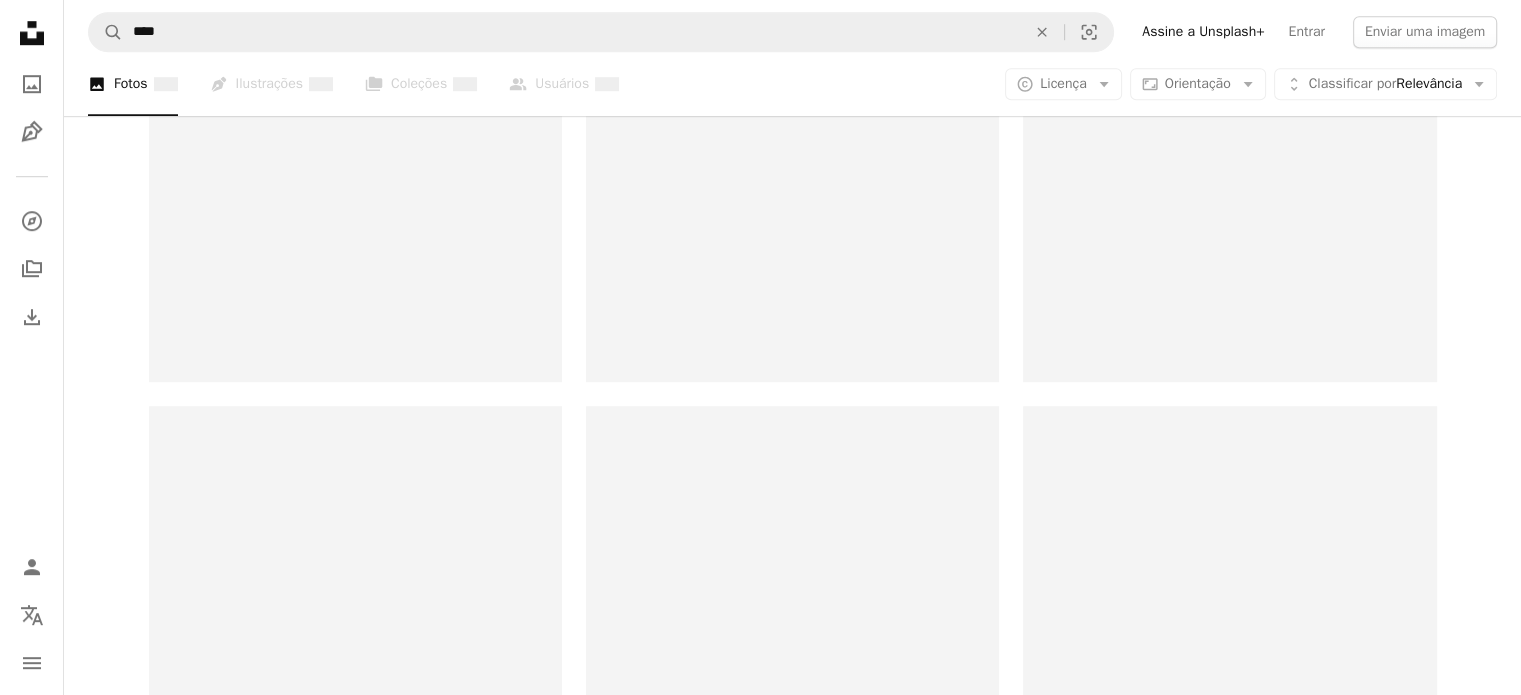 scroll, scrollTop: 0, scrollLeft: 0, axis: both 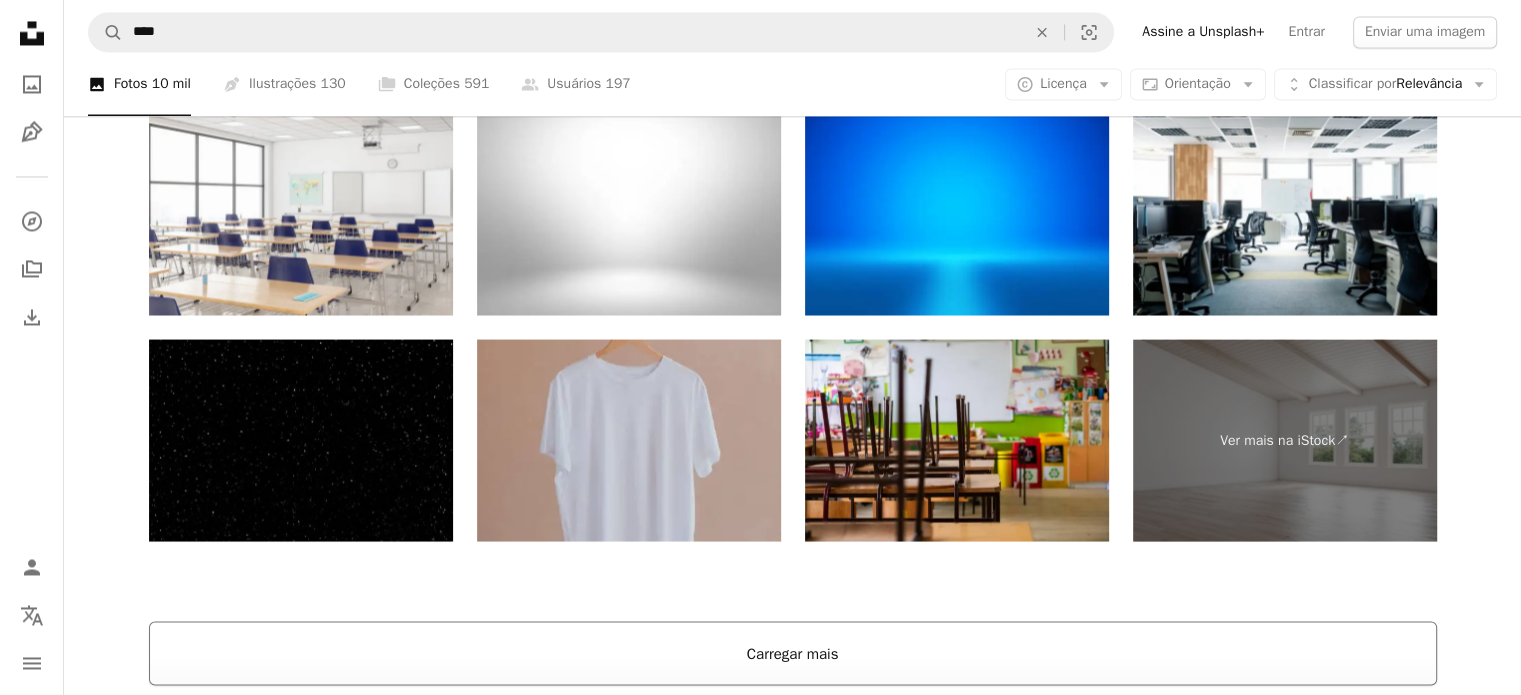 click on "Carregar mais" at bounding box center [793, 653] 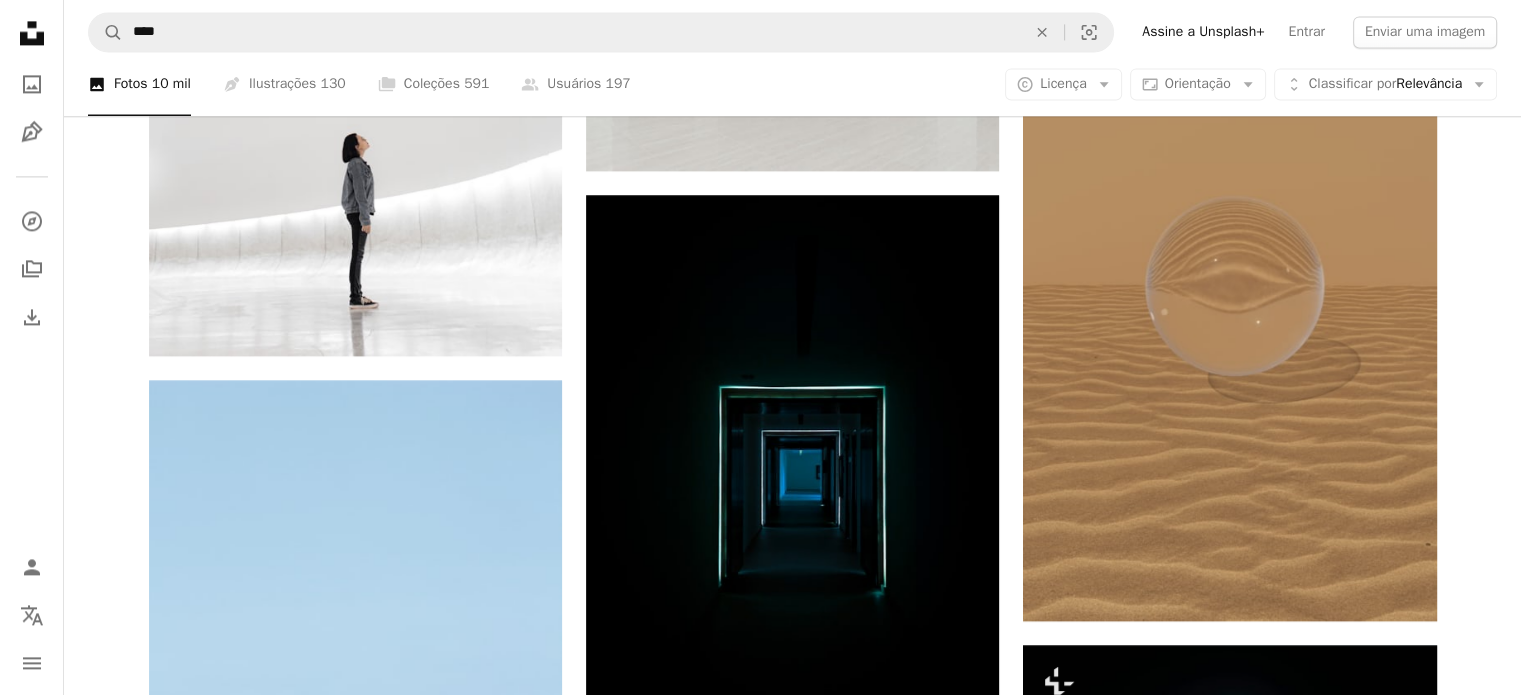 scroll, scrollTop: 2300, scrollLeft: 0, axis: vertical 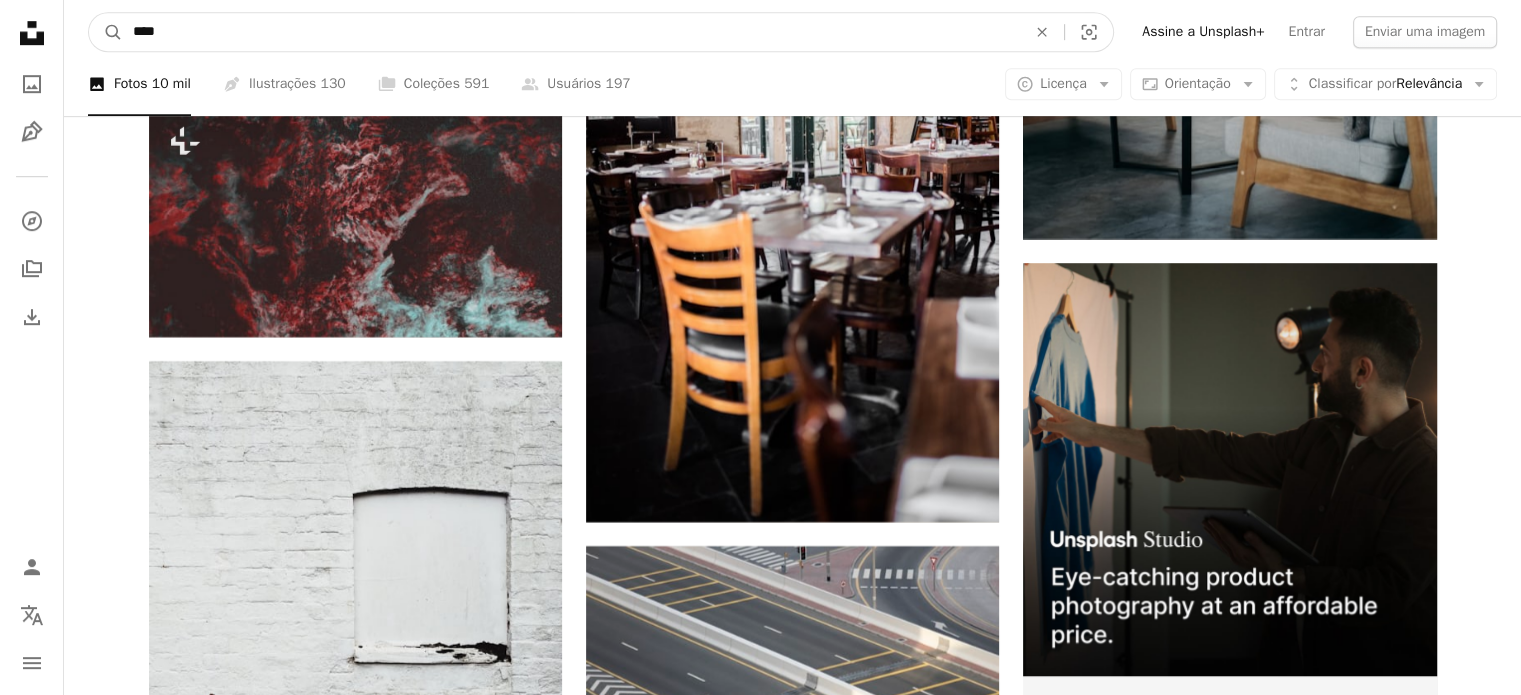 click on "****" at bounding box center [571, 32] 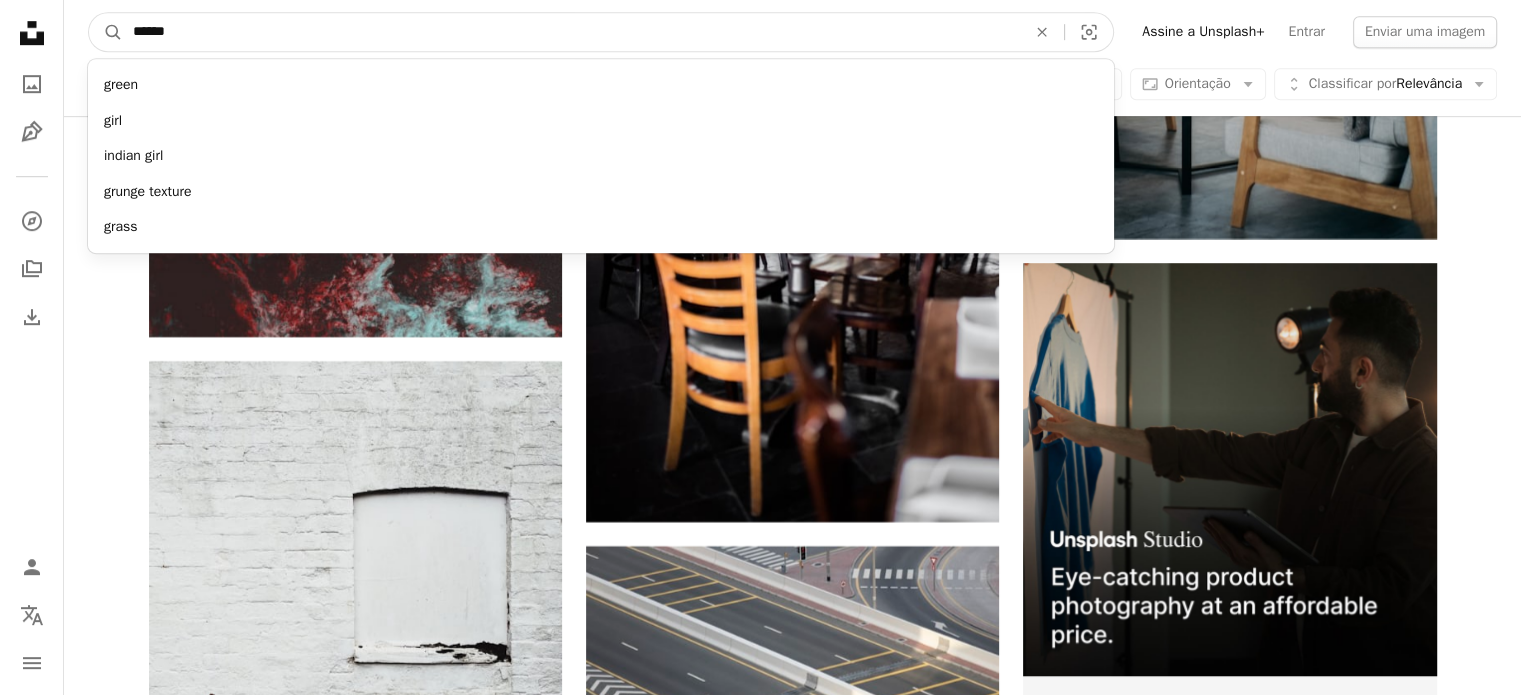 type on "******" 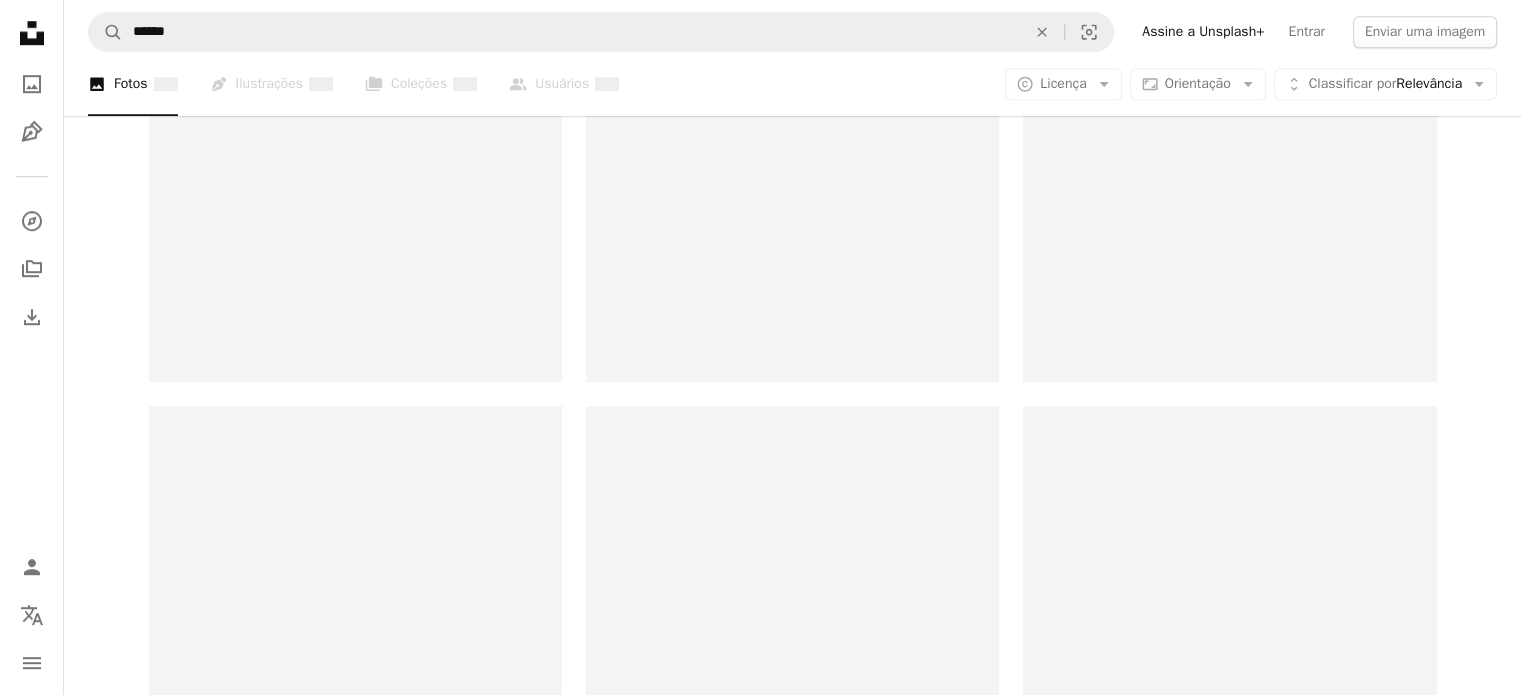 scroll, scrollTop: 0, scrollLeft: 0, axis: both 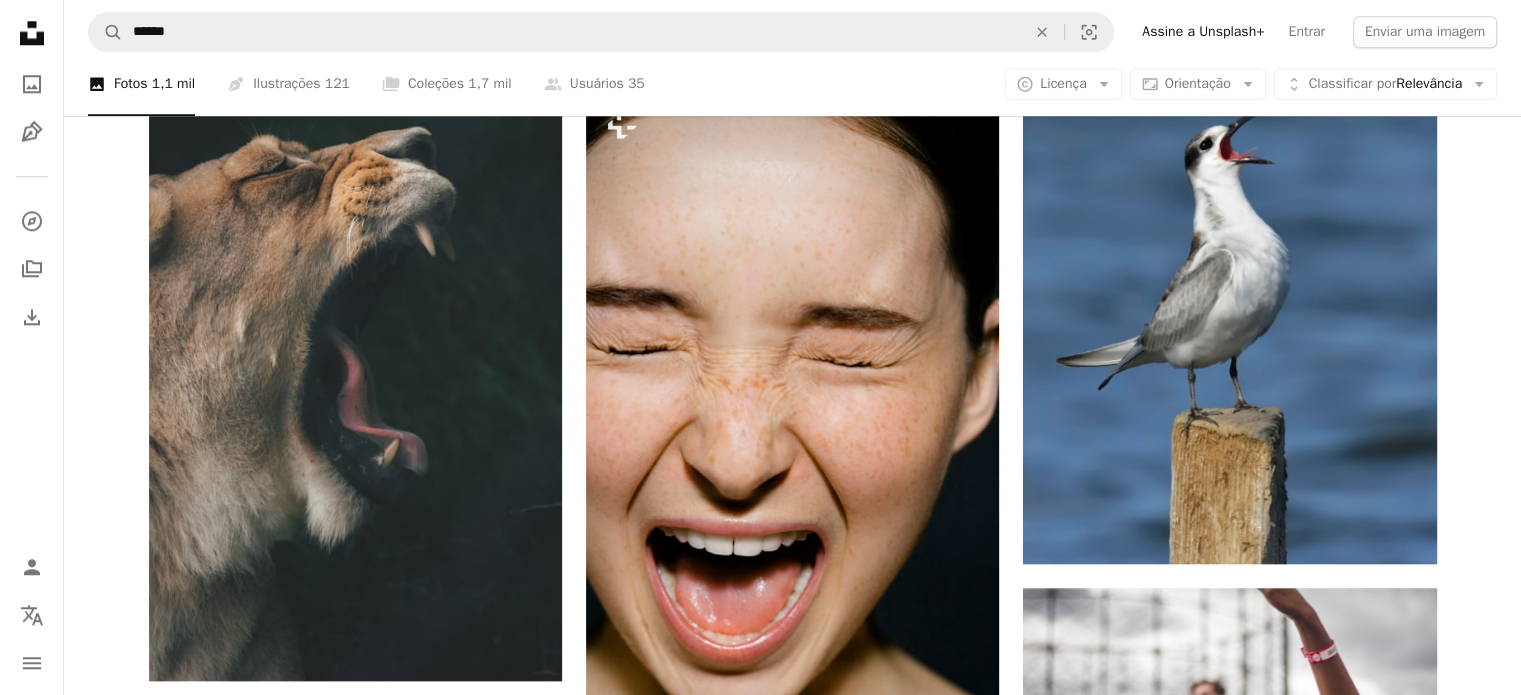 drag, startPoint x: 1515, startPoint y: 353, endPoint x: 1535, endPoint y: 351, distance: 20.09975 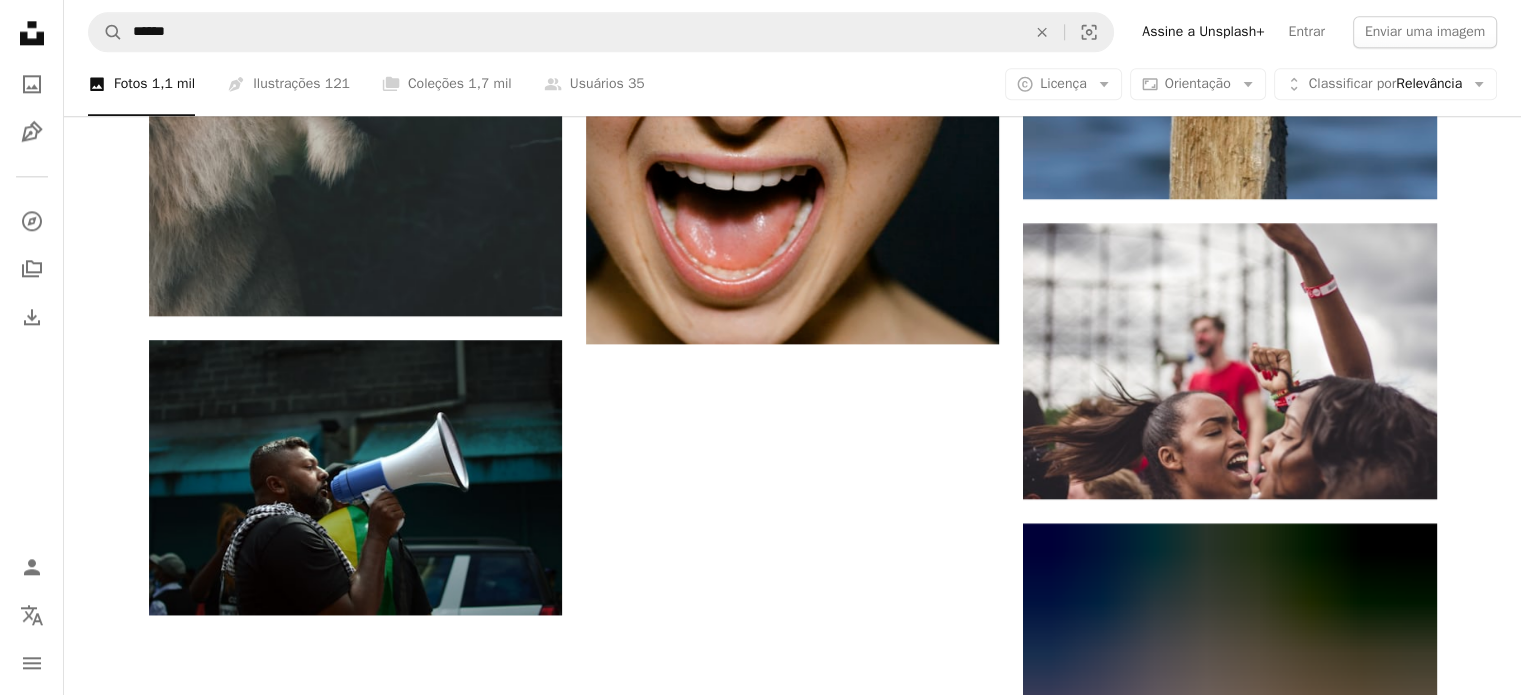 scroll, scrollTop: 2608, scrollLeft: 0, axis: vertical 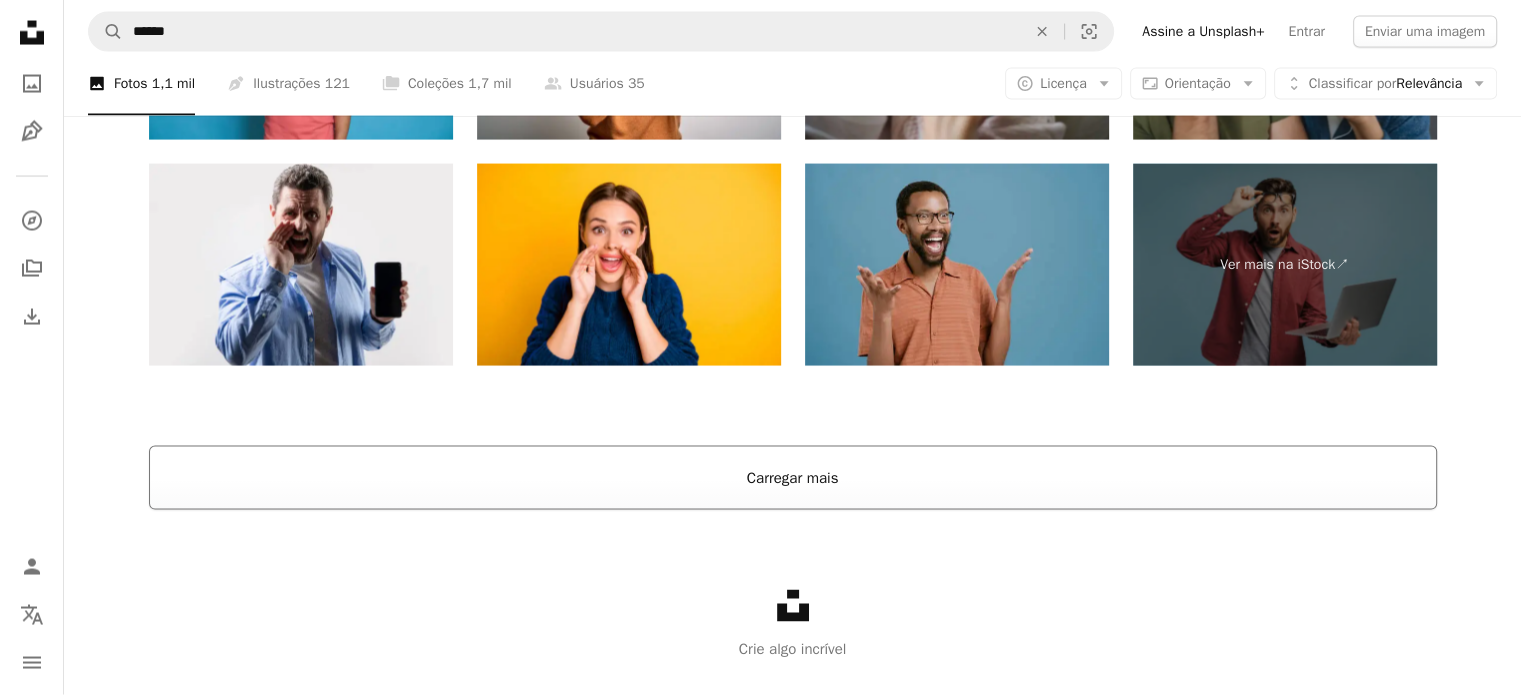 click on "Carregar mais" at bounding box center (793, 478) 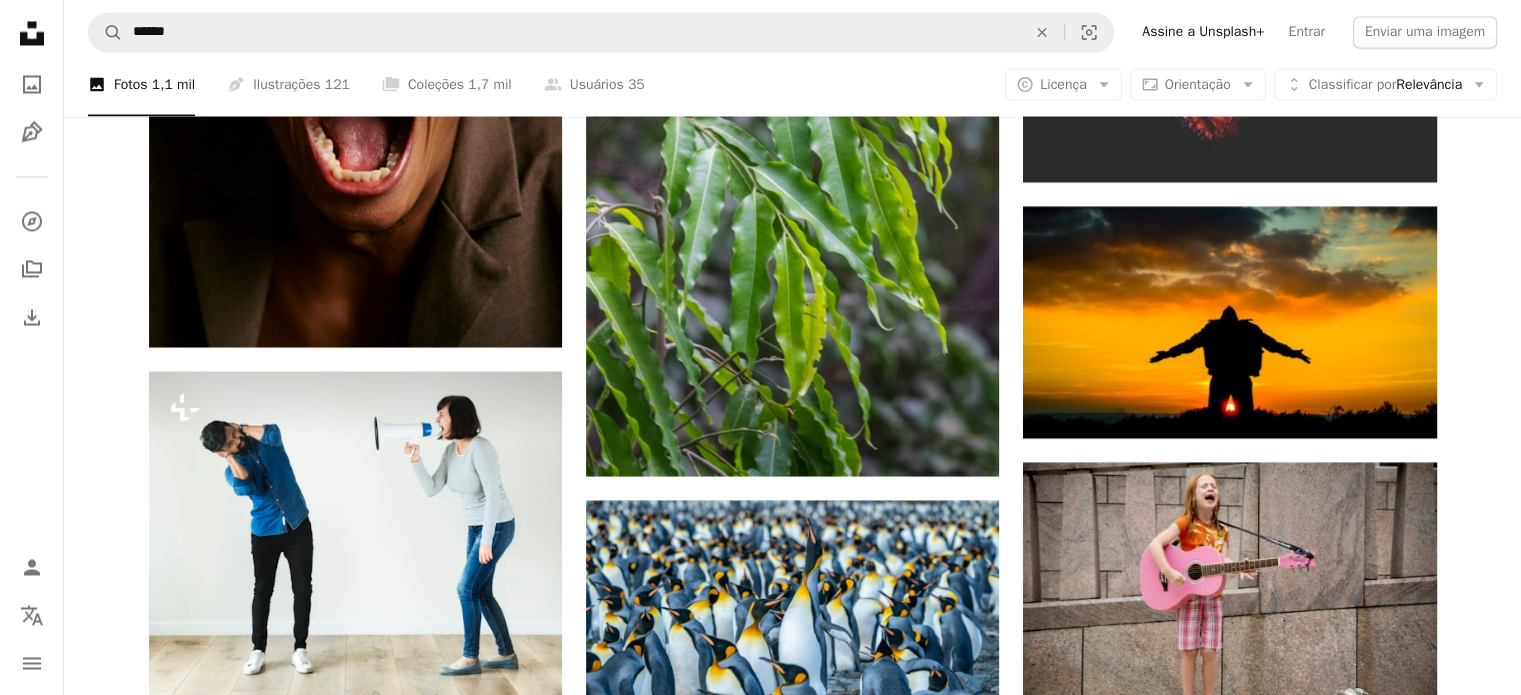 scroll, scrollTop: 3684, scrollLeft: 0, axis: vertical 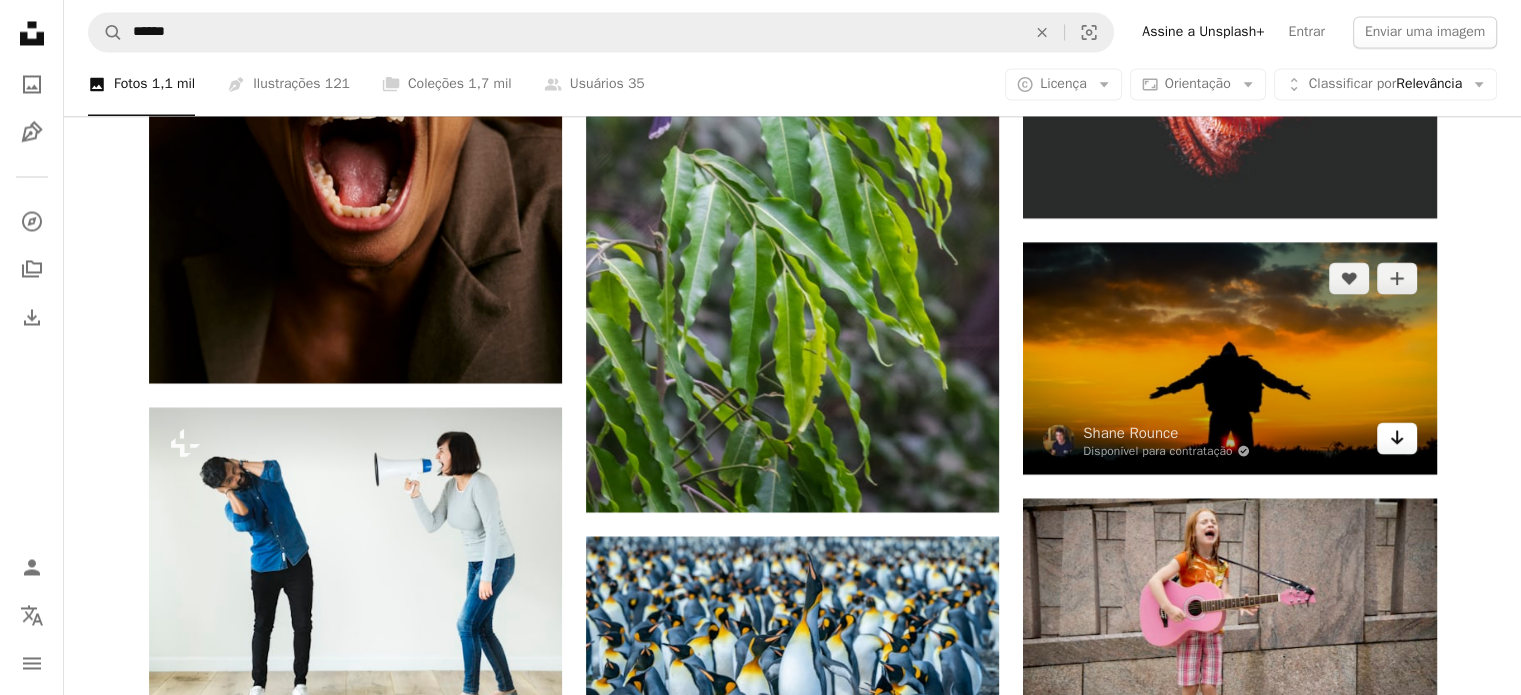 click on "Arrow pointing down" at bounding box center (1397, 438) 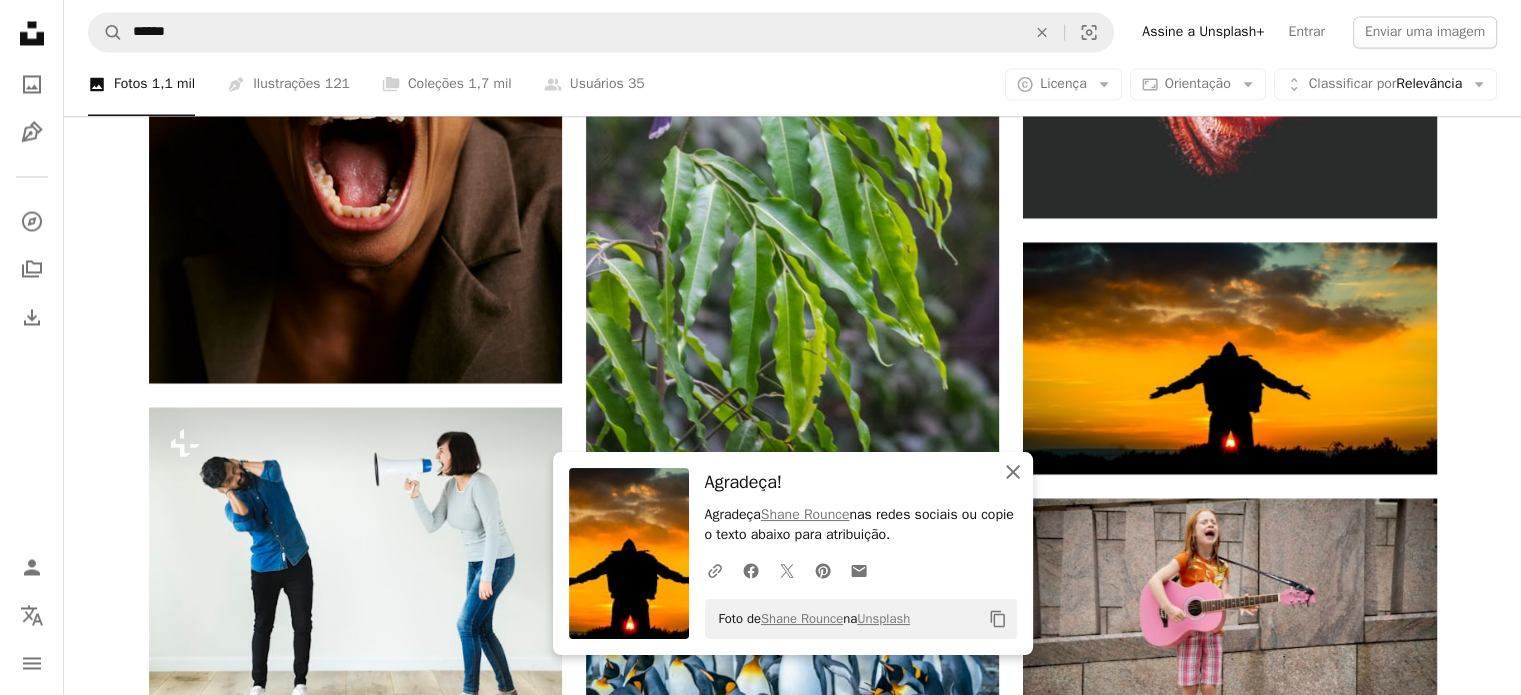 drag, startPoint x: 1008, startPoint y: 473, endPoint x: 1028, endPoint y: 475, distance: 20.09975 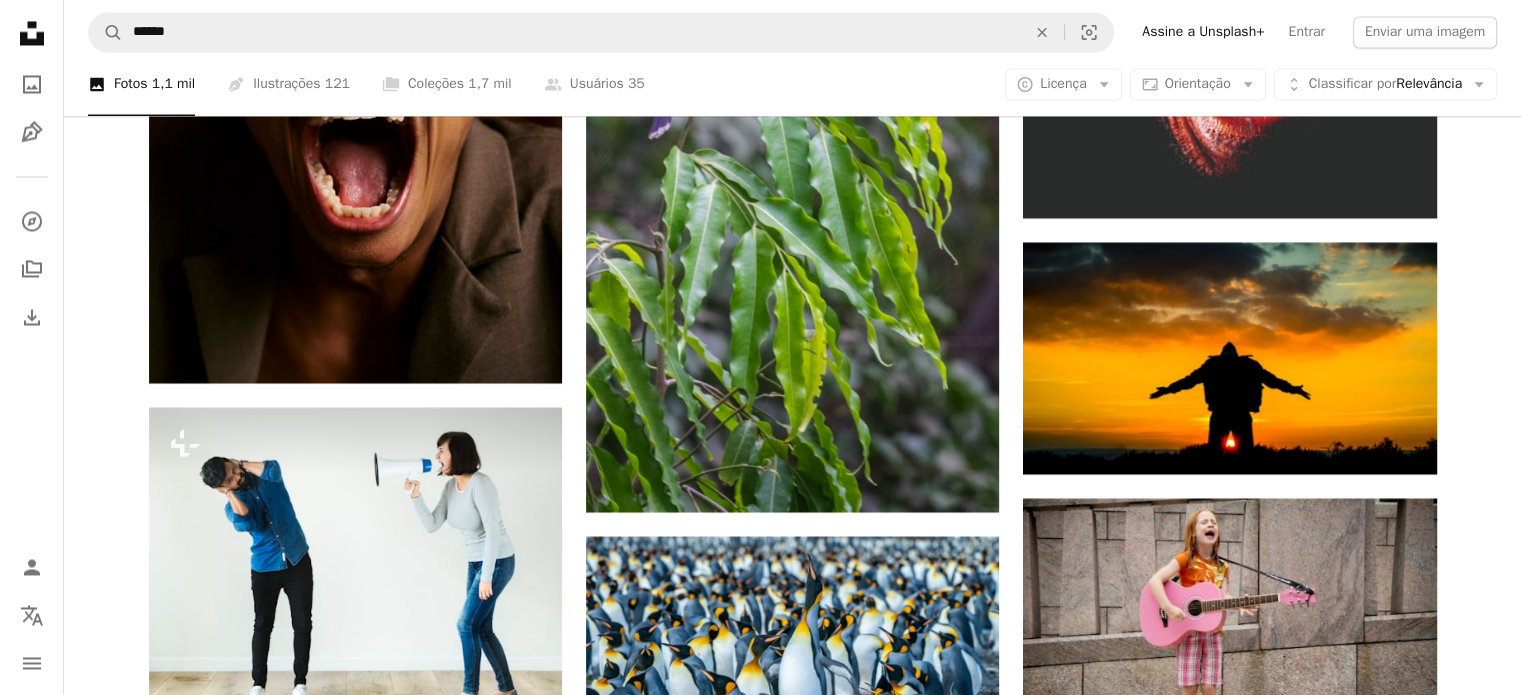 scroll, scrollTop: 3711, scrollLeft: 0, axis: vertical 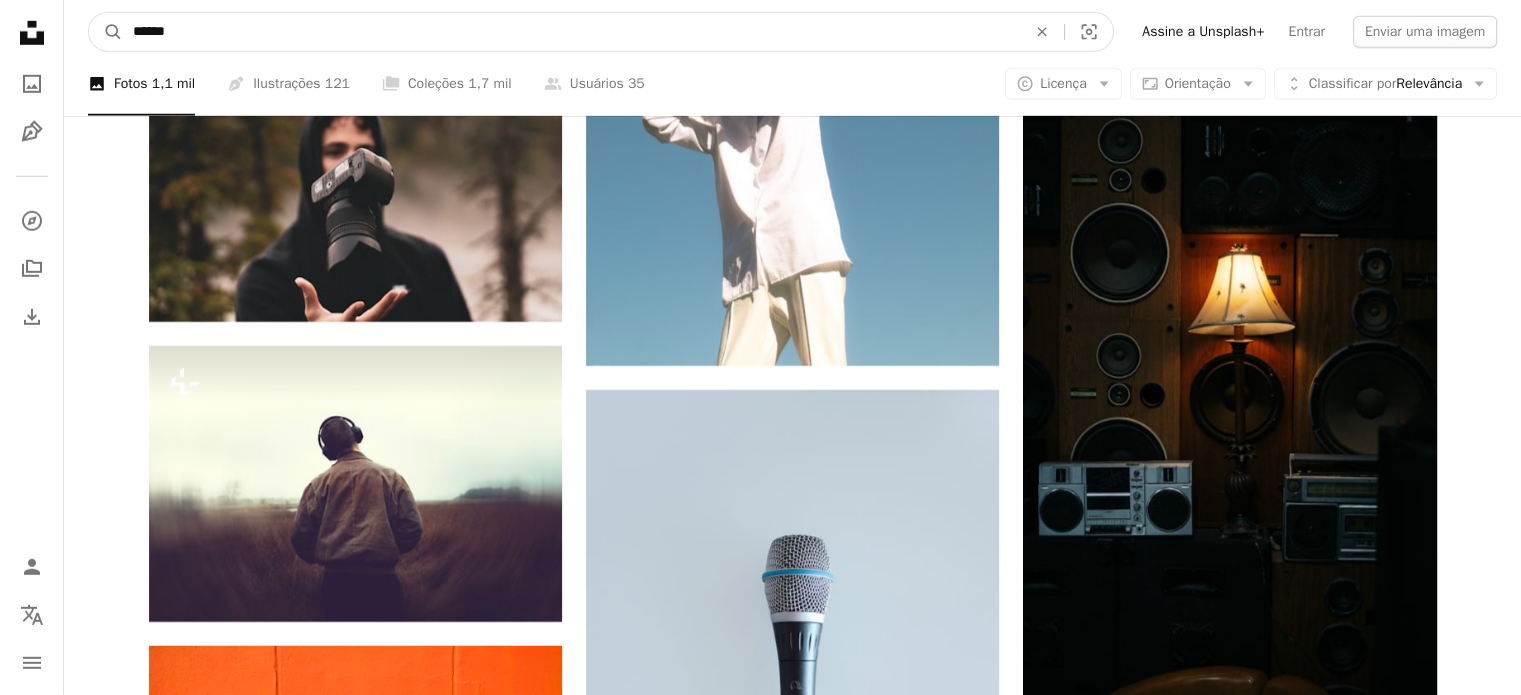 click on "******" at bounding box center (571, 32) 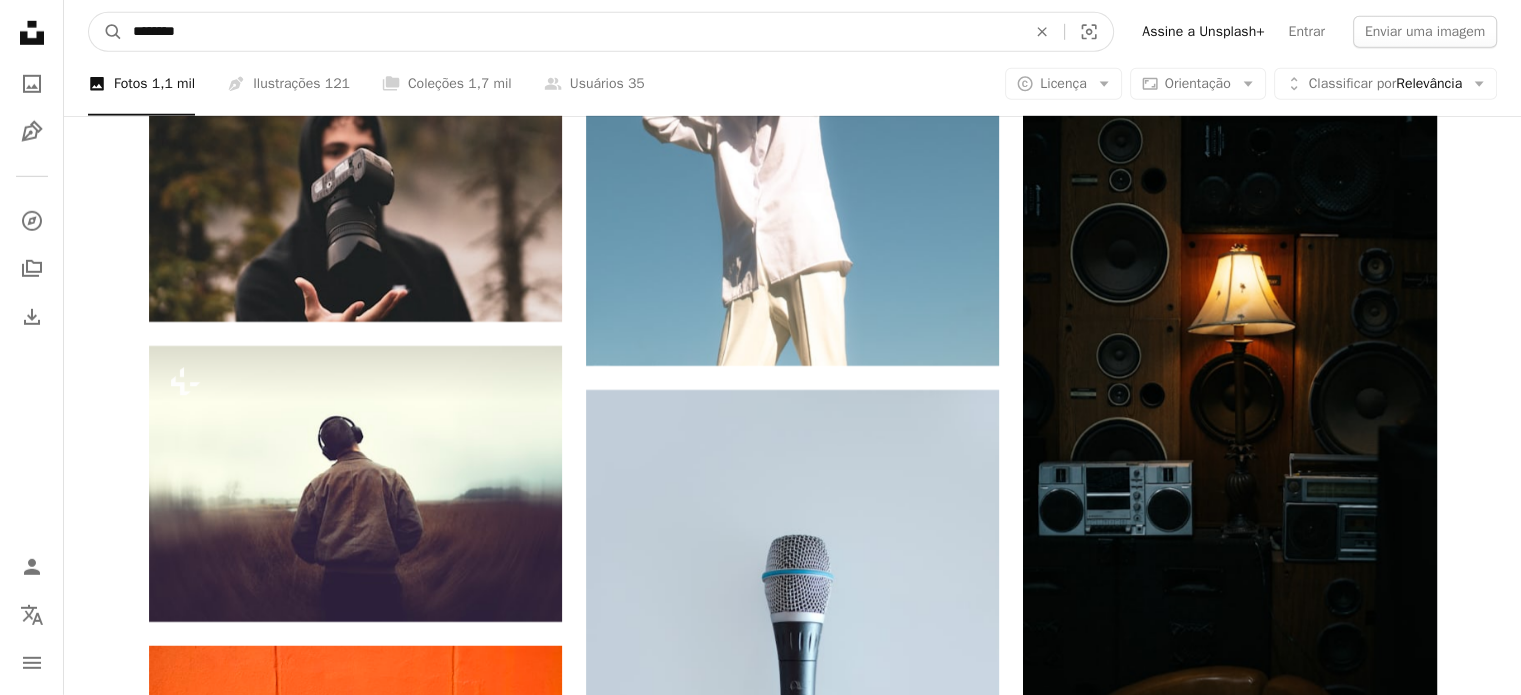 type on "********" 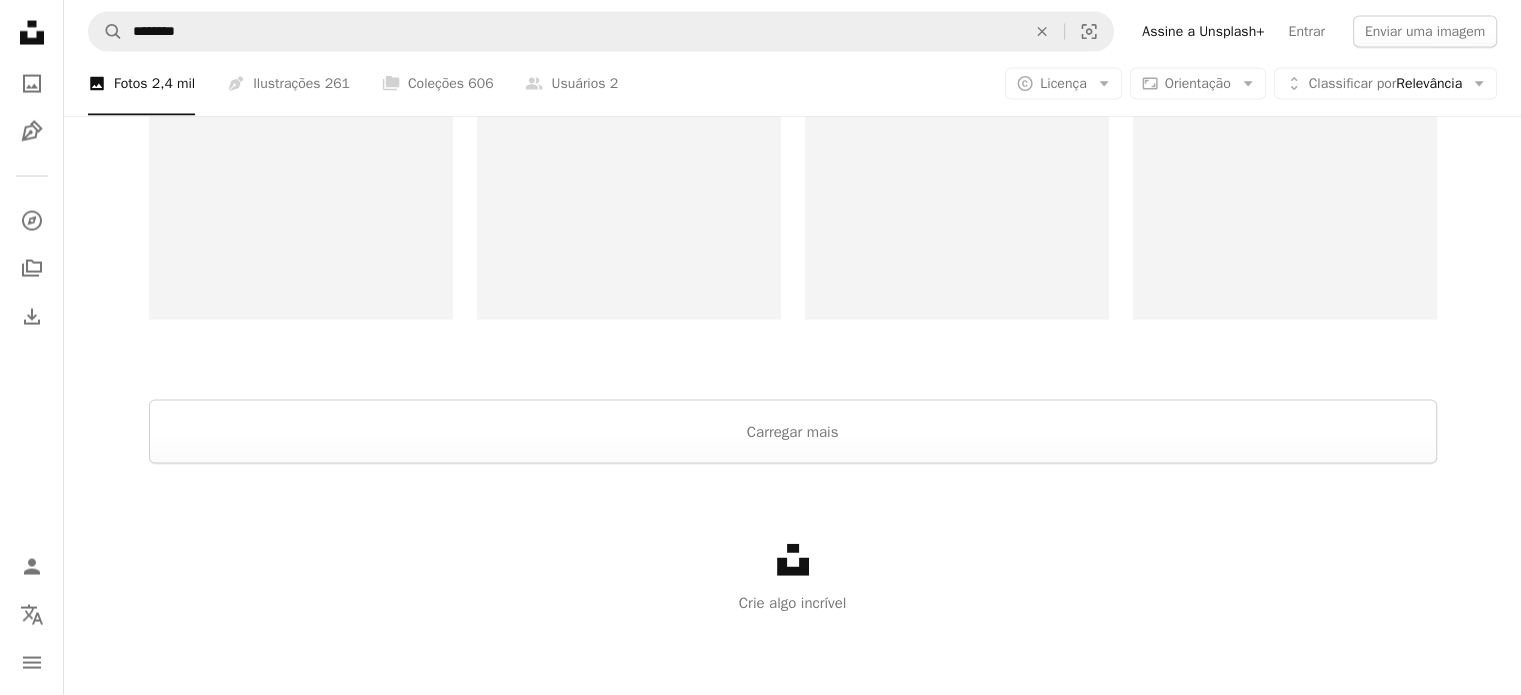 scroll, scrollTop: 0, scrollLeft: 0, axis: both 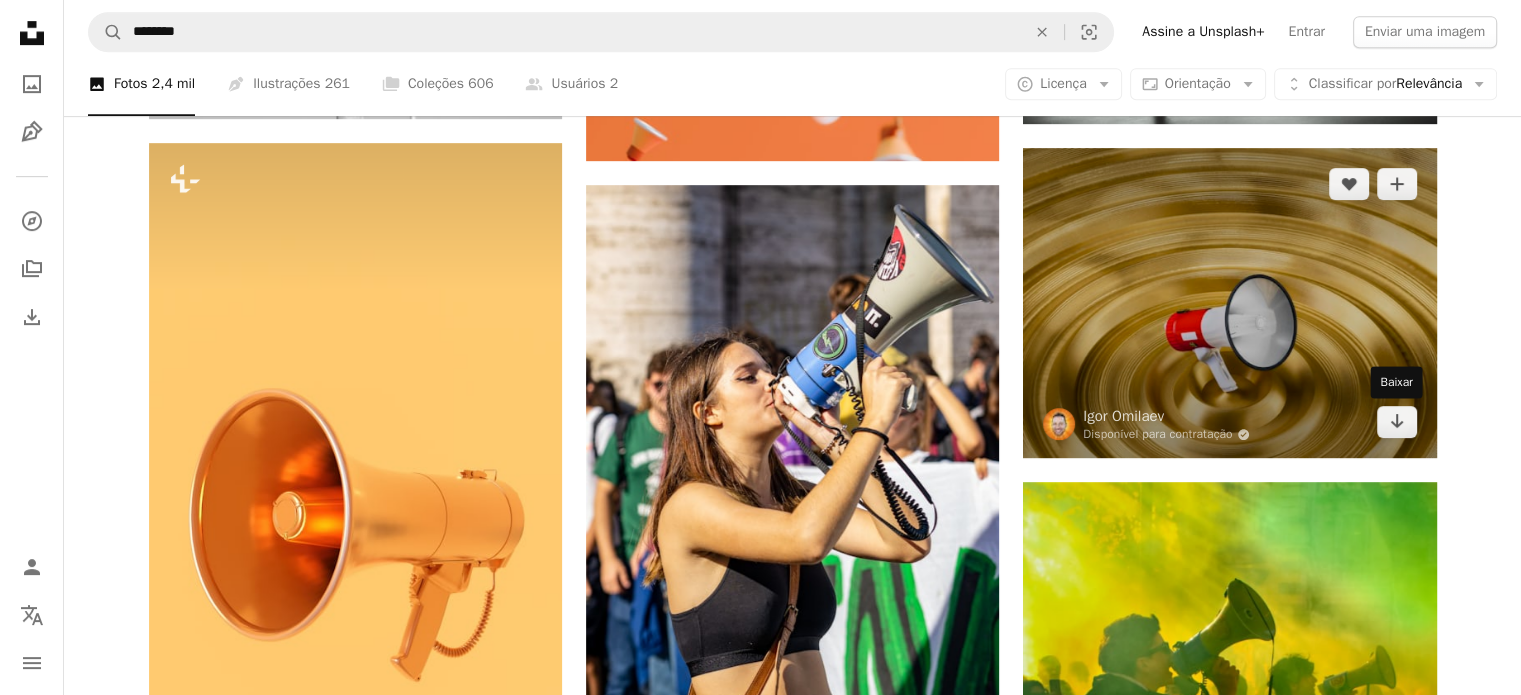 click on "Arrow pointing down" at bounding box center [1397, 422] 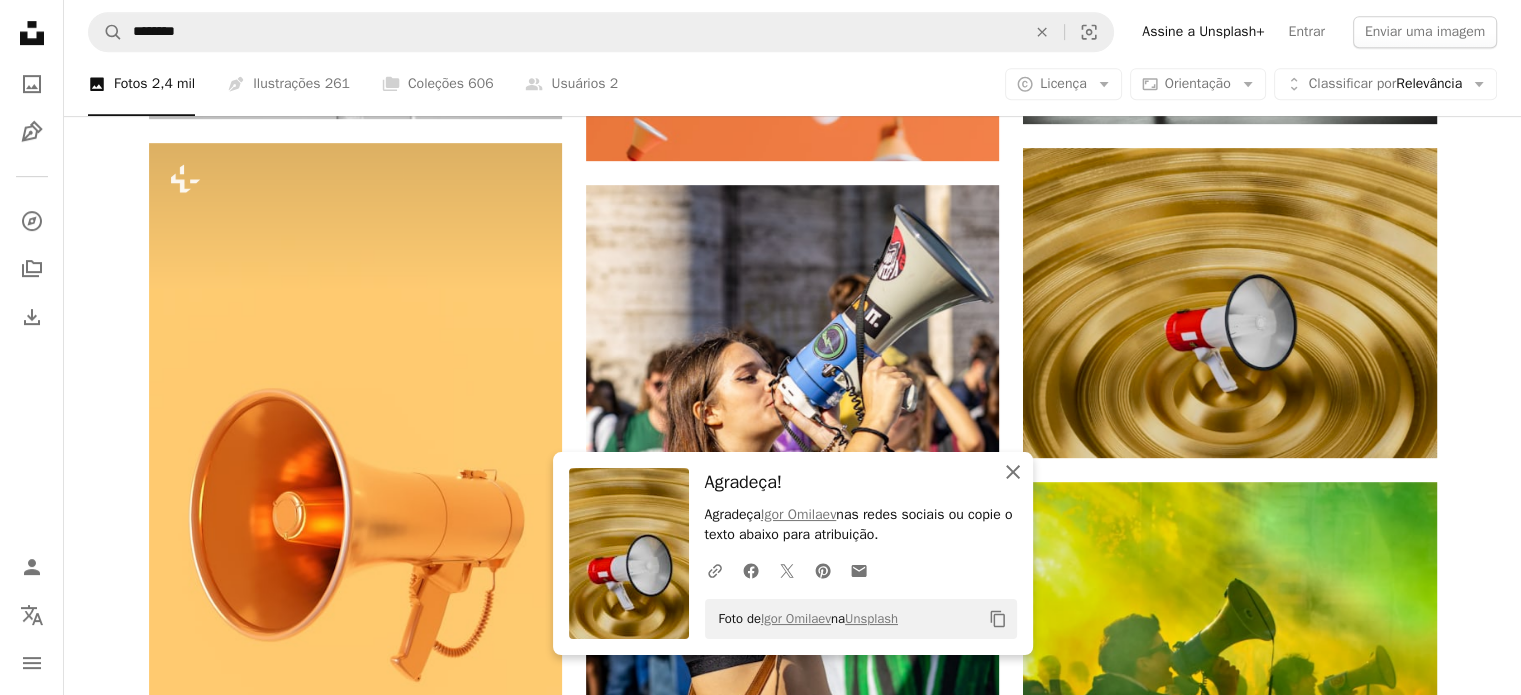 click on "An X shape" 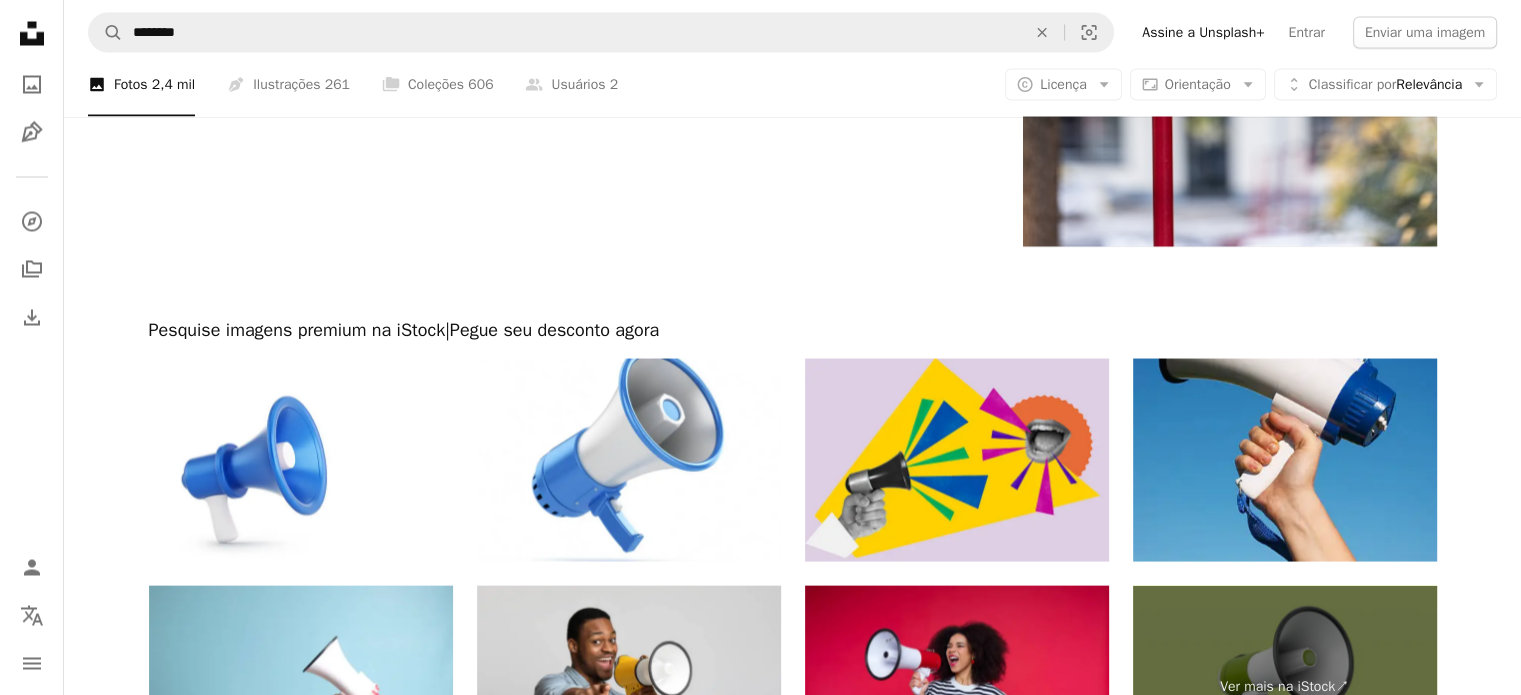 scroll, scrollTop: 4254, scrollLeft: 0, axis: vertical 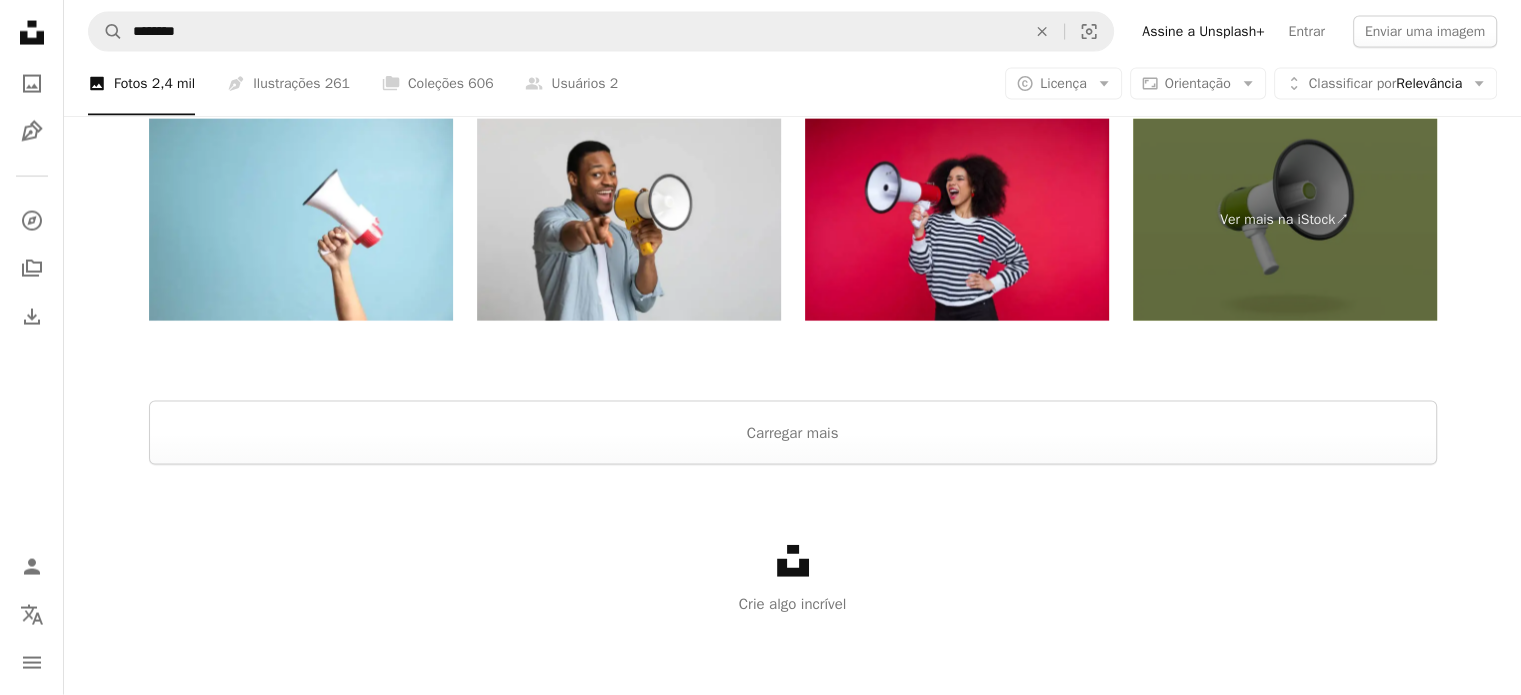 click on "Unsplash logo Crie algo incrível" at bounding box center [792, 580] 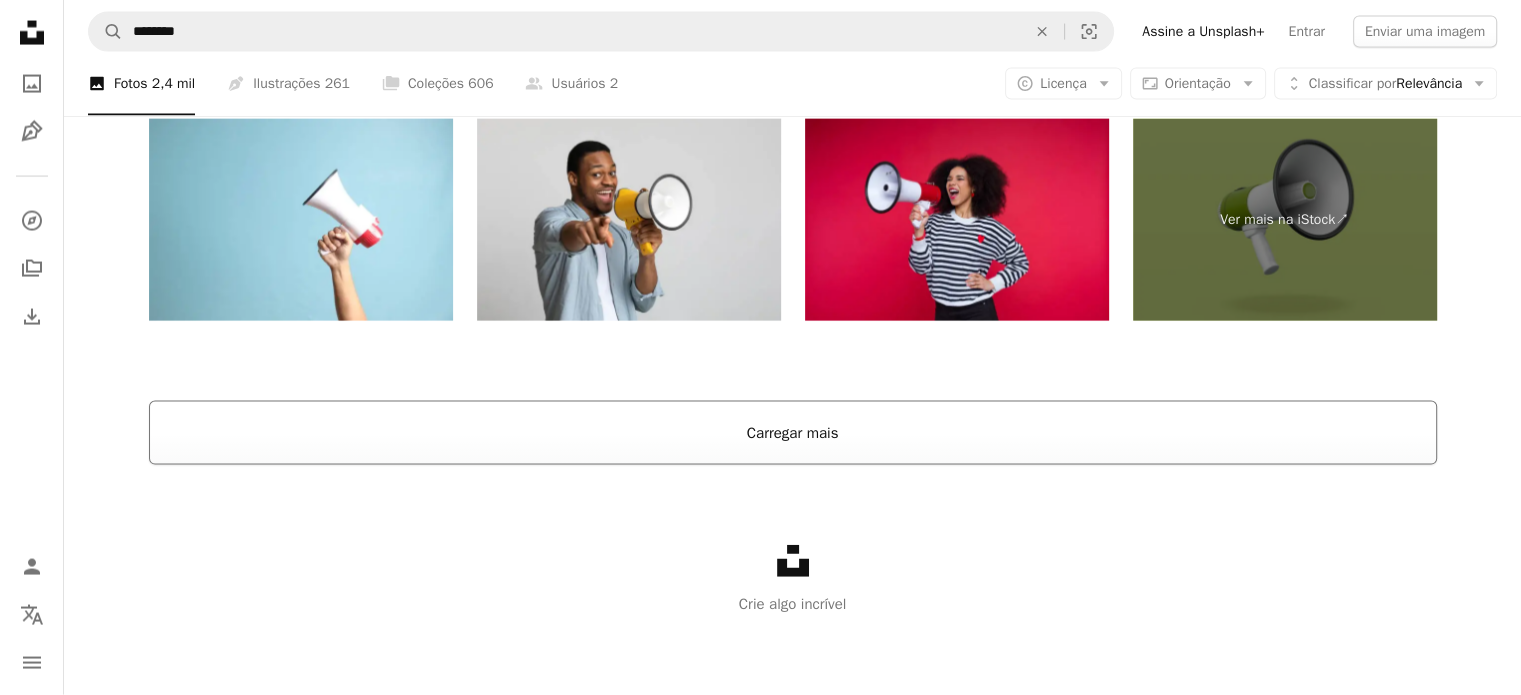 click on "Carregar mais" at bounding box center (793, 433) 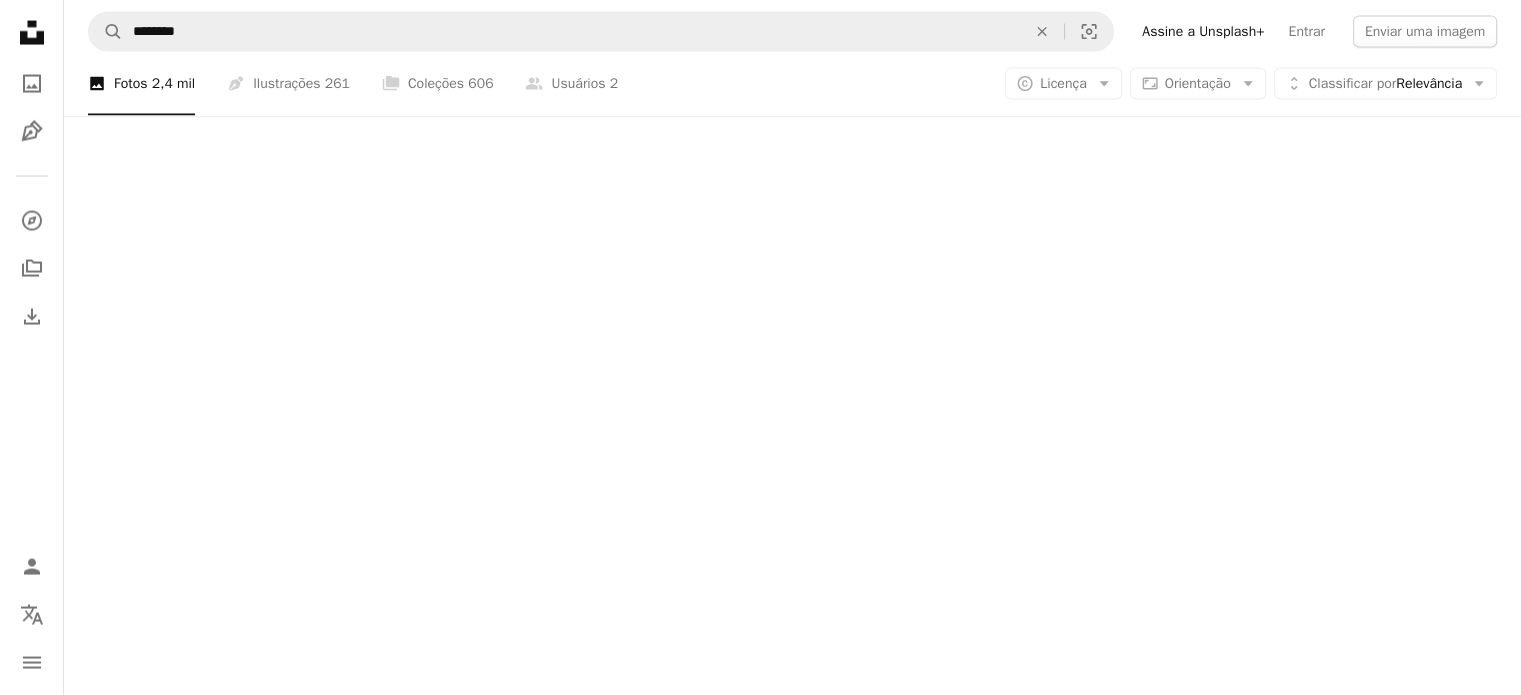 scroll, scrollTop: 3633, scrollLeft: 0, axis: vertical 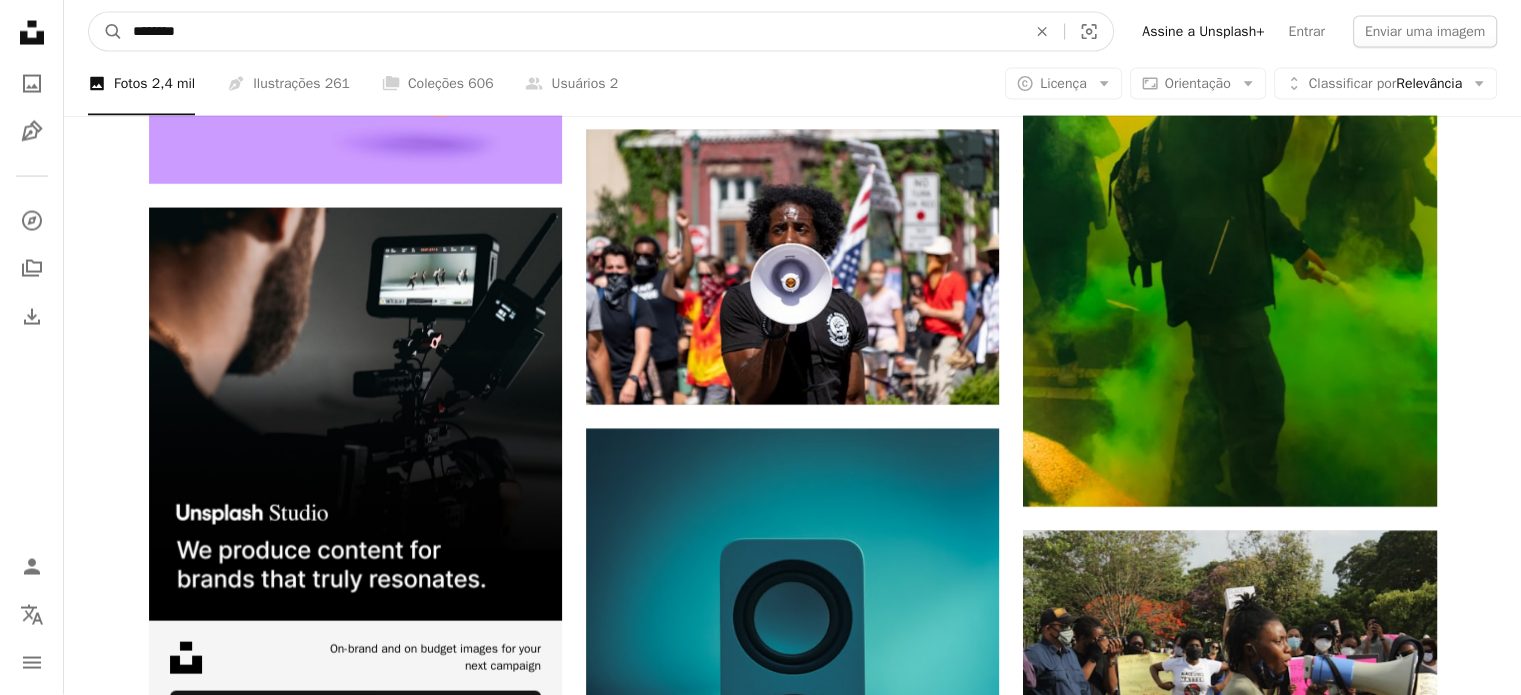 click on "********" at bounding box center (571, 32) 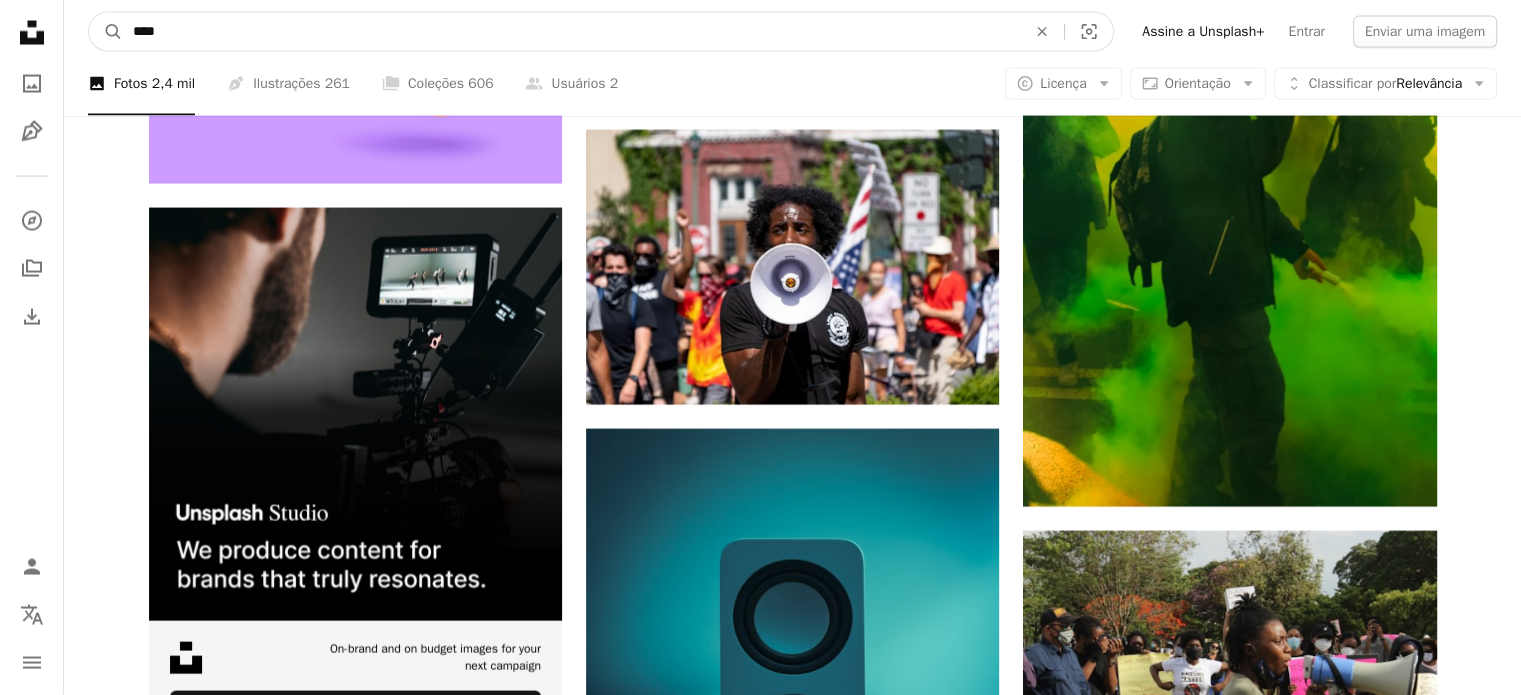 type on "*****" 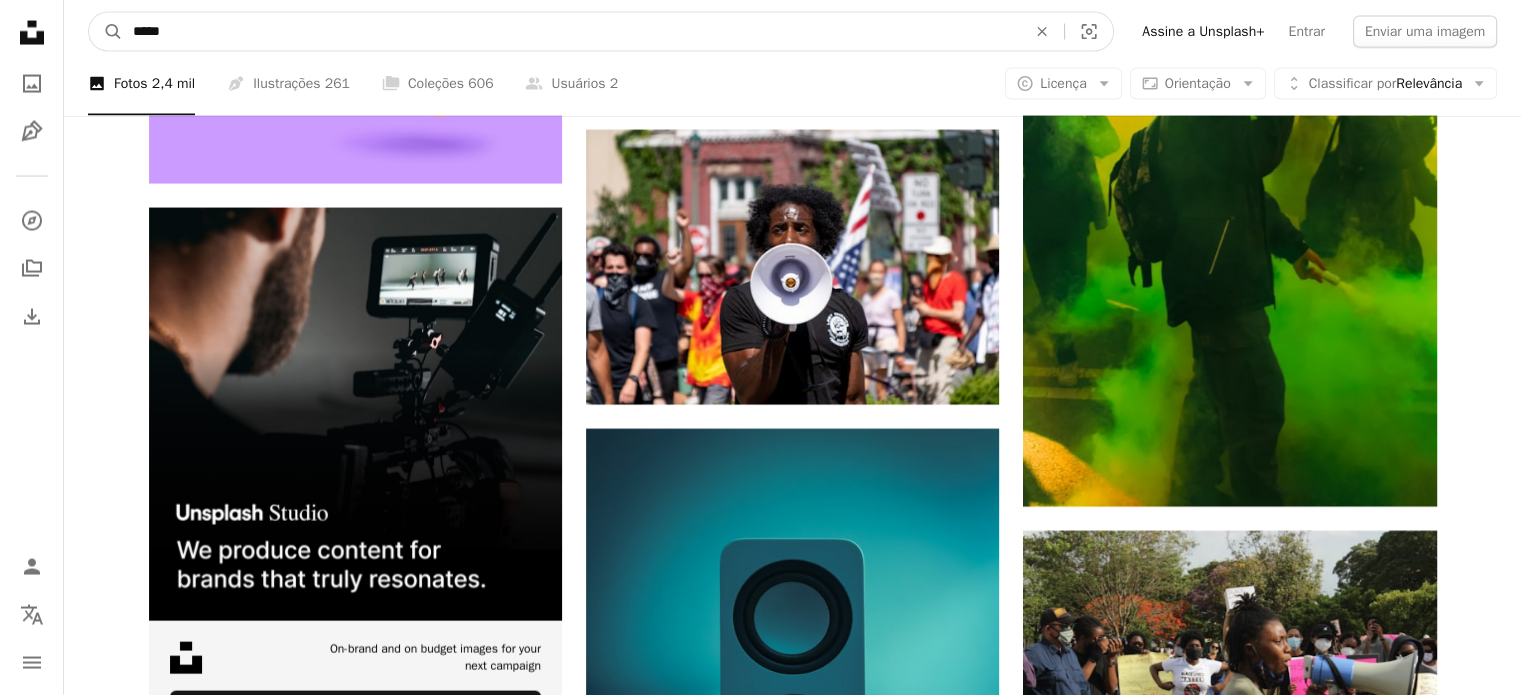 click on "A magnifying glass" at bounding box center [106, 32] 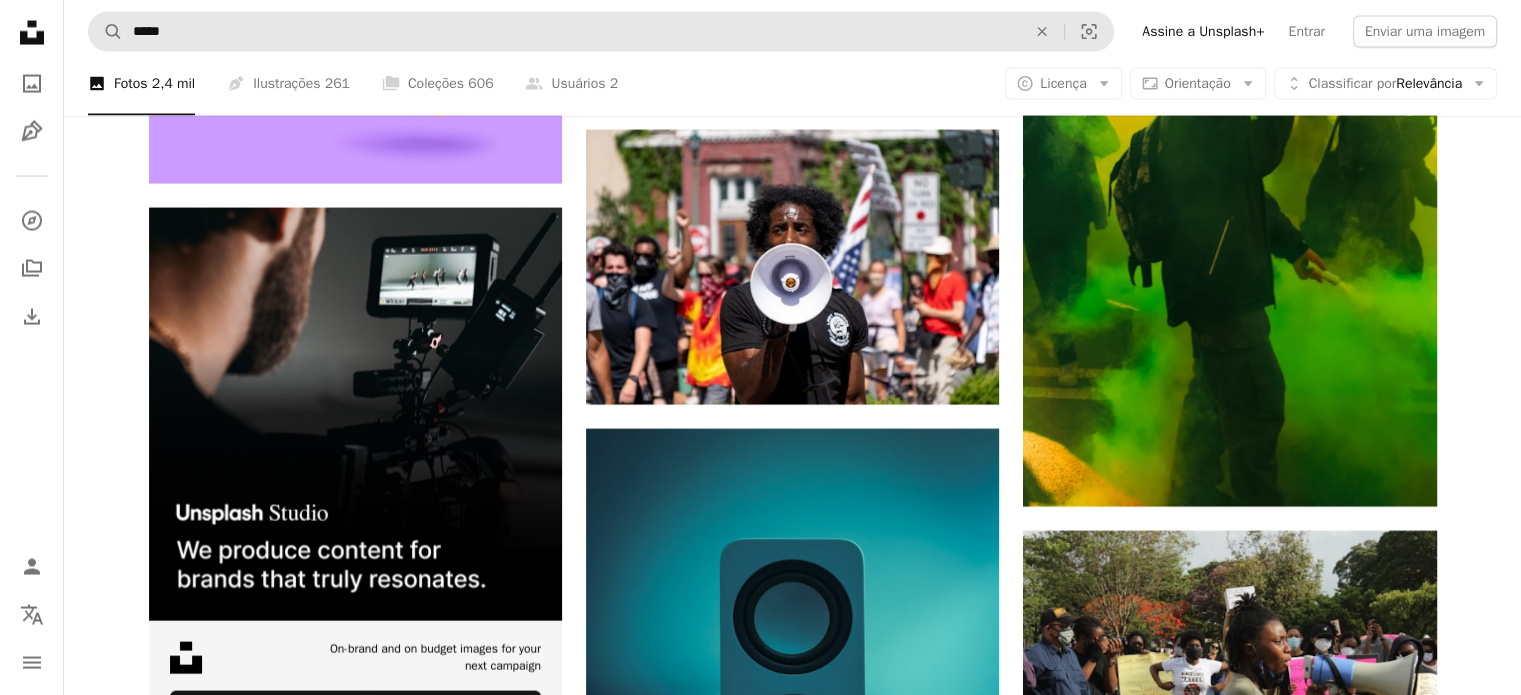 scroll, scrollTop: 0, scrollLeft: 0, axis: both 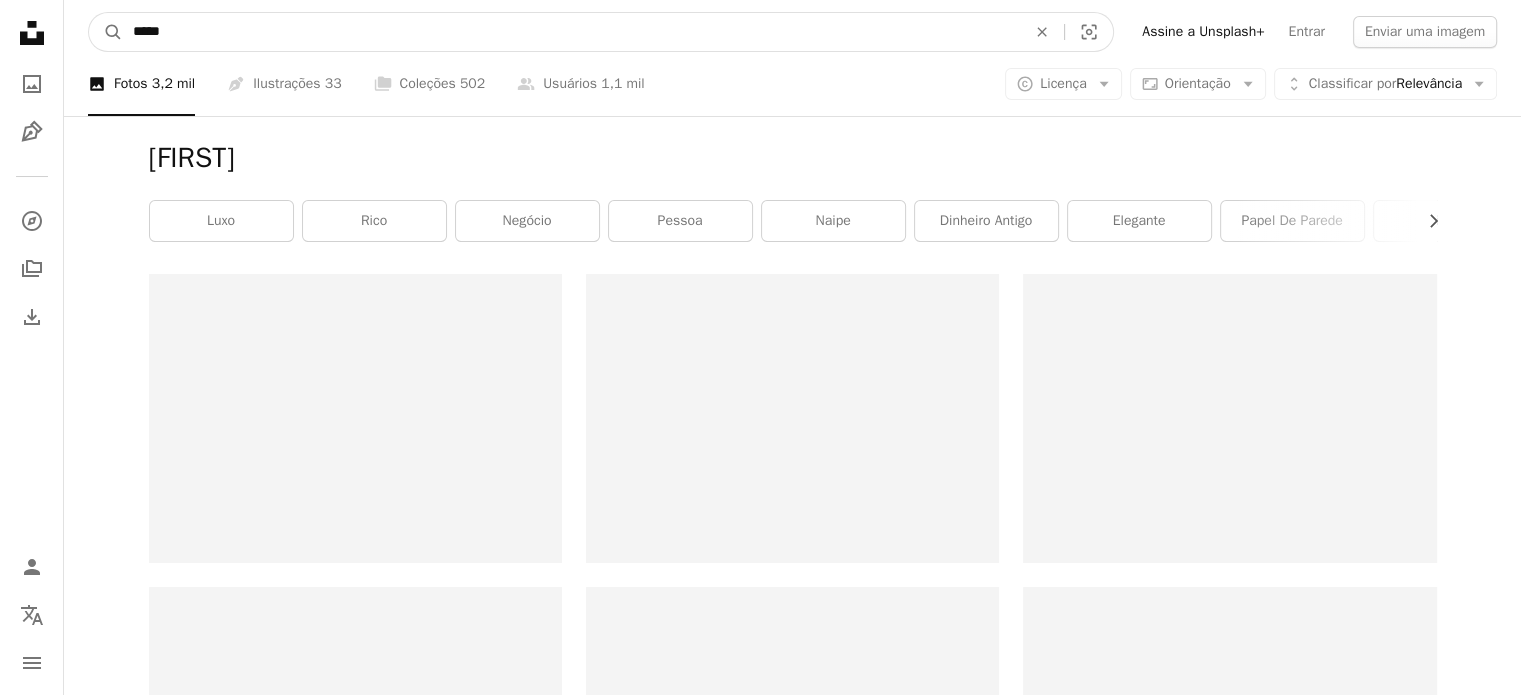 click on "*****" at bounding box center [571, 32] 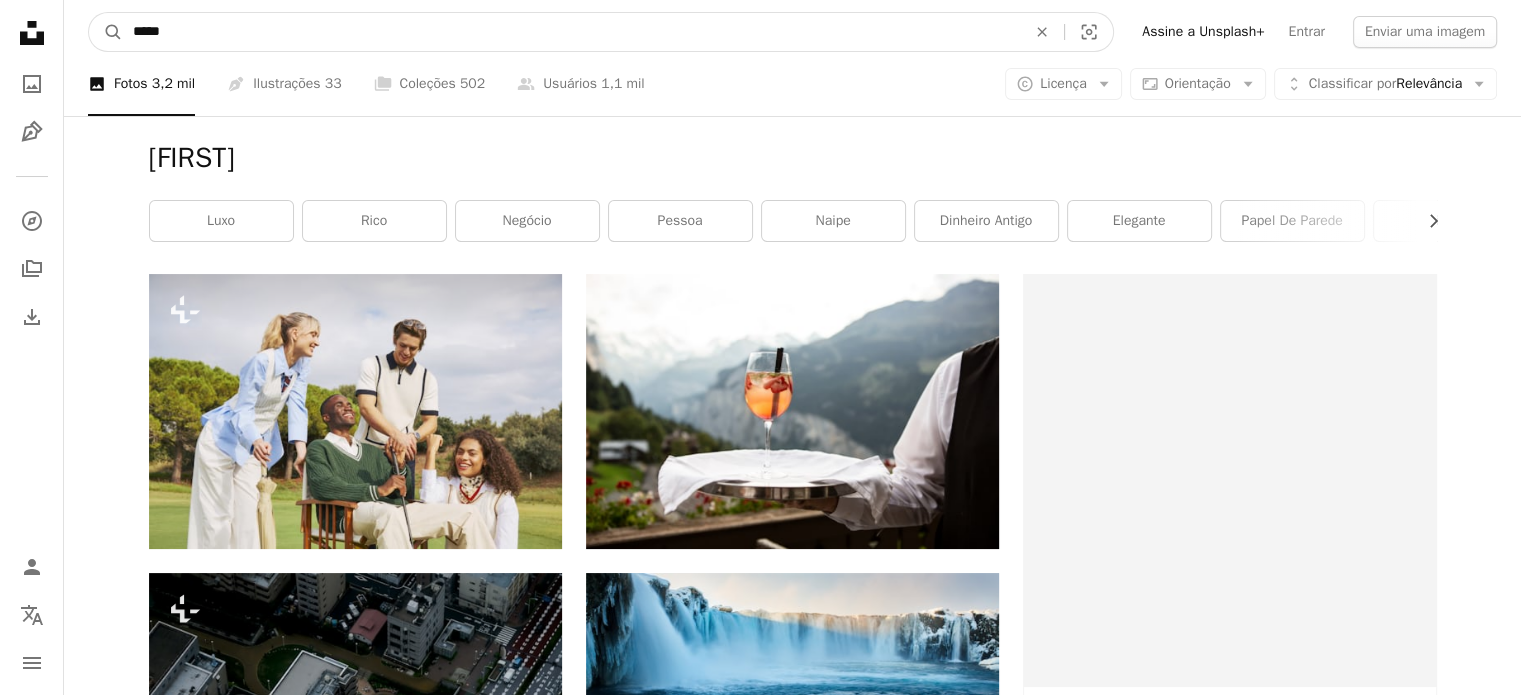 click on "A magnifying glass" at bounding box center [106, 32] 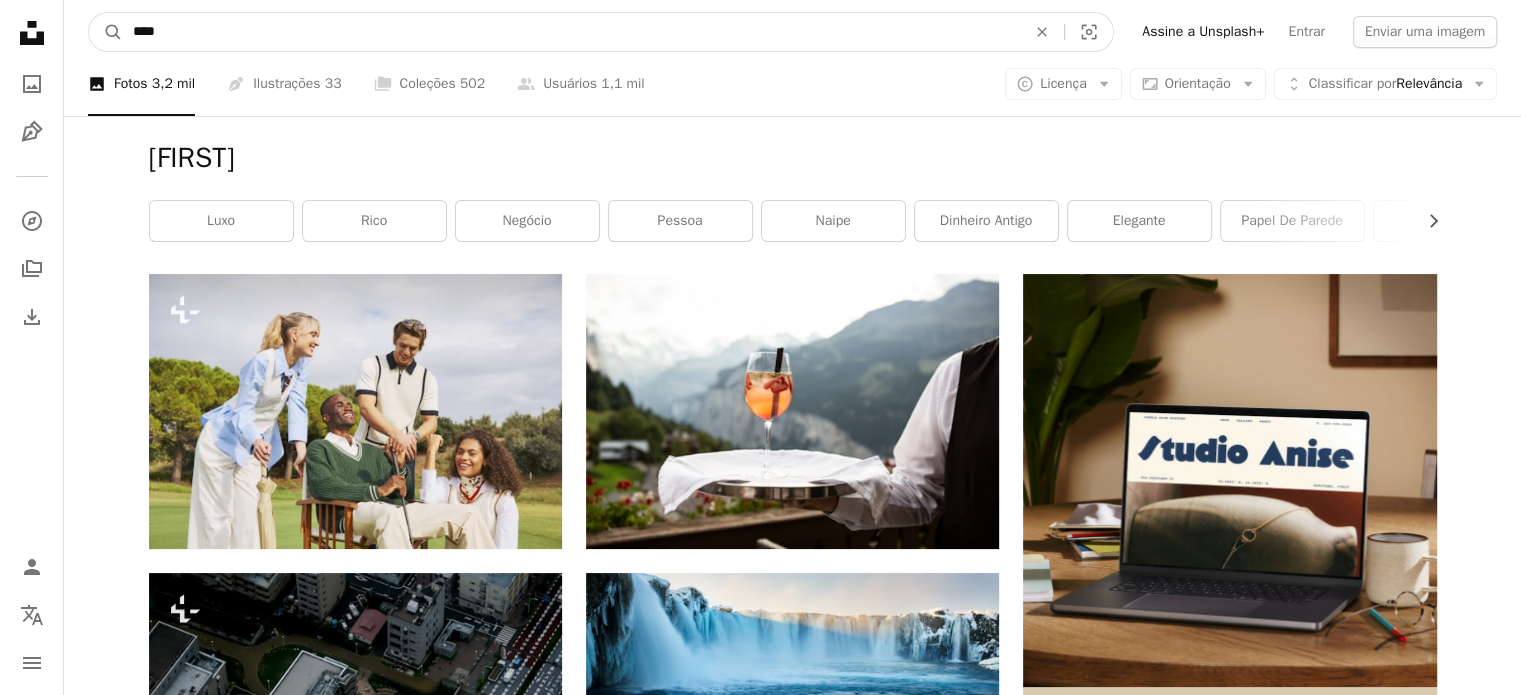 type on "*****" 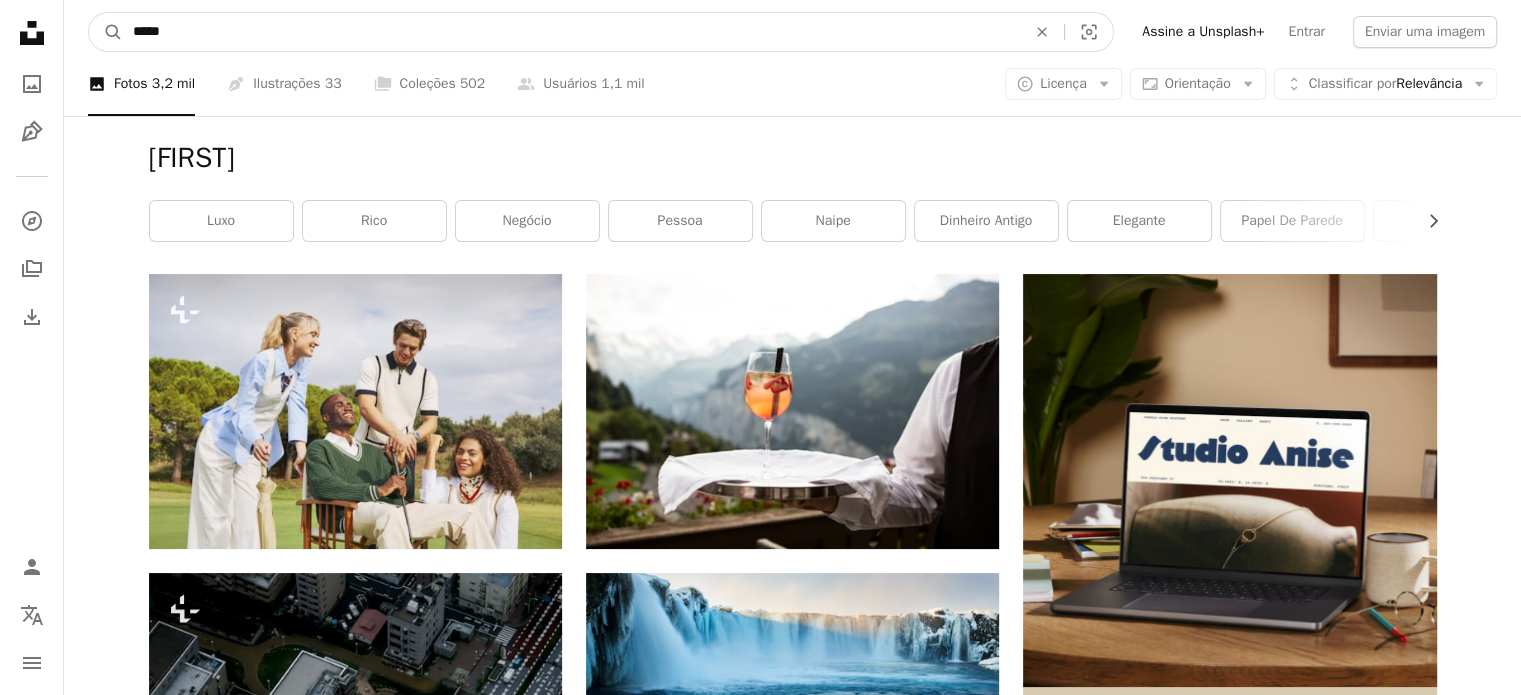 click on "A magnifying glass" at bounding box center (106, 32) 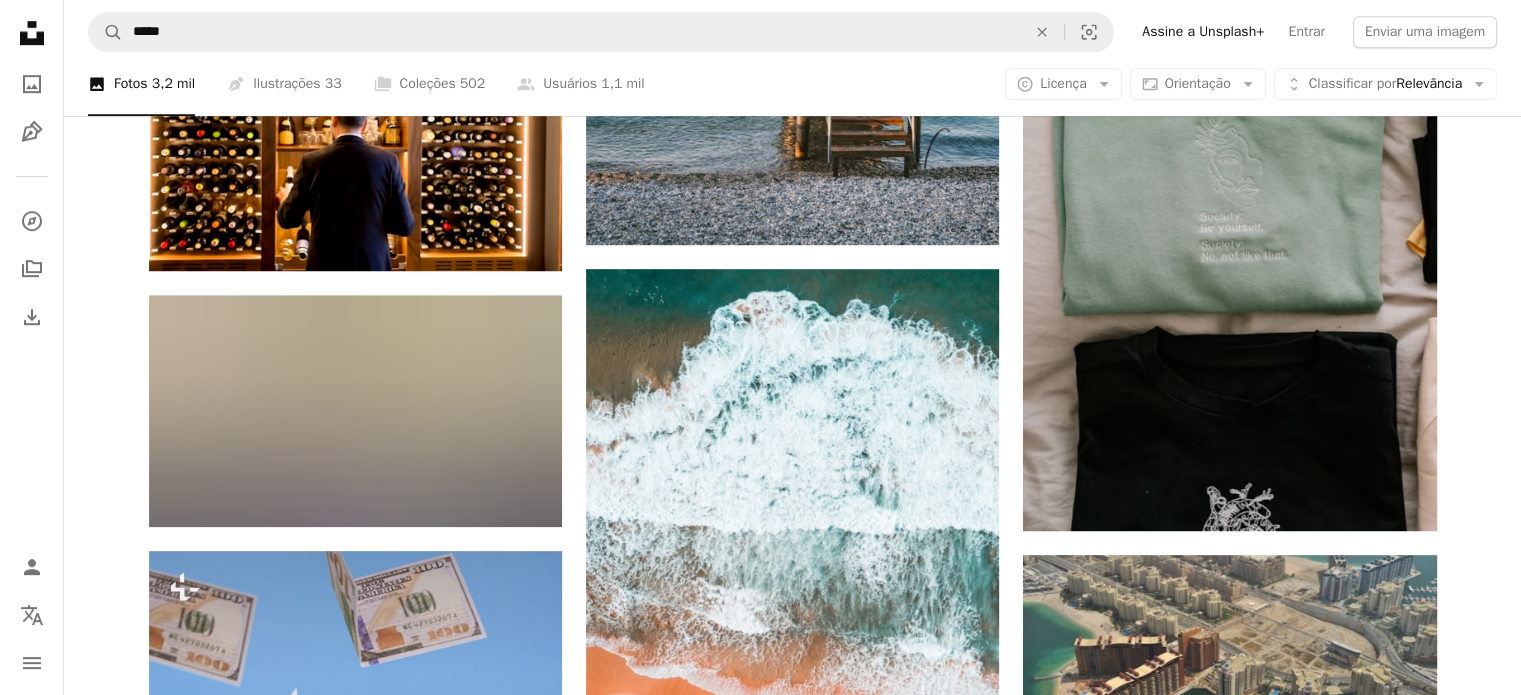 scroll, scrollTop: 1673, scrollLeft: 0, axis: vertical 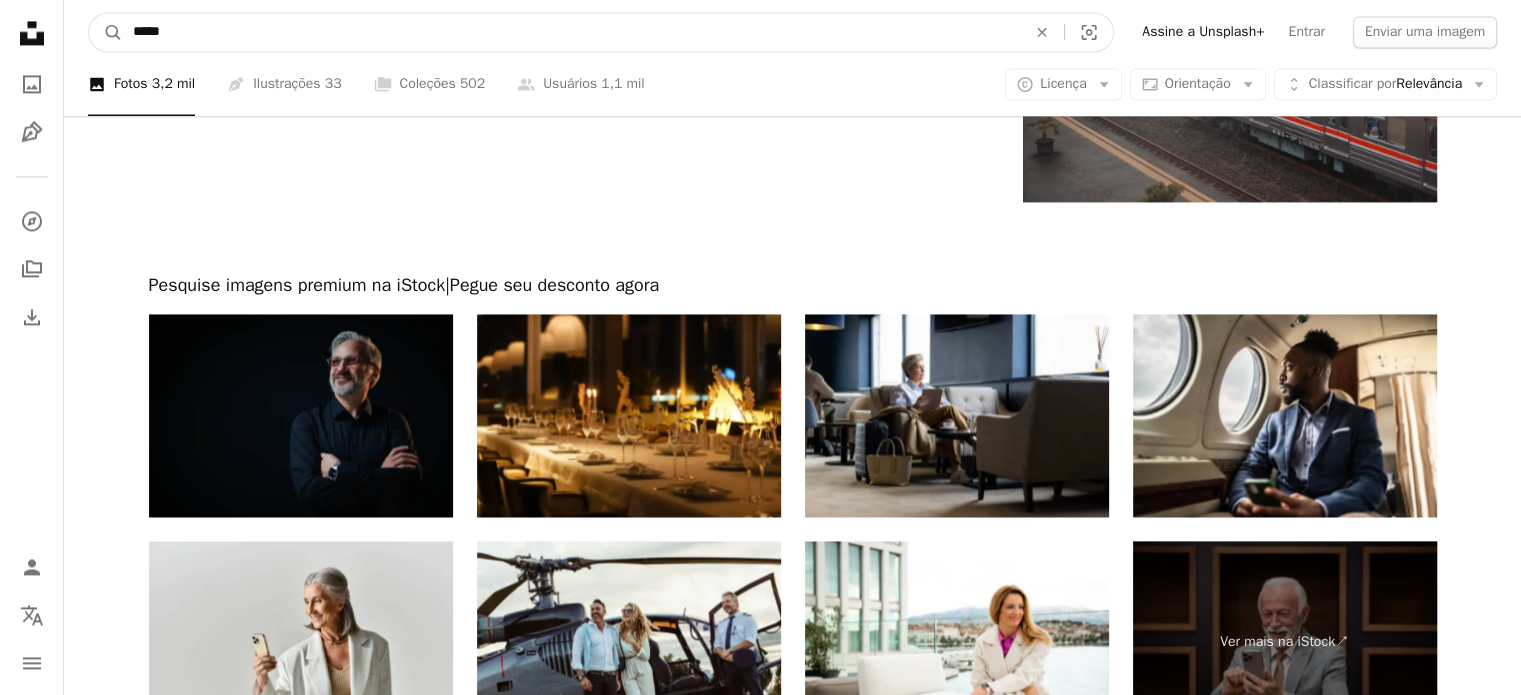 click on "*****" at bounding box center (571, 32) 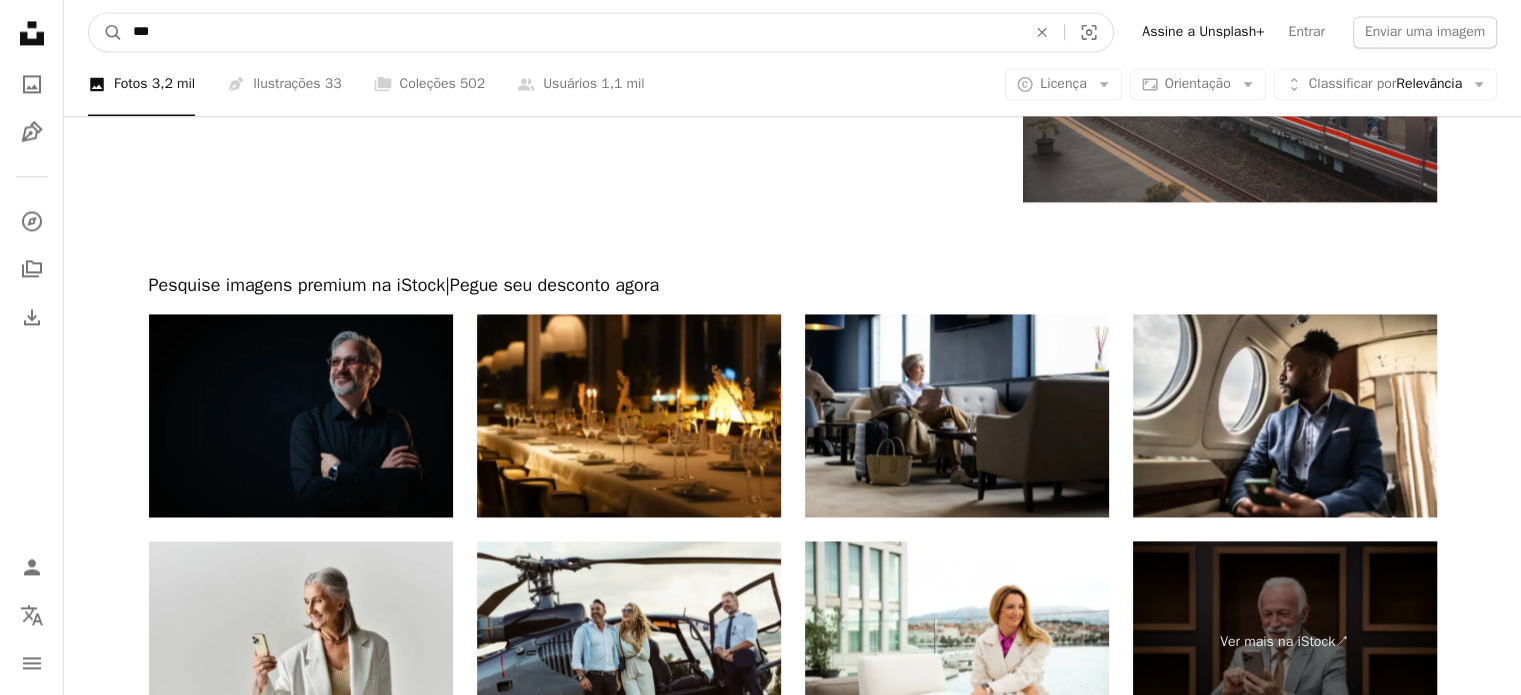 type on "***" 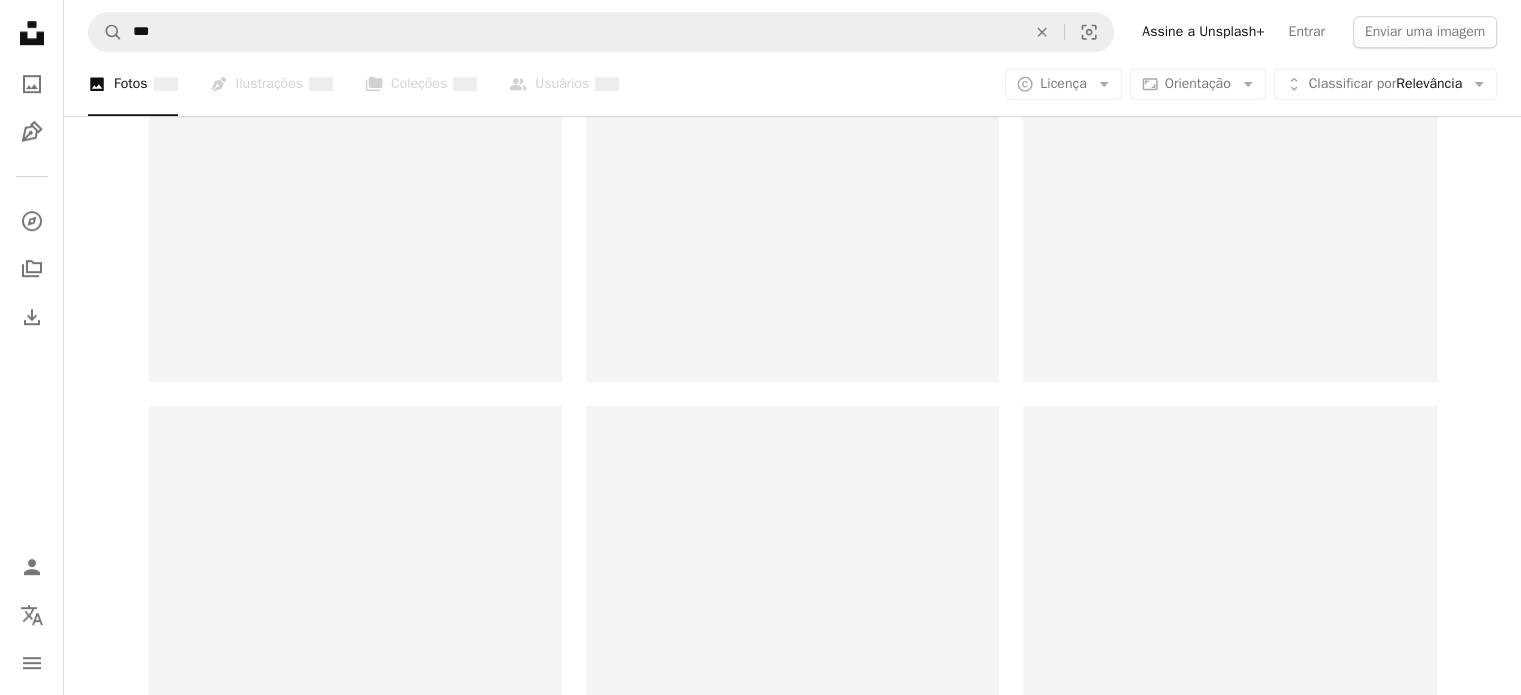 scroll, scrollTop: 0, scrollLeft: 0, axis: both 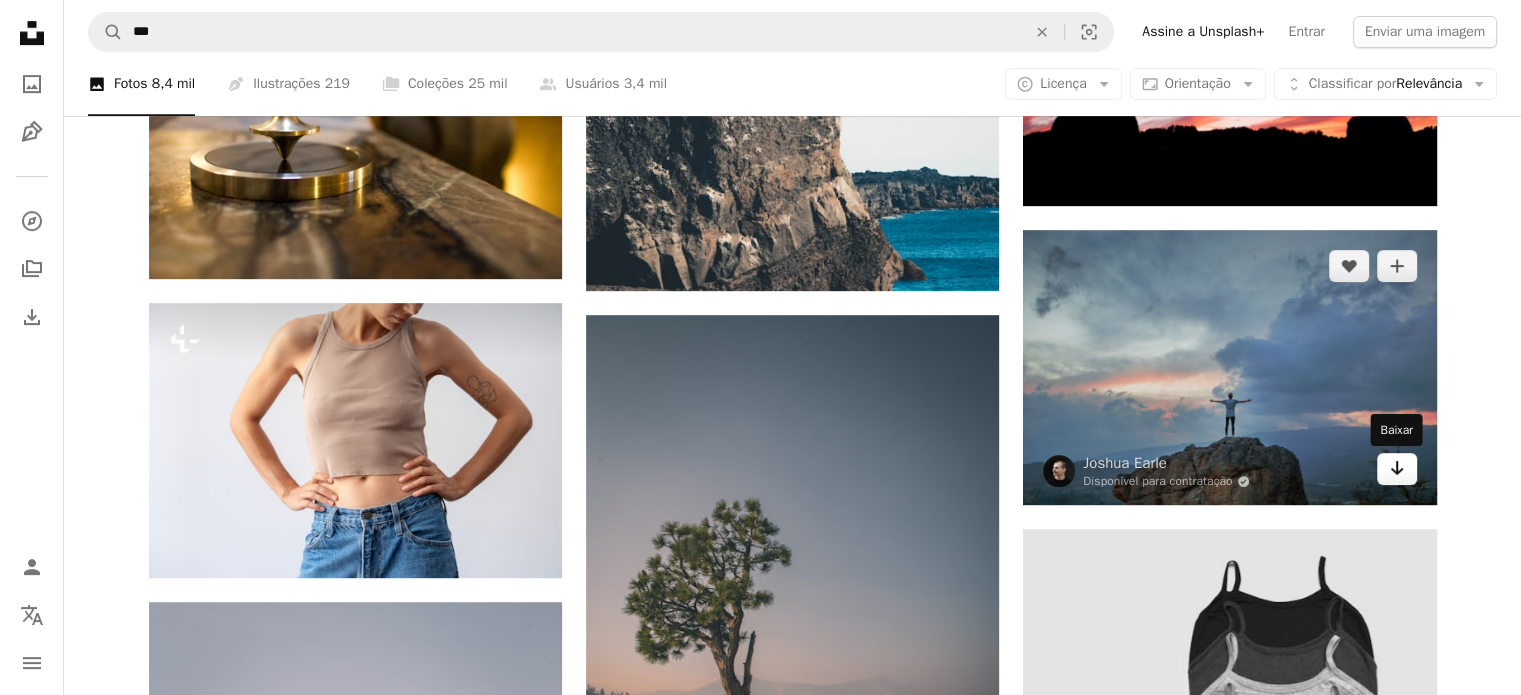 click on "Arrow pointing down" 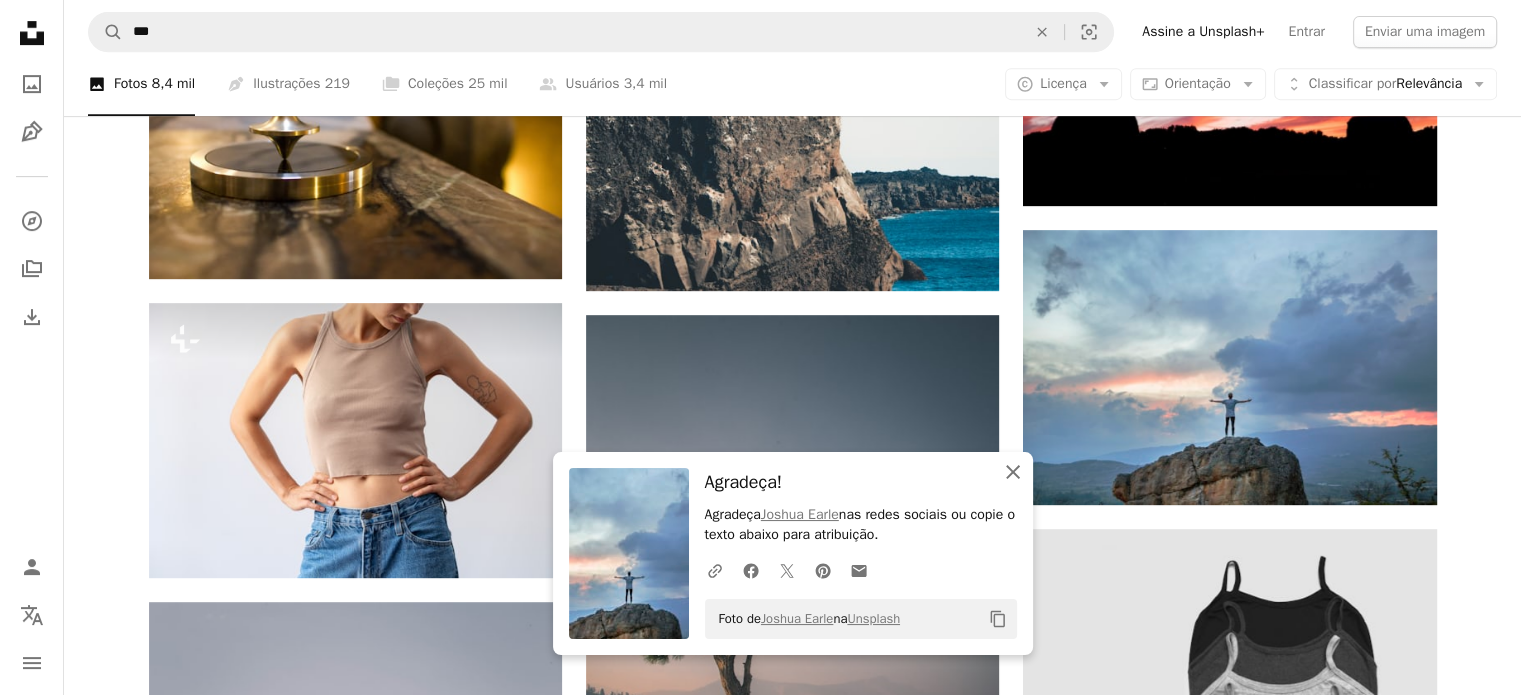 click on "An X shape" 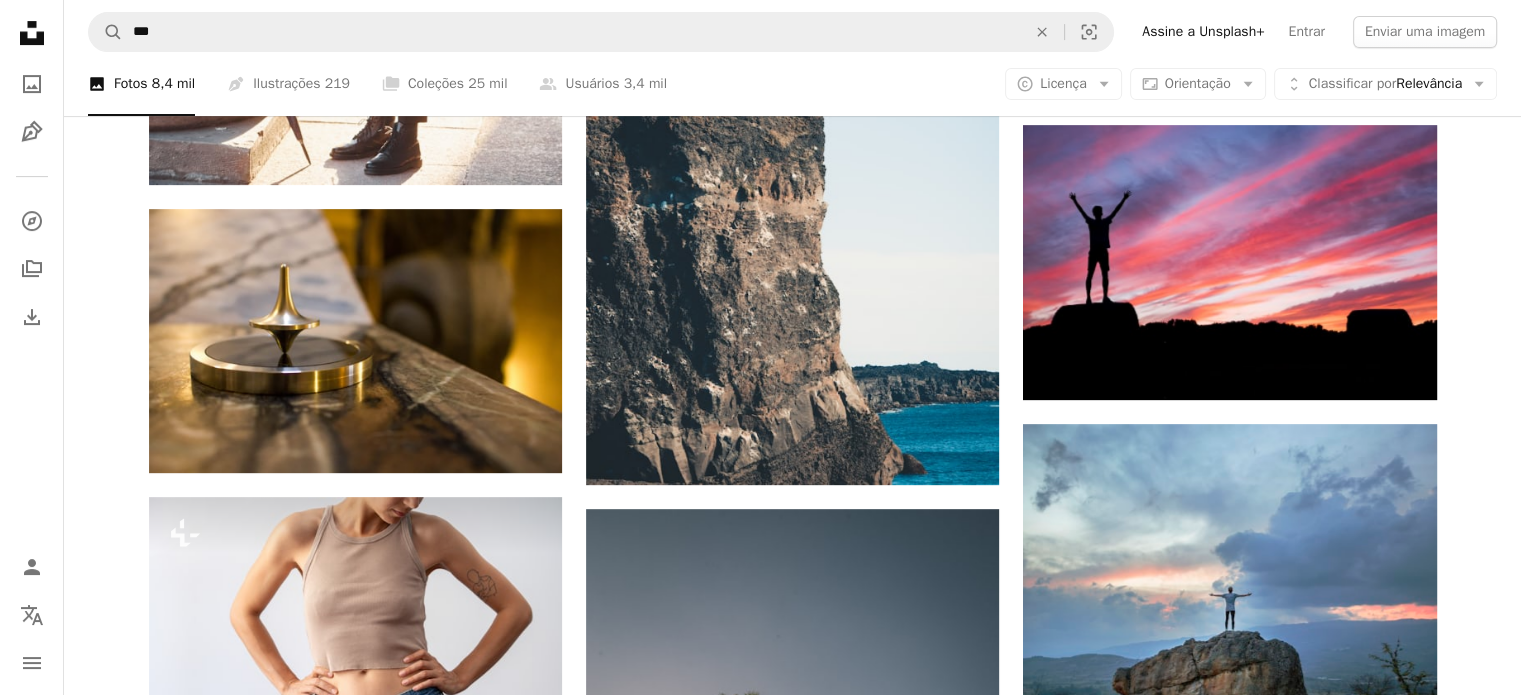scroll, scrollTop: 703, scrollLeft: 0, axis: vertical 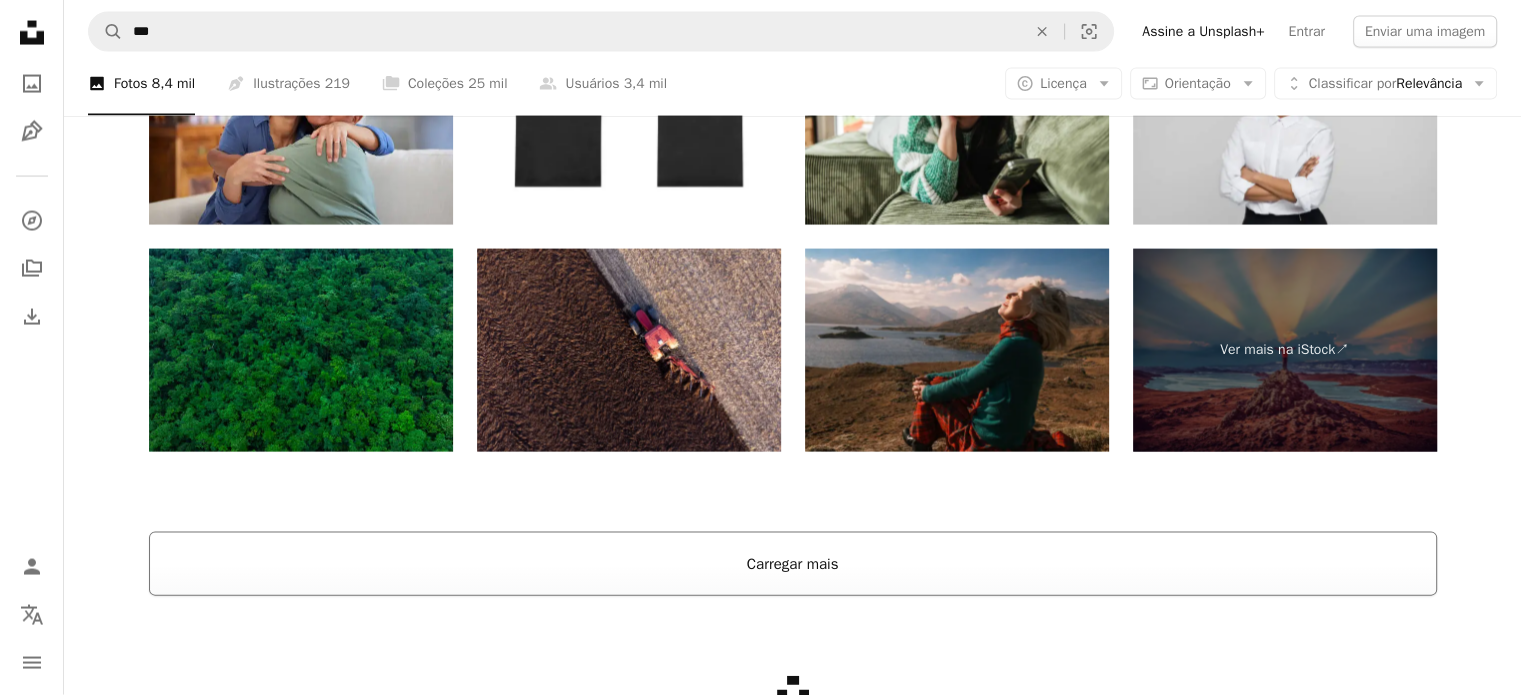click on "Carregar mais" at bounding box center (793, 564) 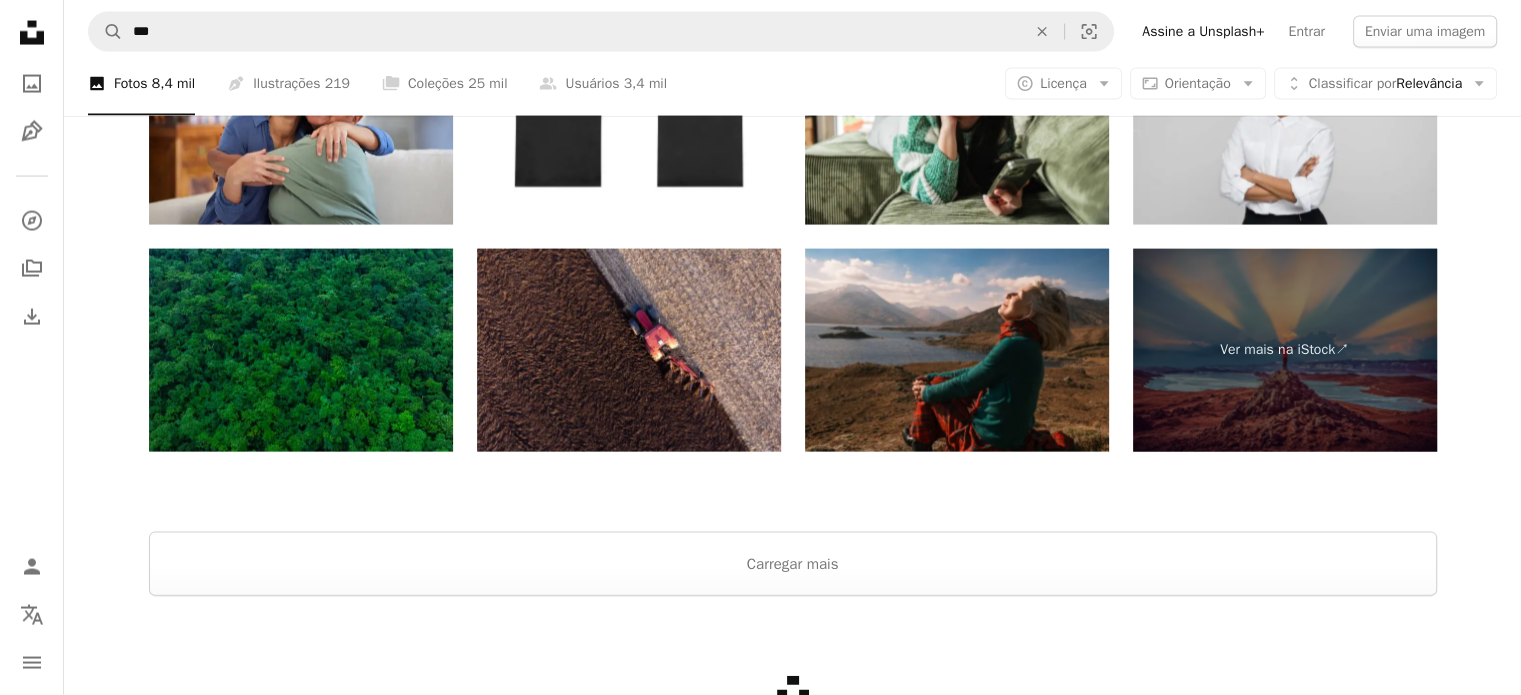 scroll, scrollTop: 3572, scrollLeft: 0, axis: vertical 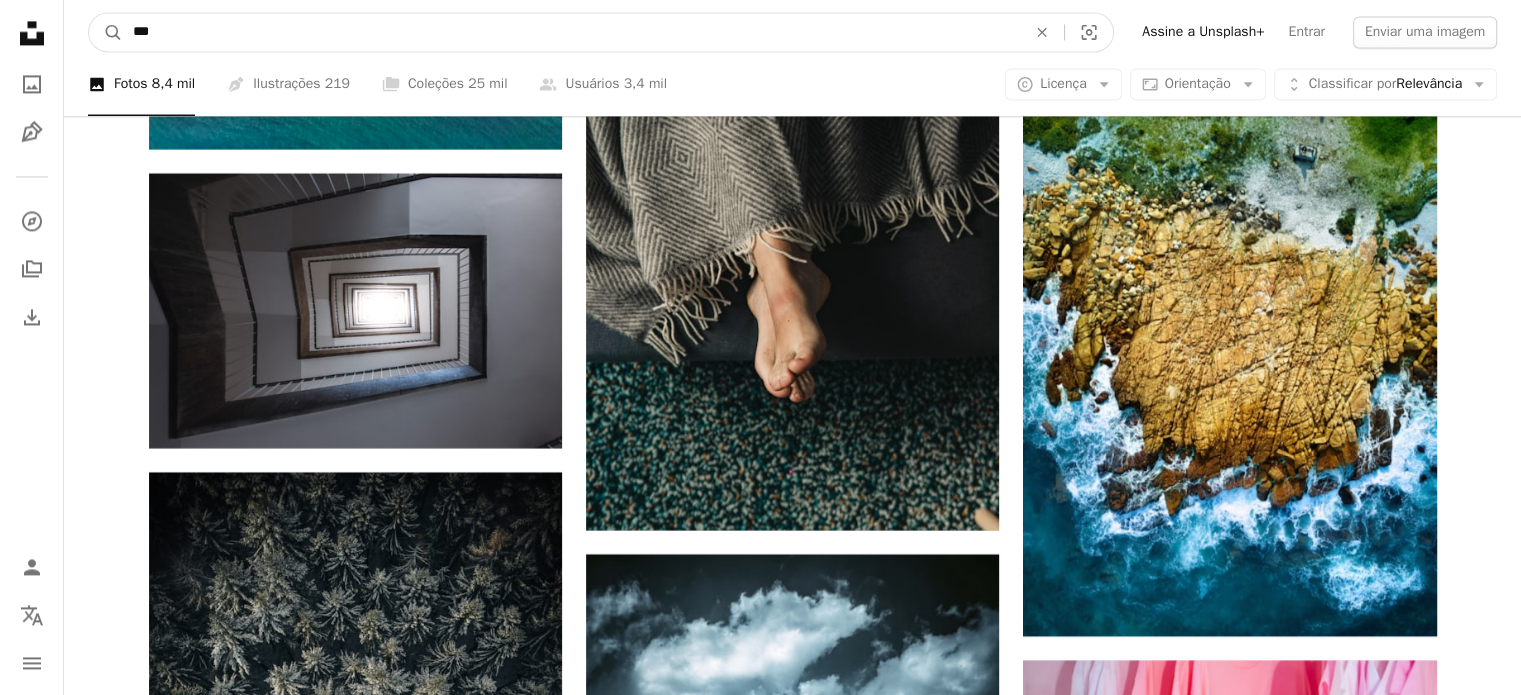 click on "***" at bounding box center [571, 32] 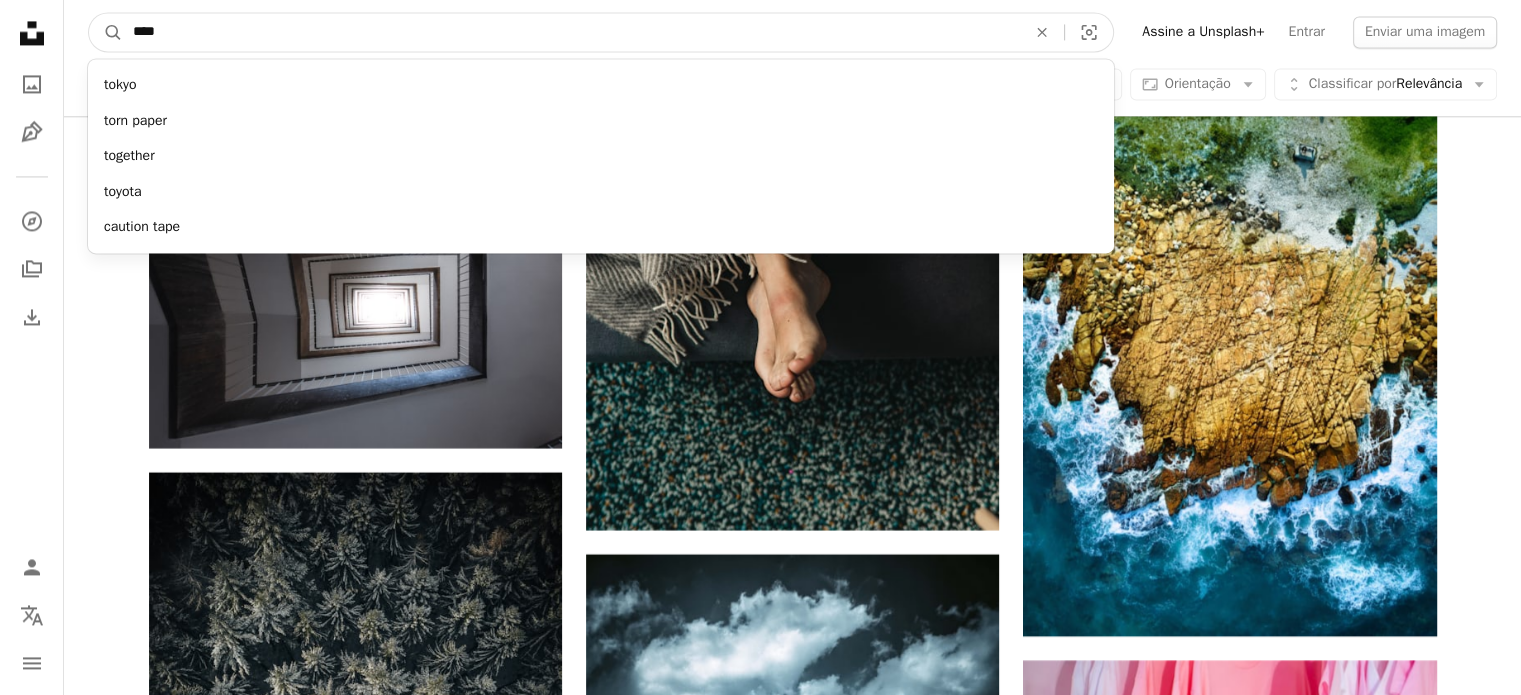type on "*****" 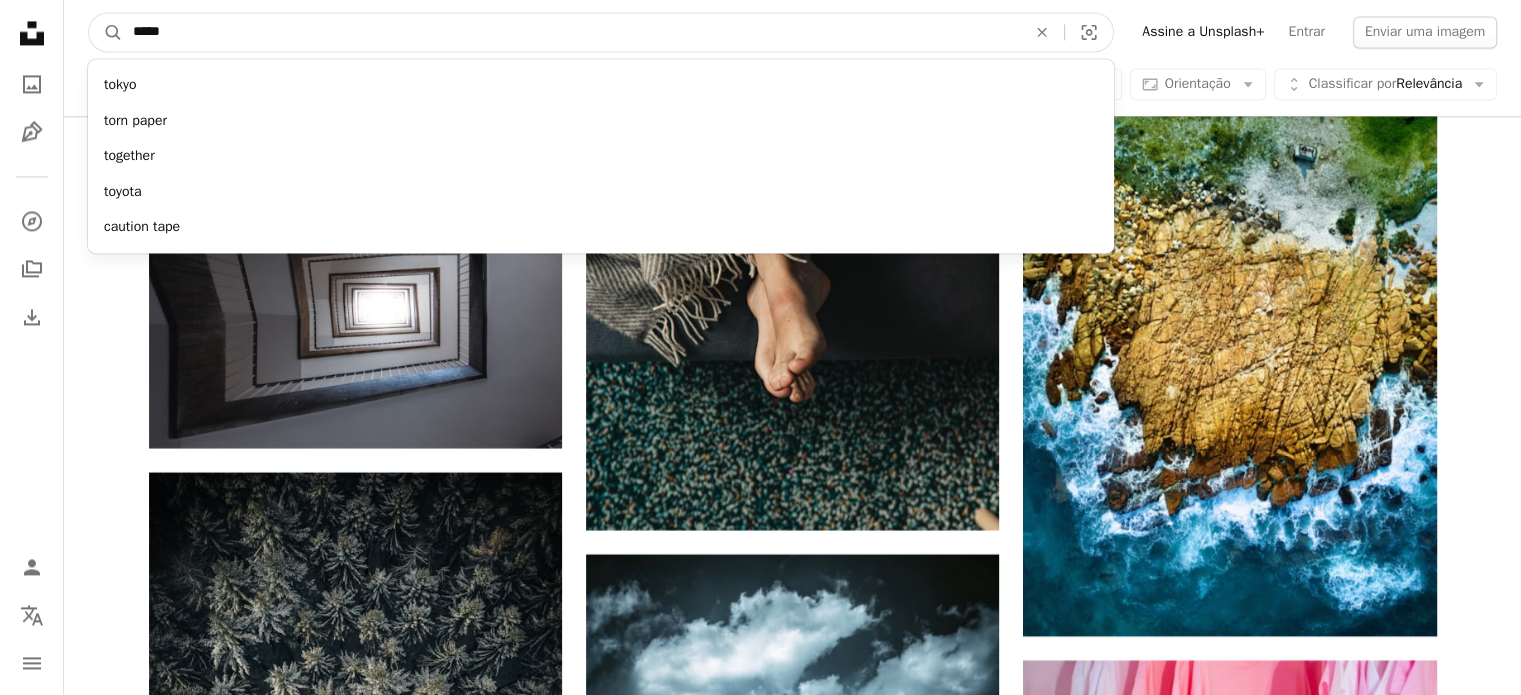 click on "A magnifying glass" at bounding box center [106, 32] 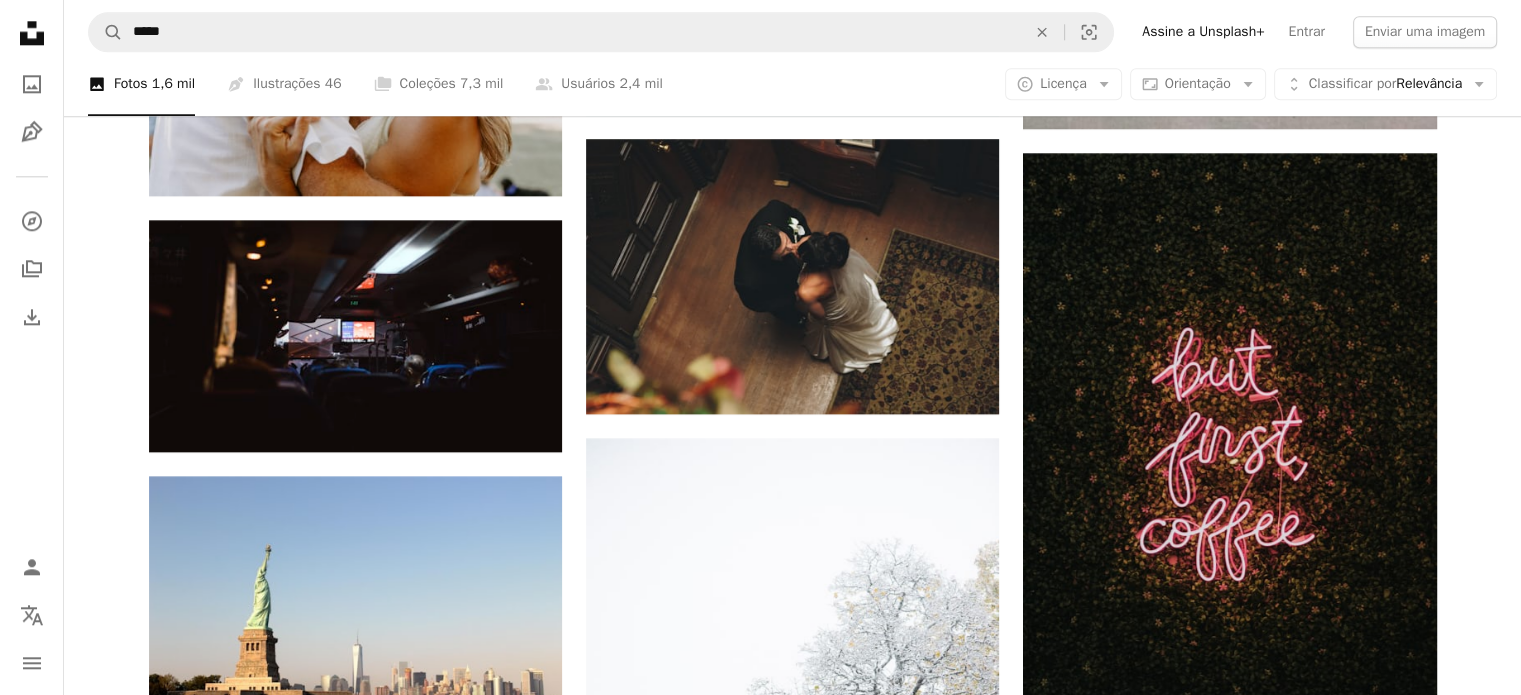 scroll, scrollTop: 2313, scrollLeft: 0, axis: vertical 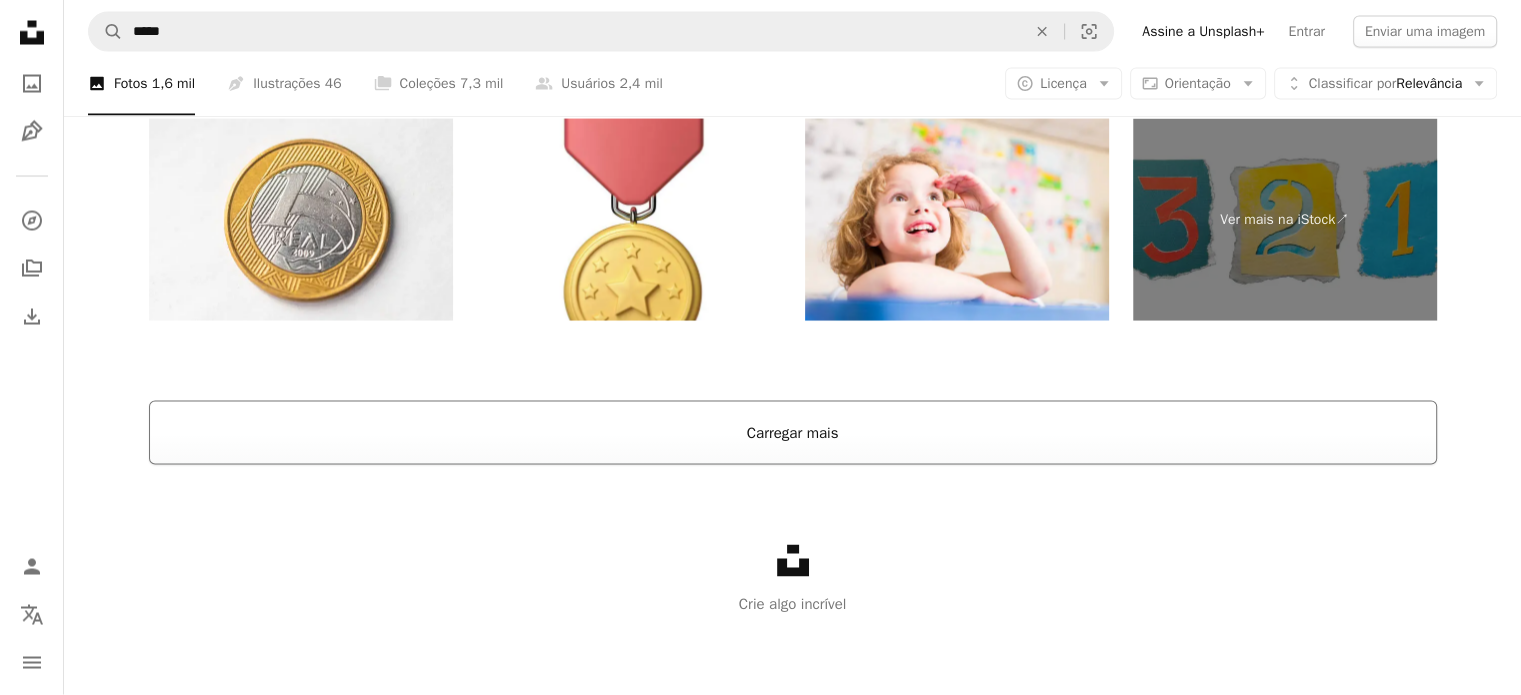 click on "Carregar mais" at bounding box center (793, 433) 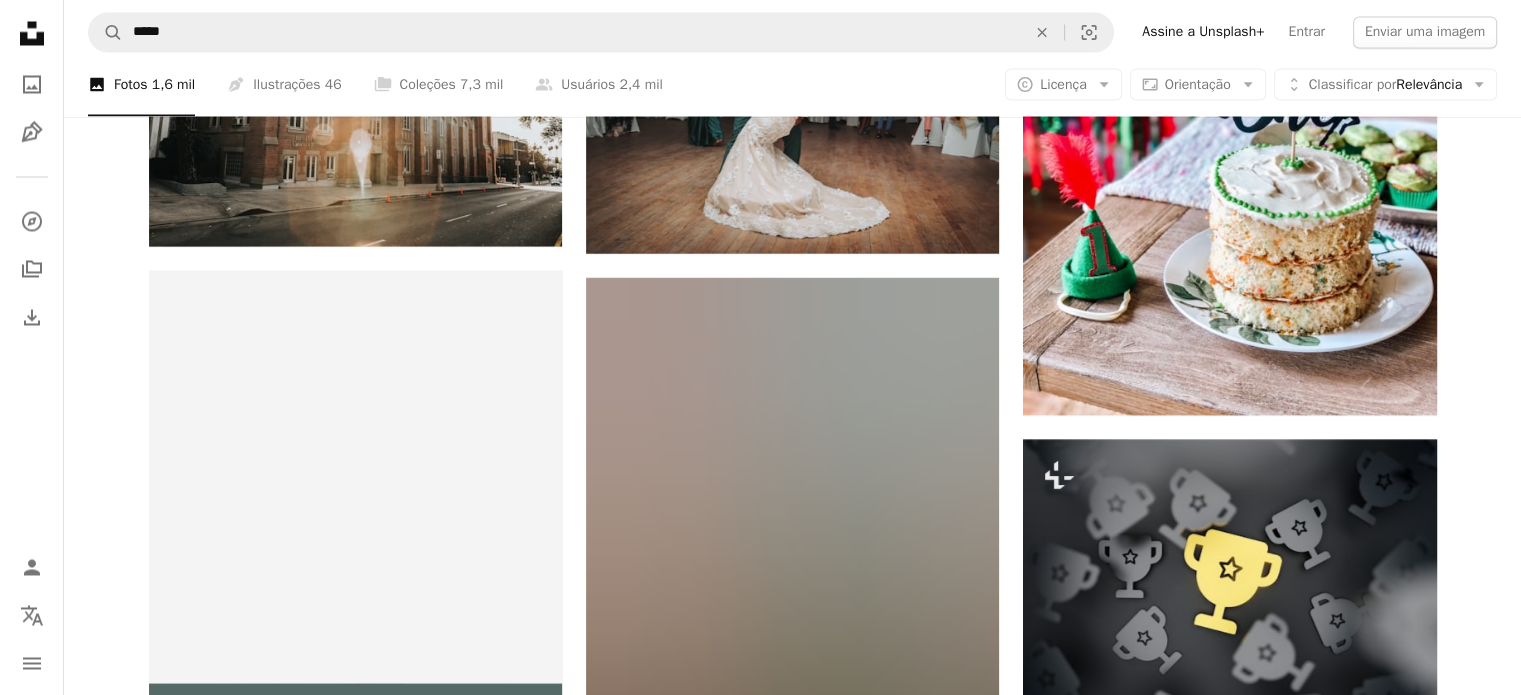 scroll, scrollTop: 3772, scrollLeft: 0, axis: vertical 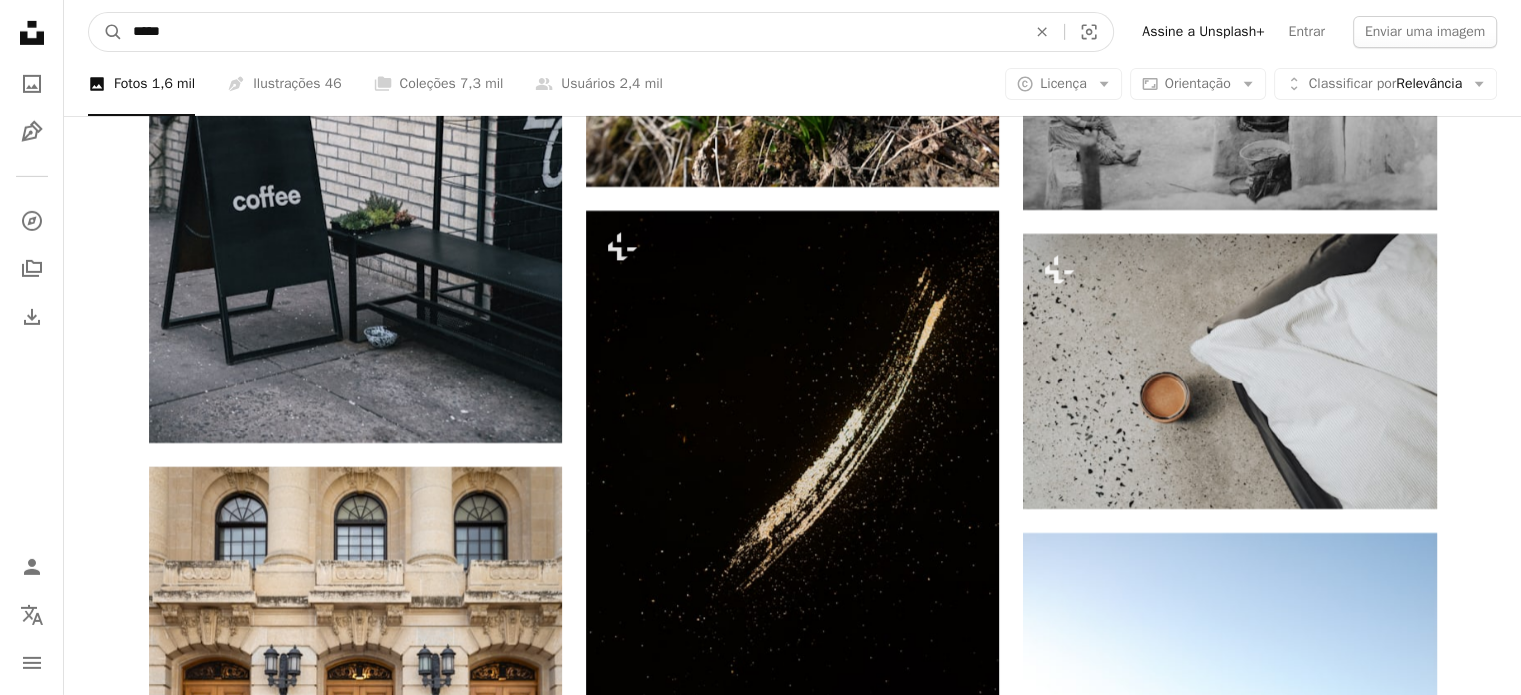 click on "*****" at bounding box center (571, 32) 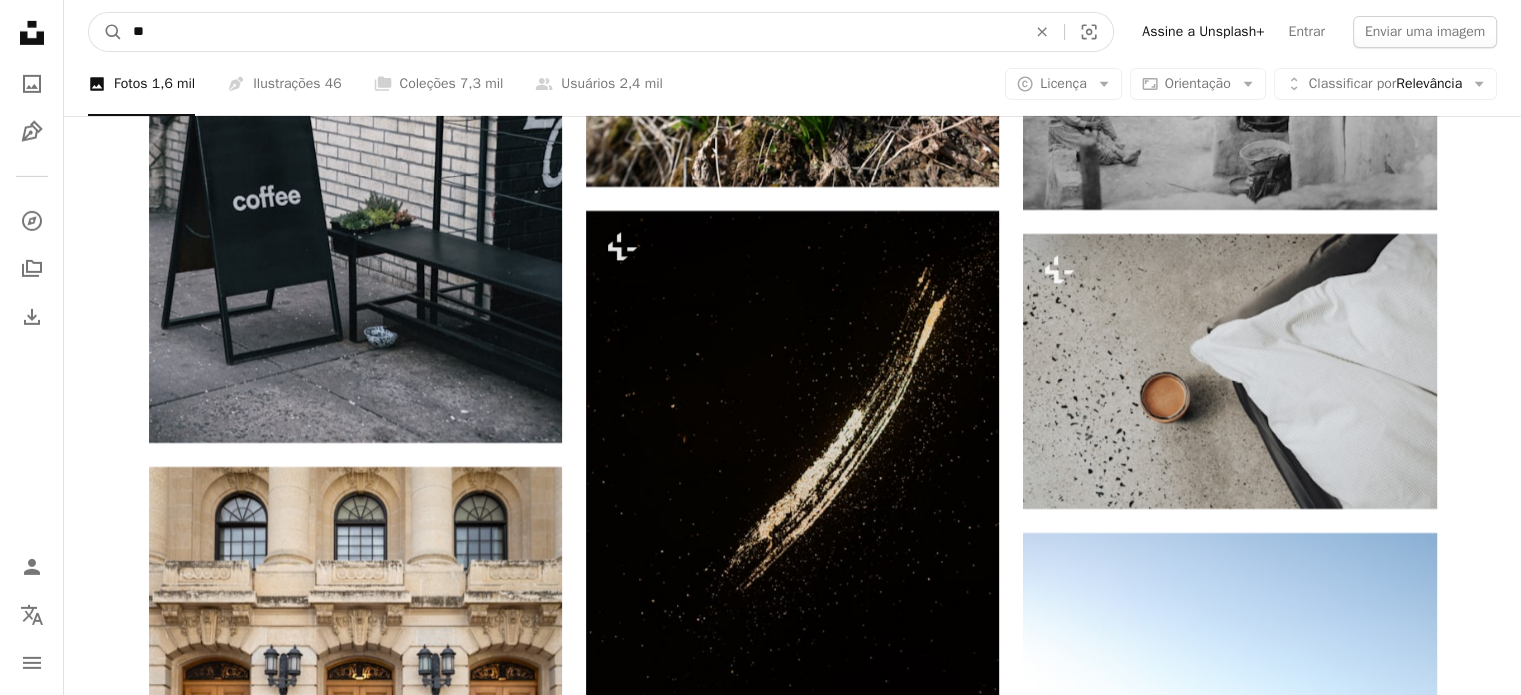 type on "**" 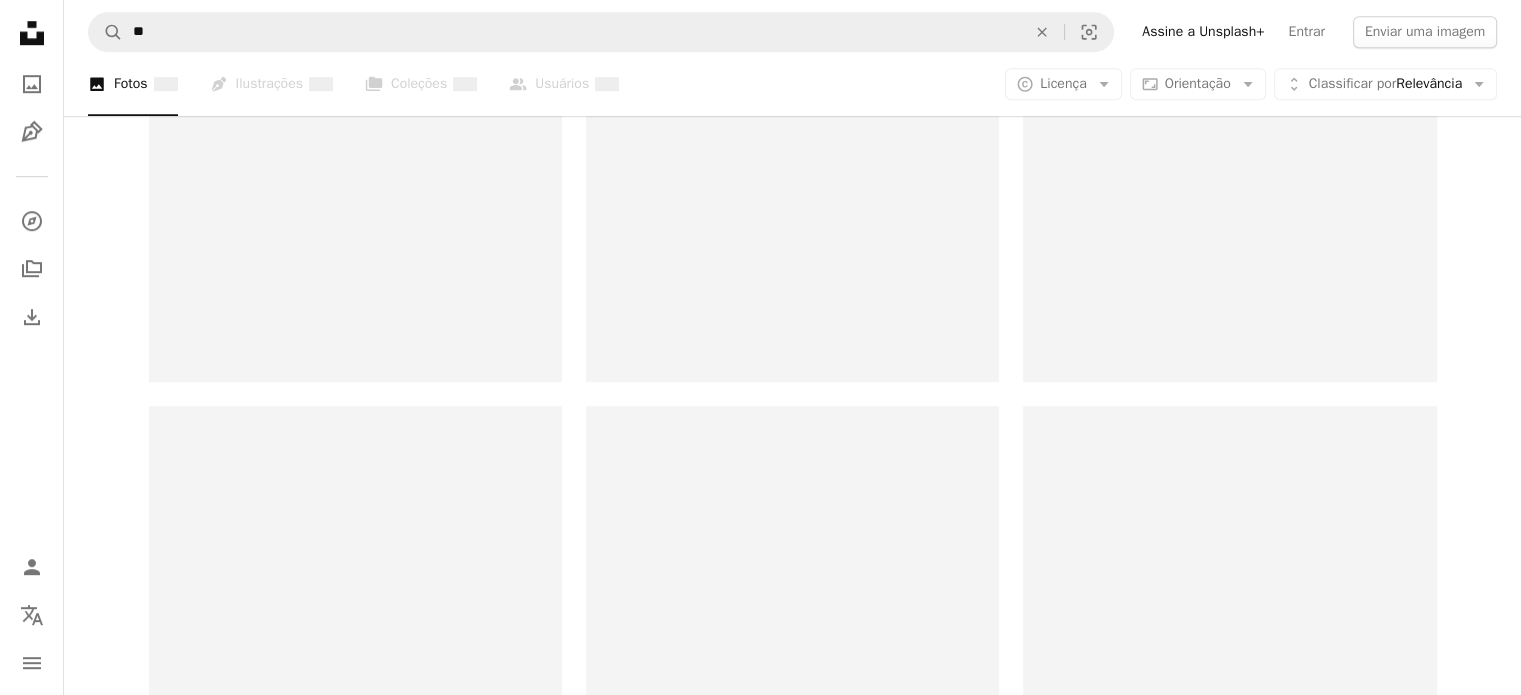 scroll, scrollTop: 0, scrollLeft: 0, axis: both 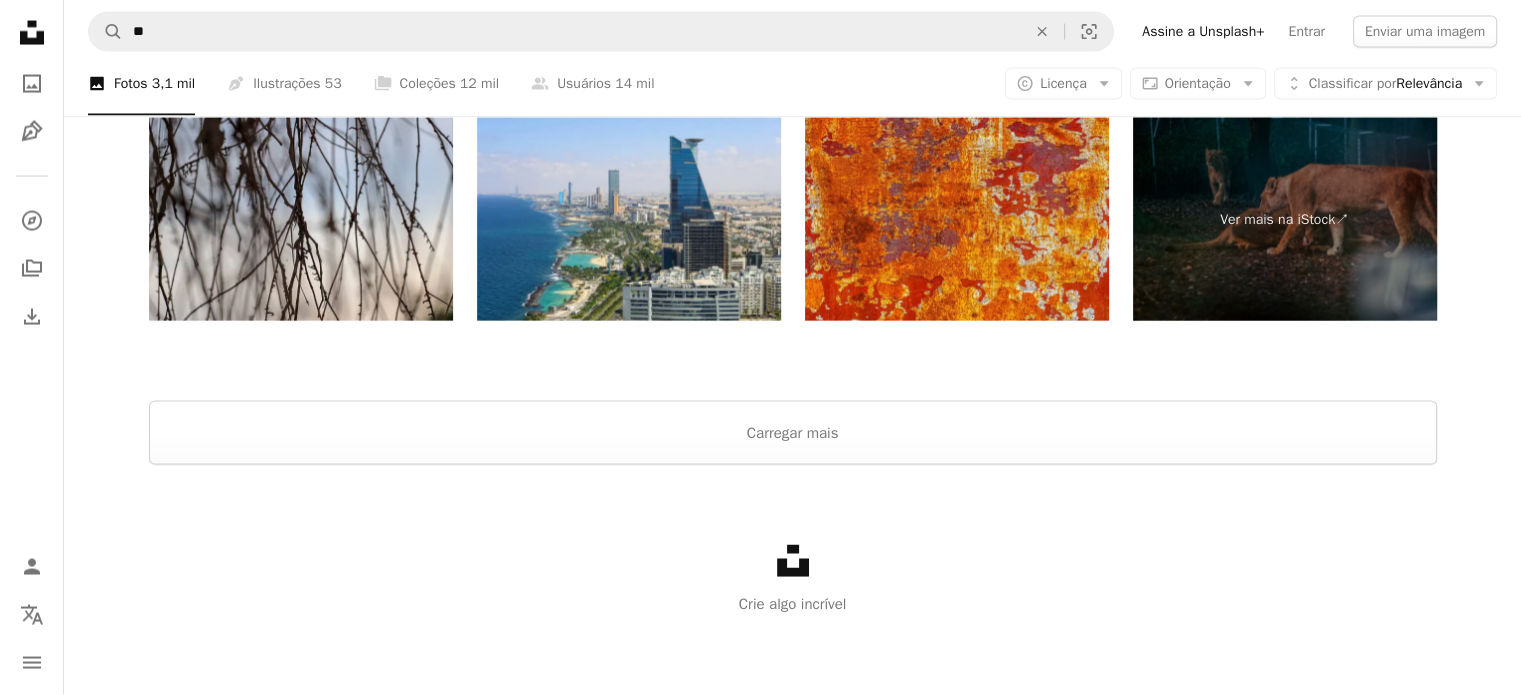 click on "Unsplash logo Crie algo incrível" at bounding box center (792, 580) 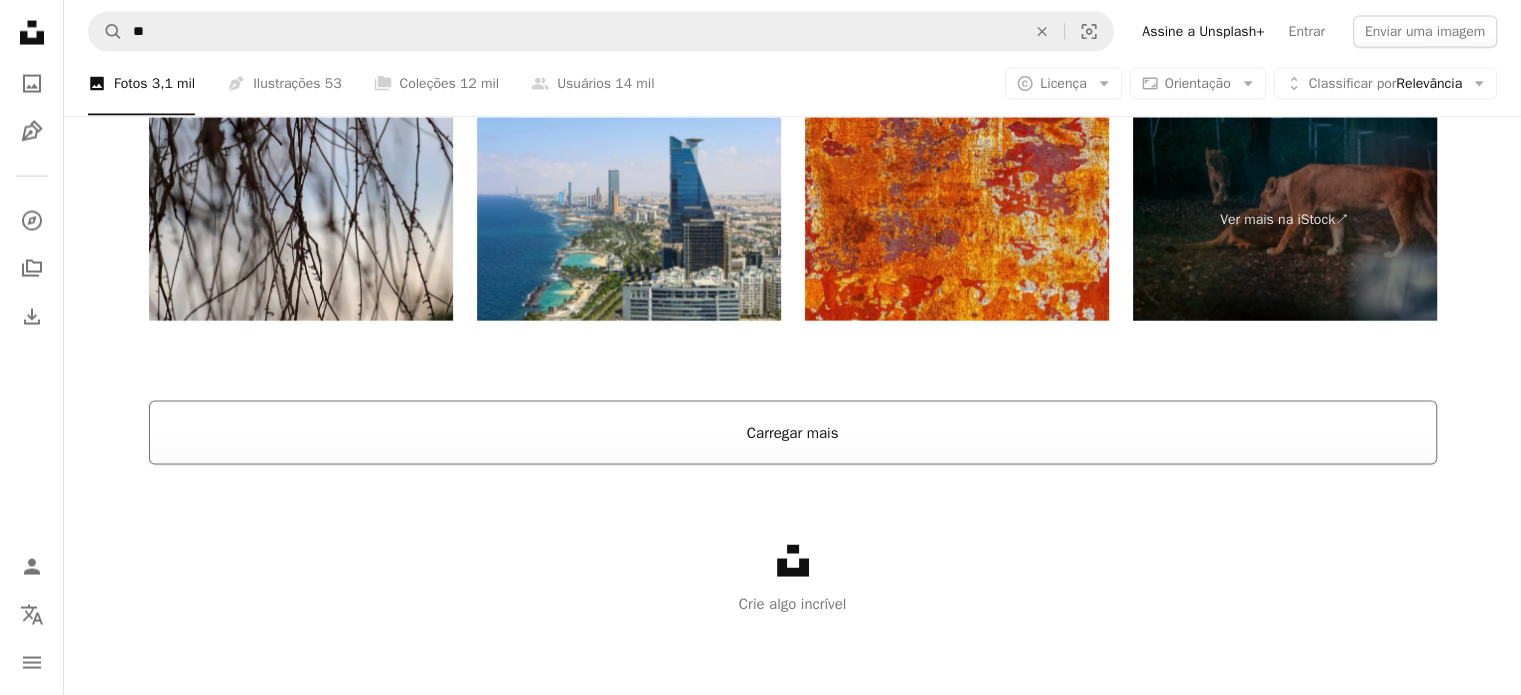 click on "Carregar mais" at bounding box center (793, 433) 